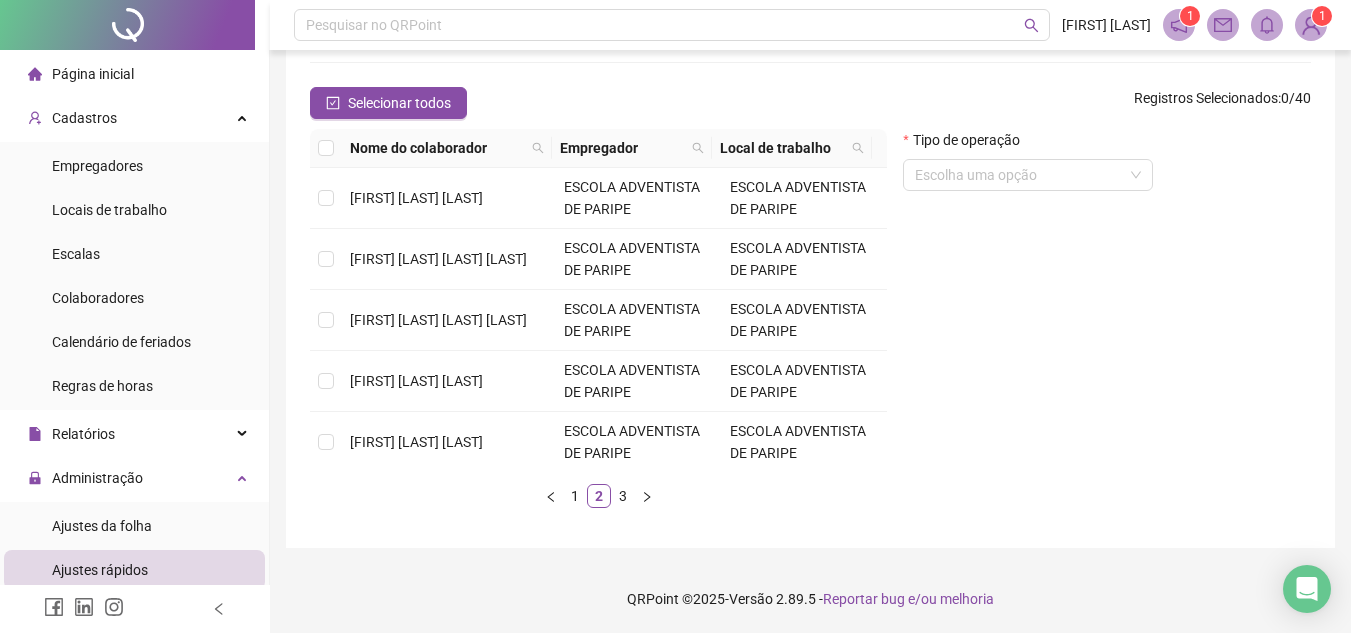 scroll, scrollTop: 200, scrollLeft: 0, axis: vertical 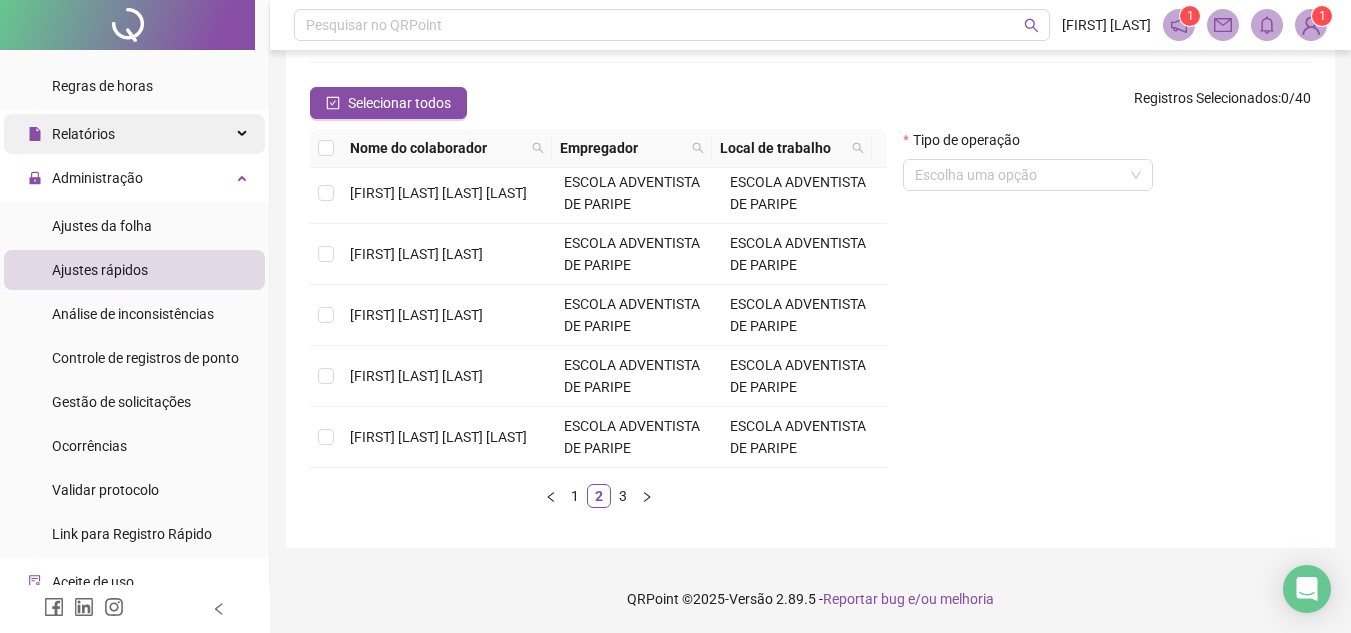 click on "Relatórios" at bounding box center [83, 134] 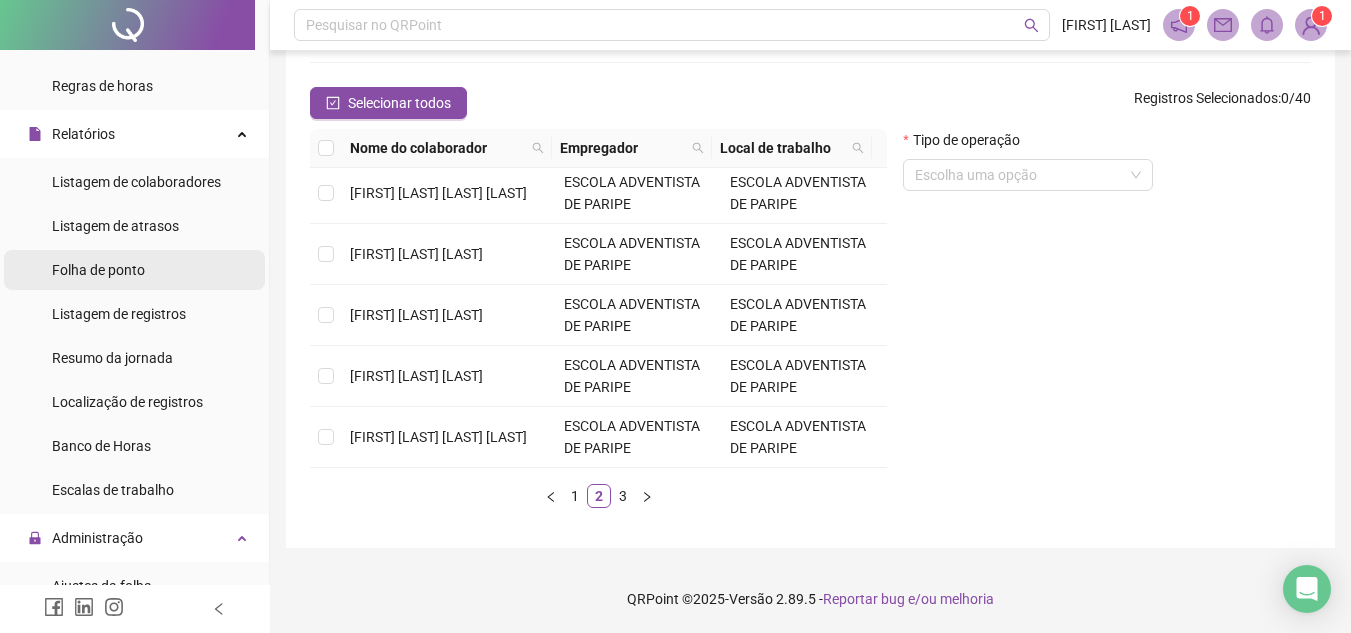click on "Folha de ponto" at bounding box center (98, 270) 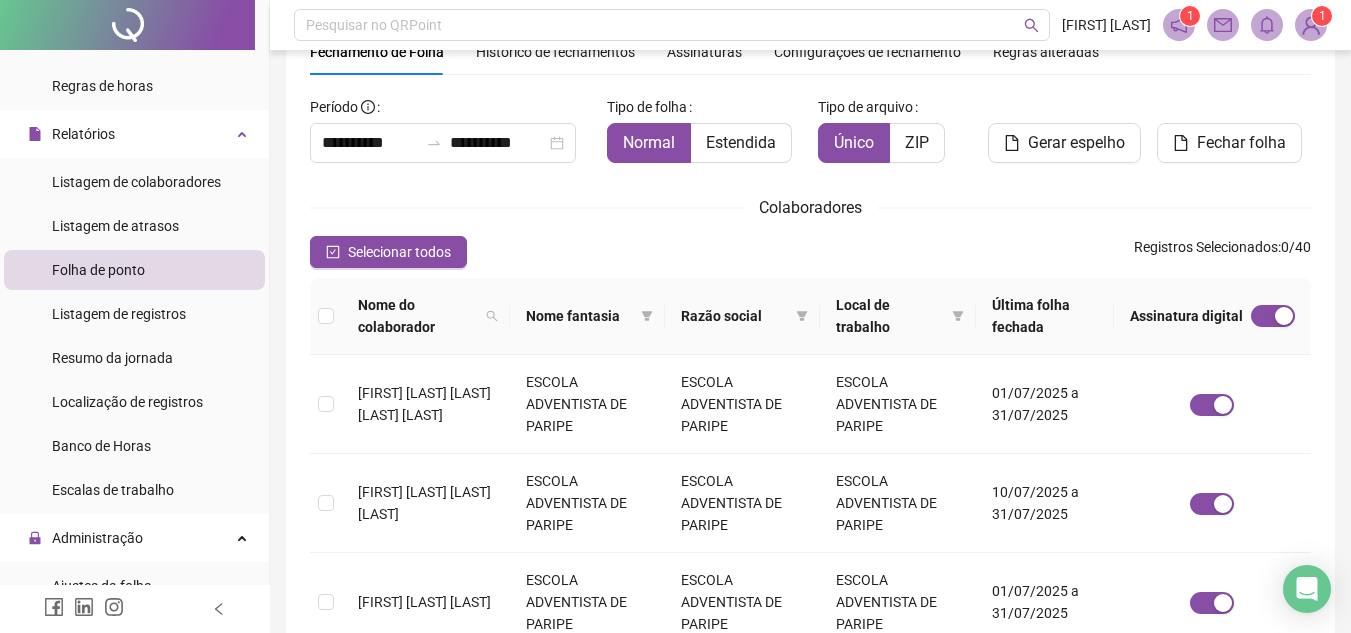 scroll, scrollTop: 0, scrollLeft: 0, axis: both 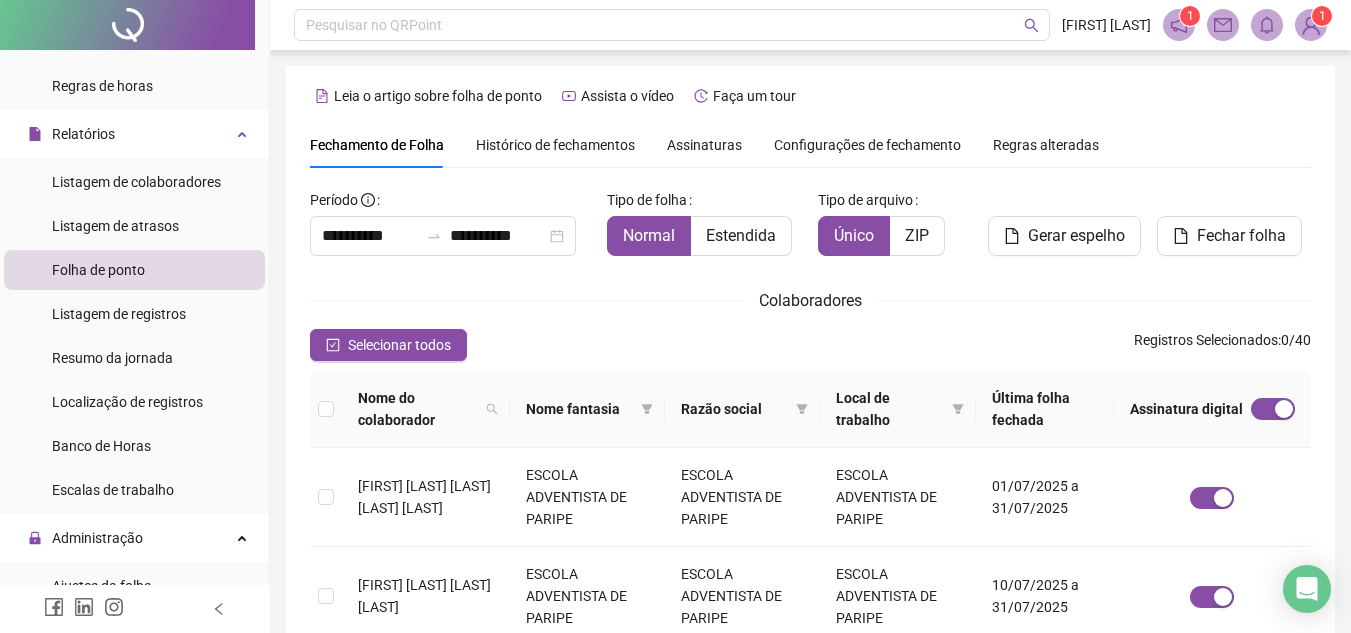 click on "Assinaturas" at bounding box center [704, 145] 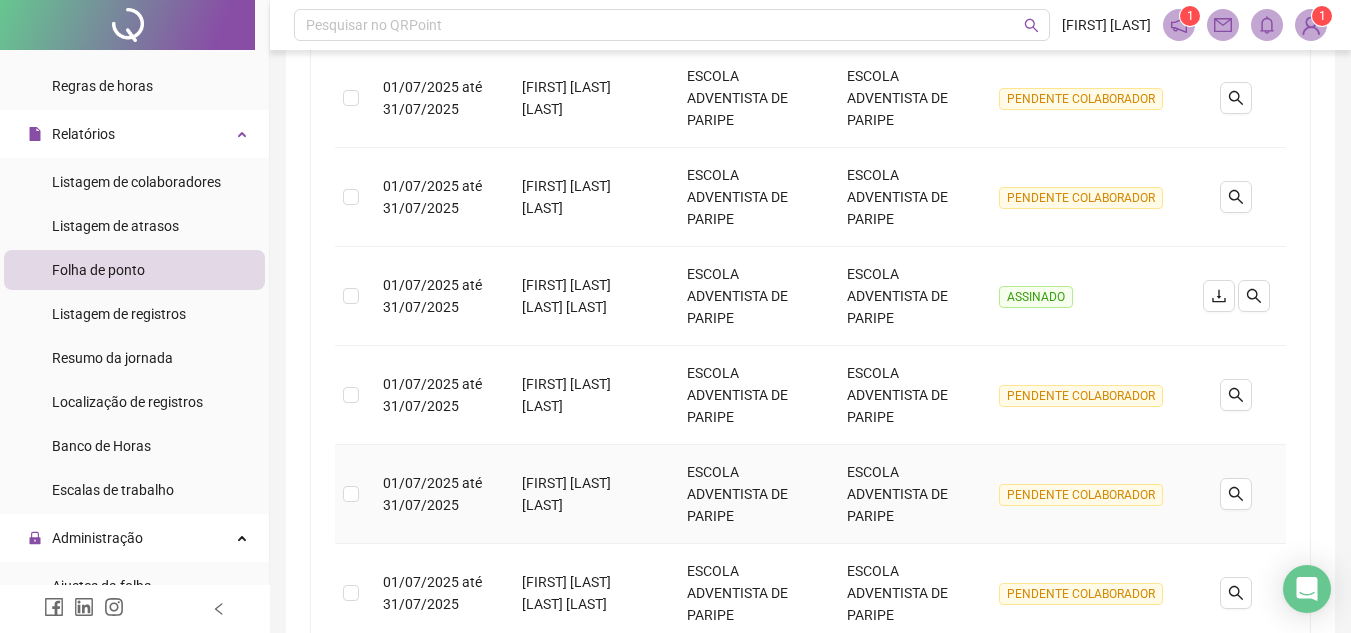 scroll, scrollTop: 880, scrollLeft: 0, axis: vertical 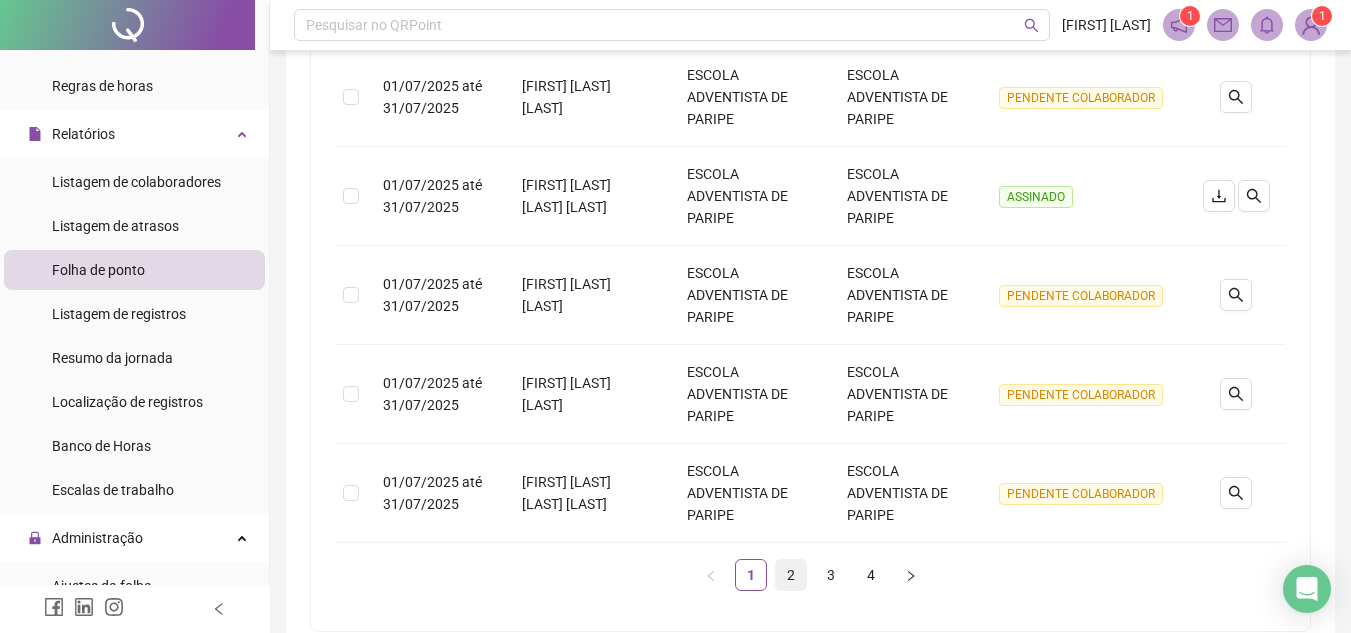 click on "2" at bounding box center [791, 575] 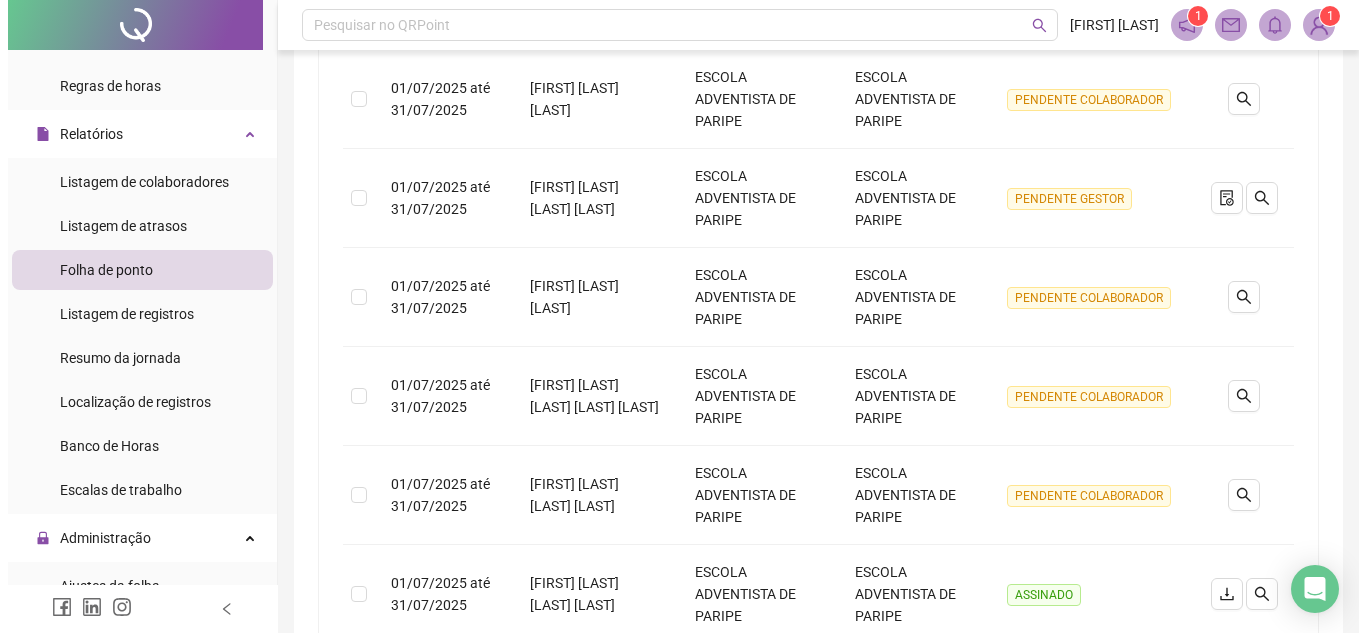 scroll, scrollTop: 380, scrollLeft: 0, axis: vertical 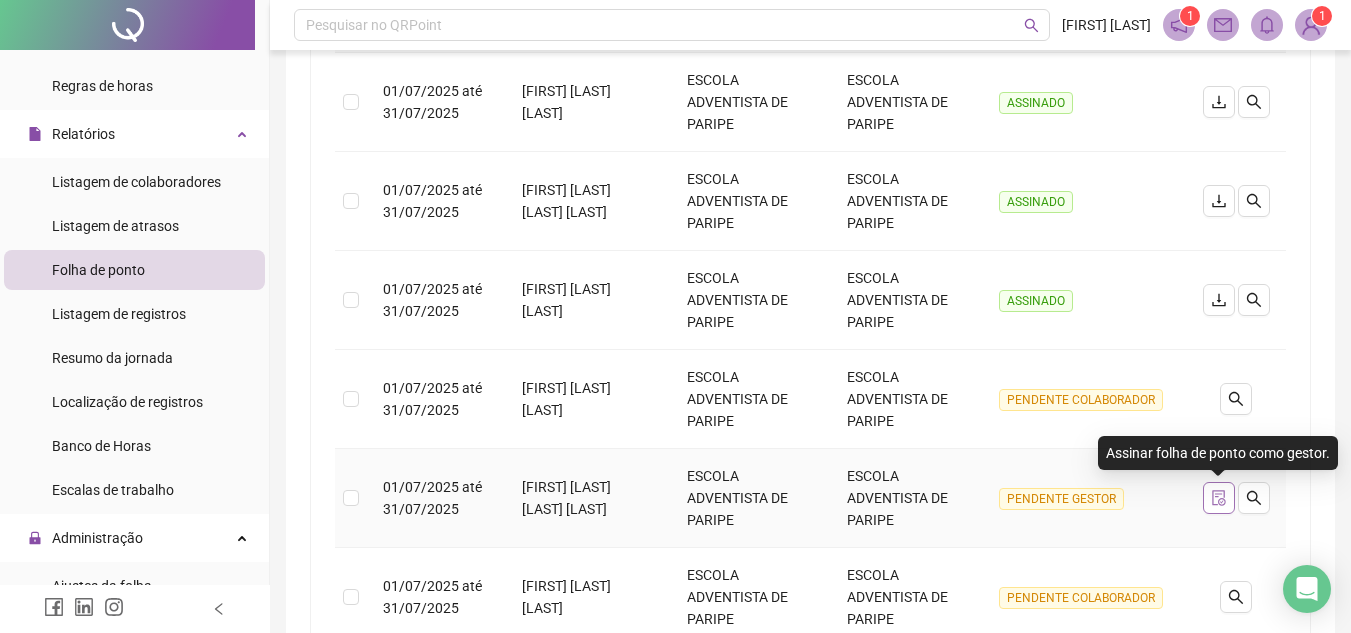 click 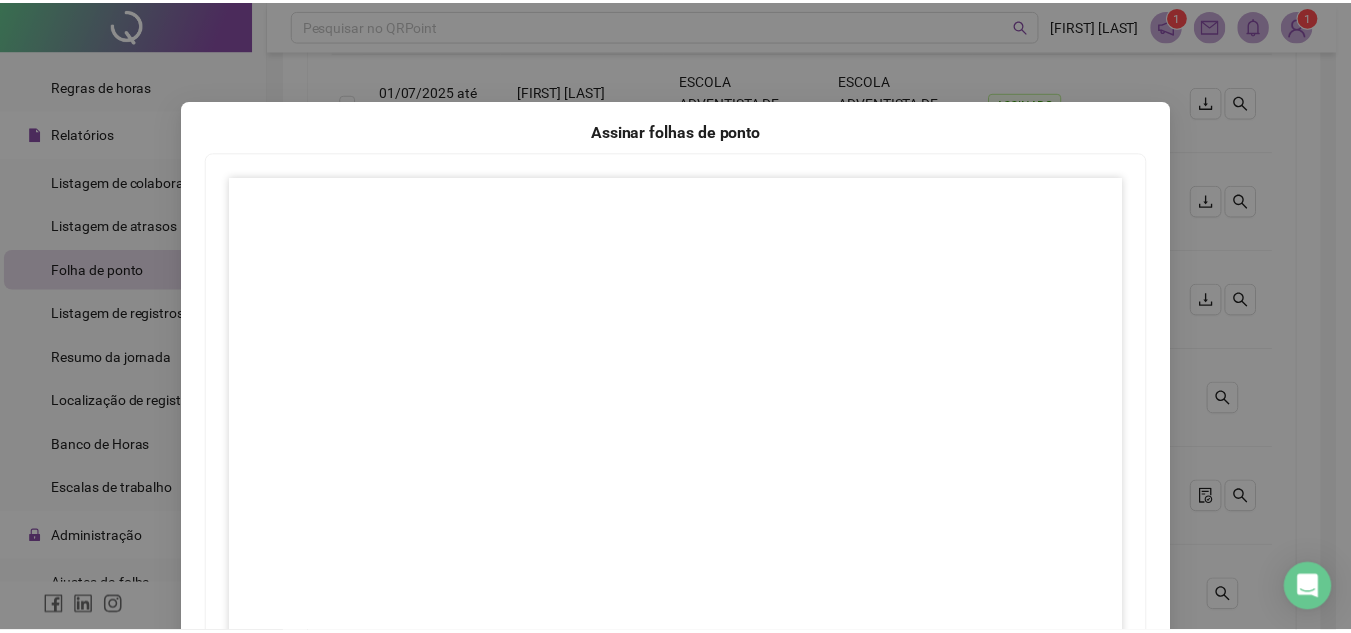scroll, scrollTop: 297, scrollLeft: 0, axis: vertical 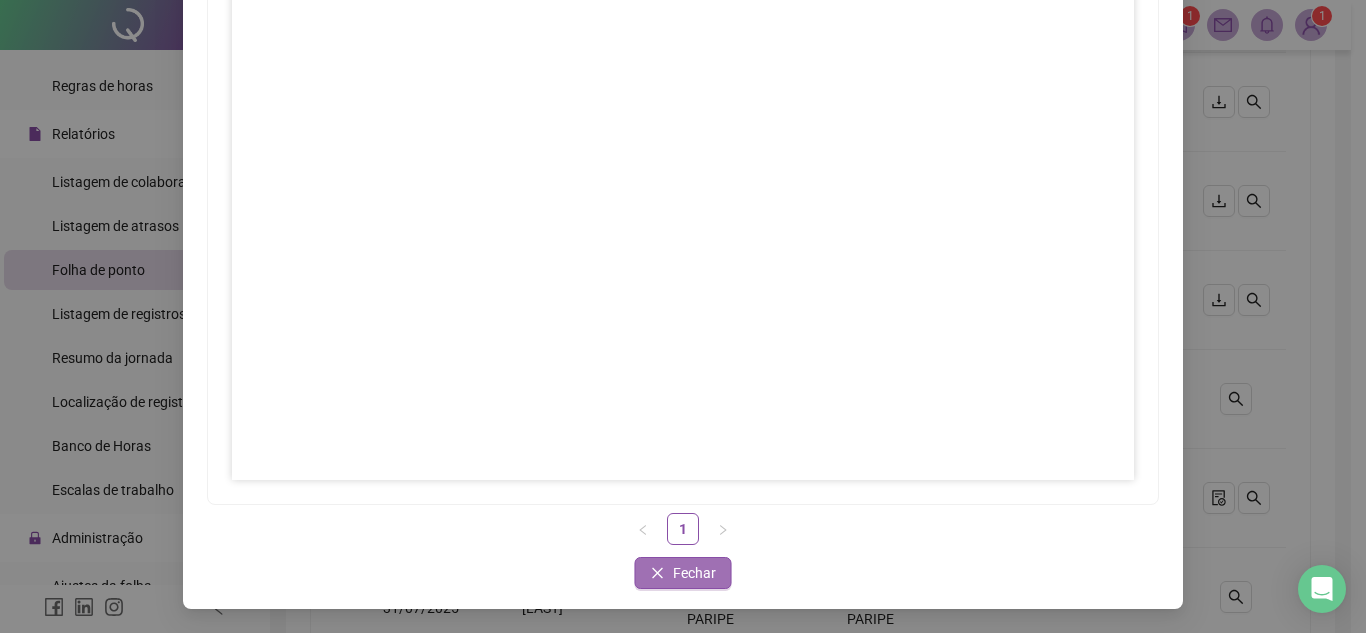 click on "Fechar" at bounding box center [694, 573] 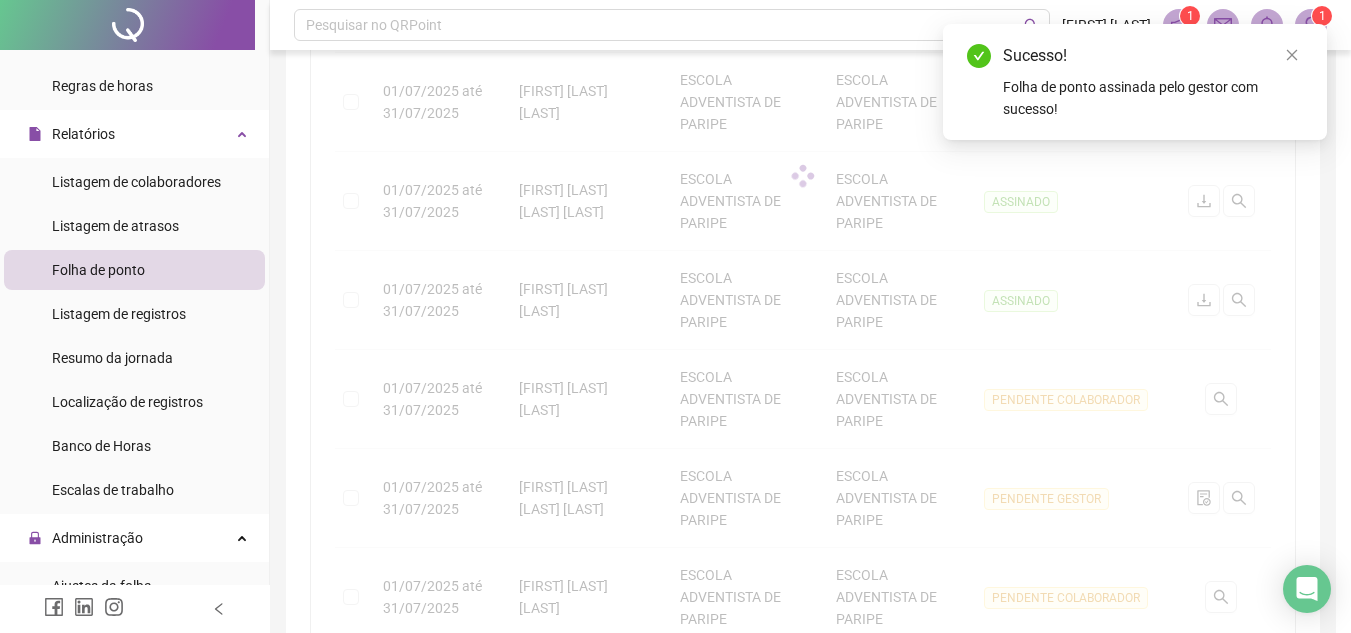 scroll, scrollTop: 0, scrollLeft: 0, axis: both 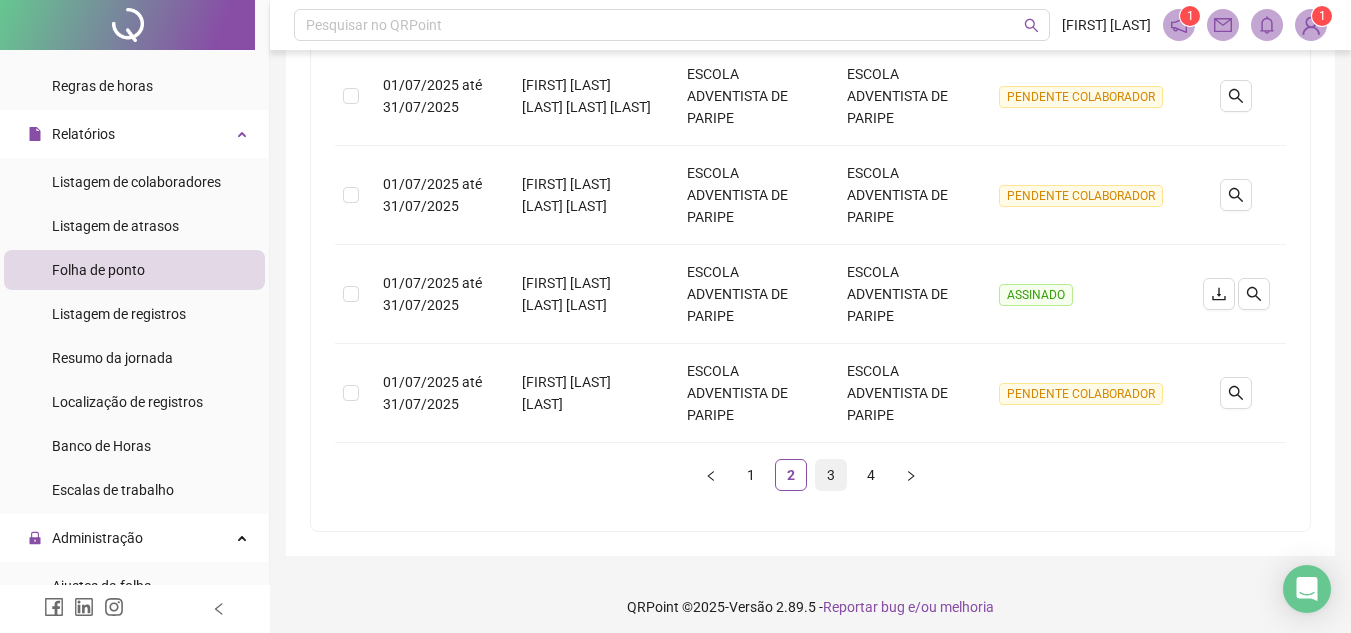click on "3" at bounding box center (831, 475) 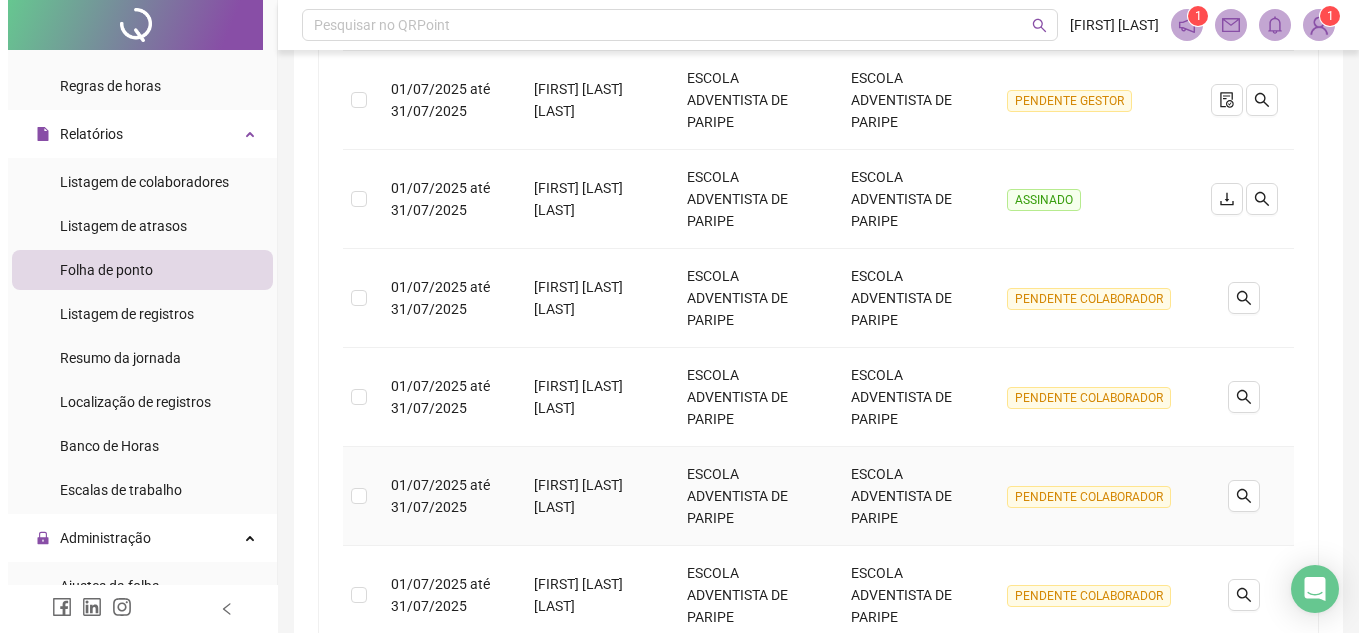 scroll, scrollTop: 480, scrollLeft: 0, axis: vertical 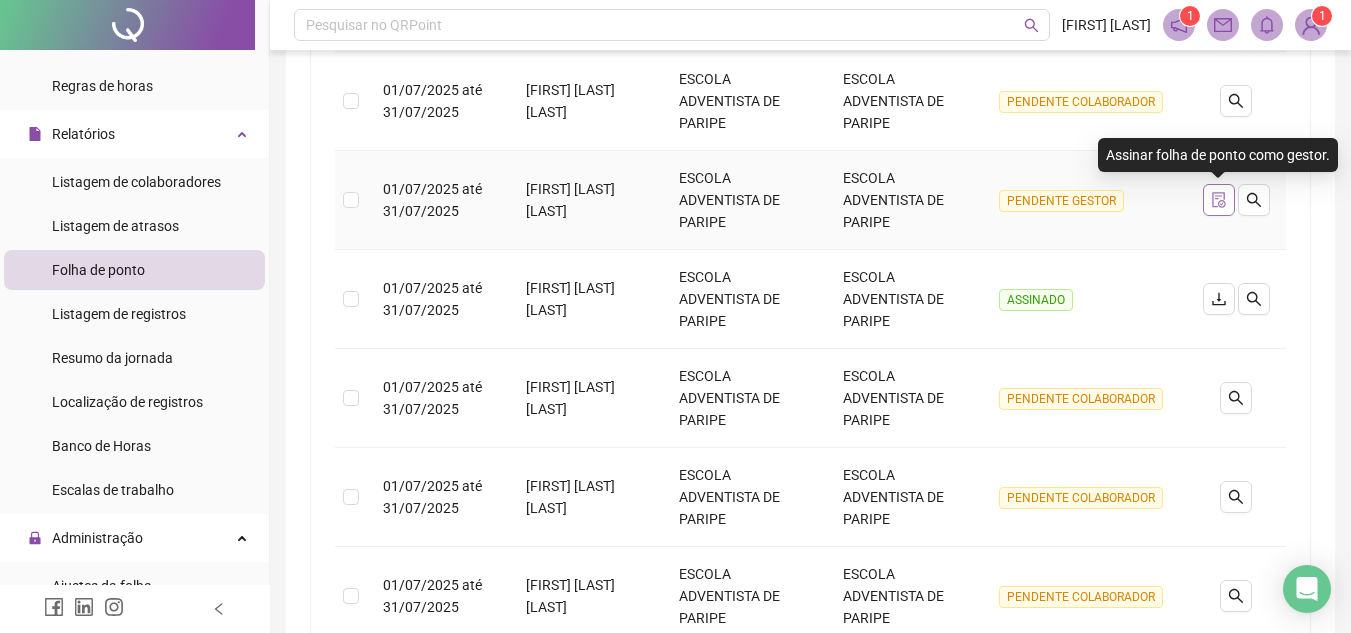 click 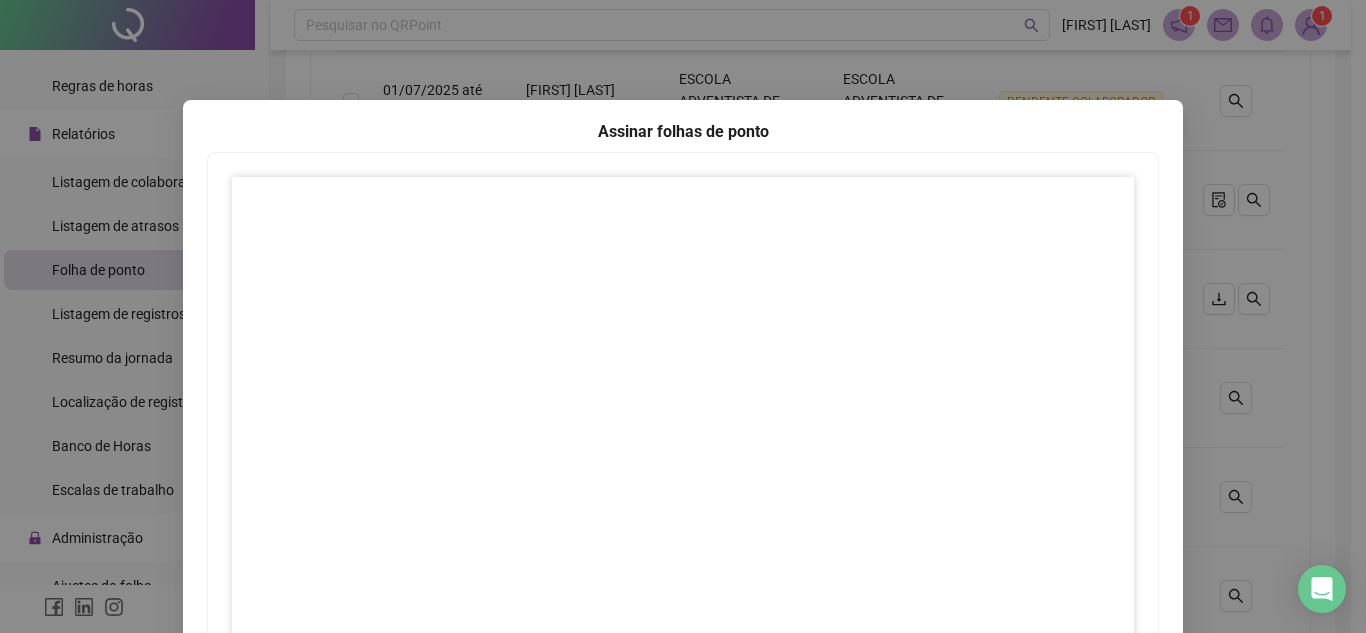scroll, scrollTop: 297, scrollLeft: 0, axis: vertical 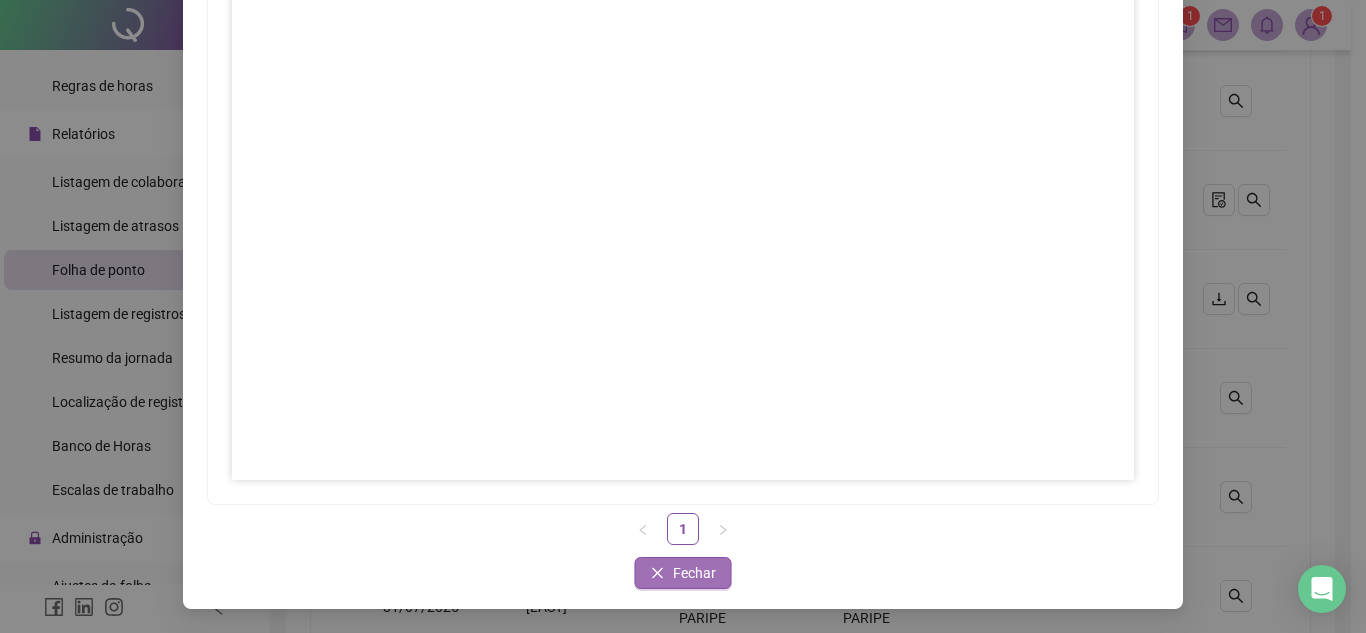 click on "Fechar" at bounding box center (694, 573) 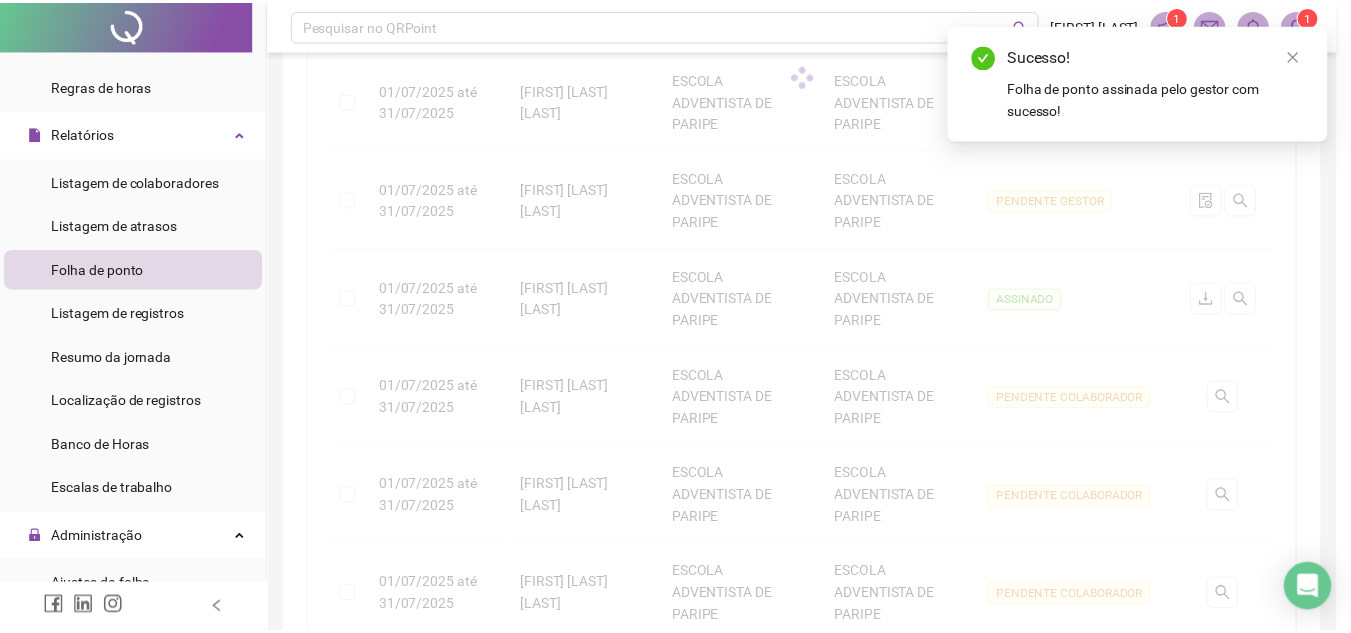 scroll, scrollTop: 0, scrollLeft: 0, axis: both 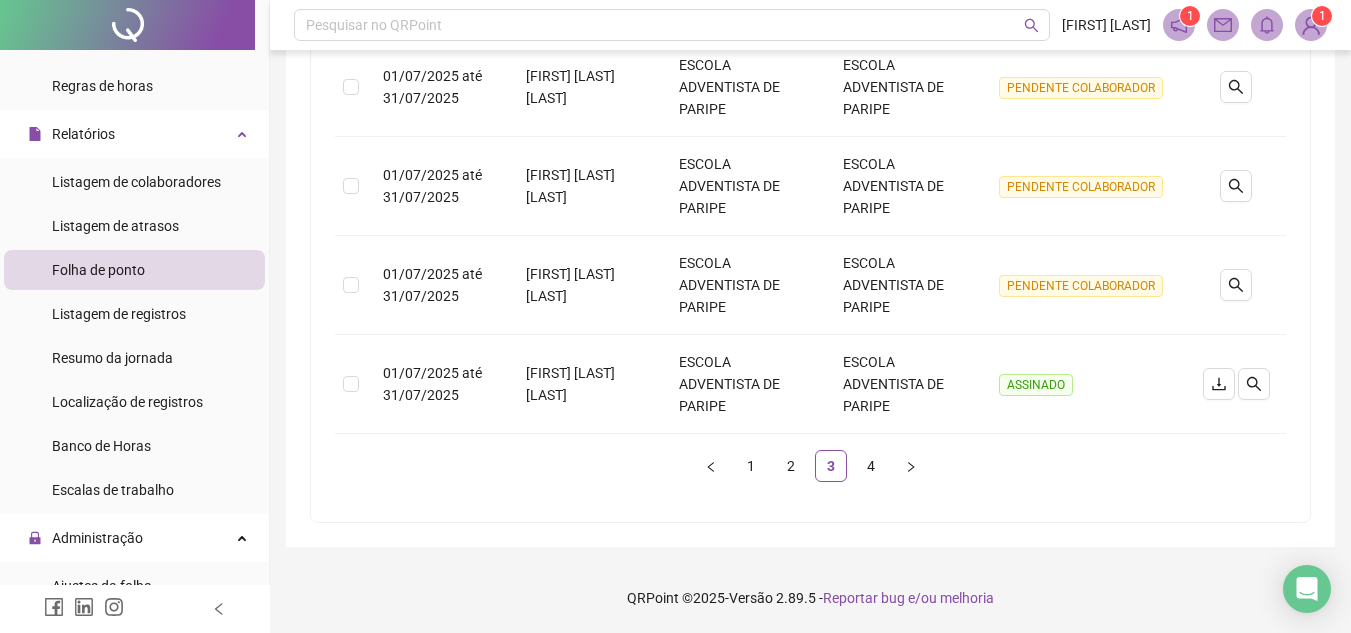 drag, startPoint x: 873, startPoint y: 463, endPoint x: 769, endPoint y: 512, distance: 114.96521 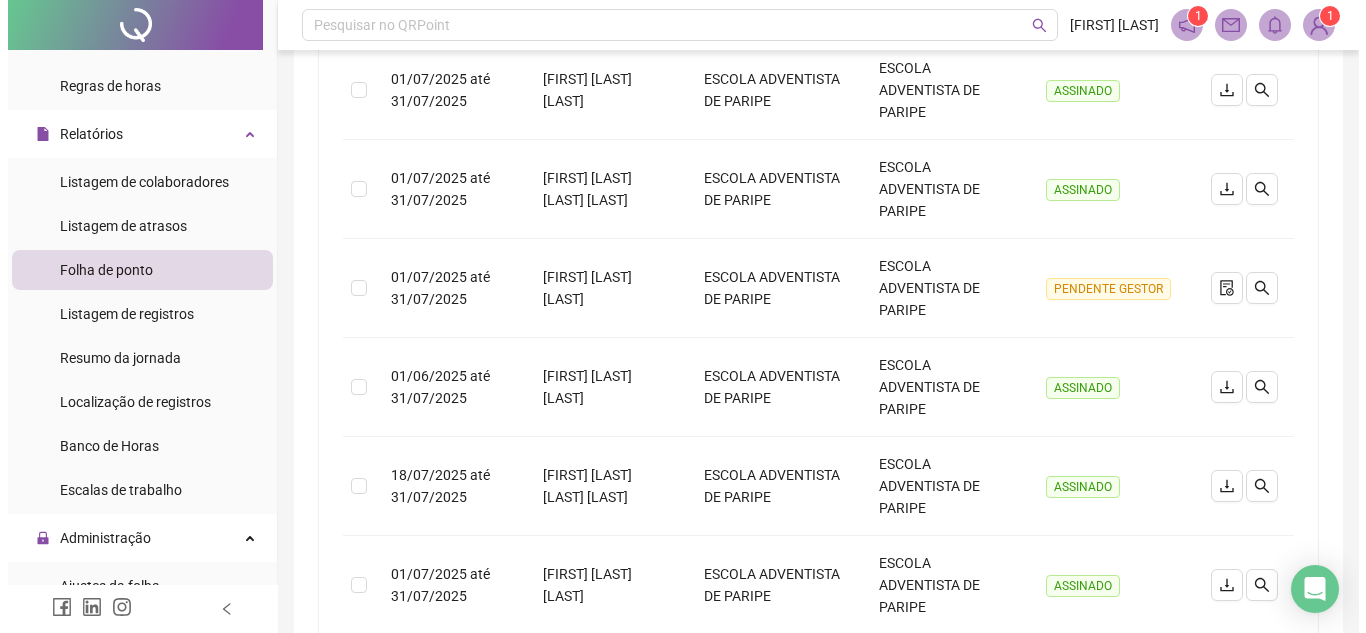 scroll, scrollTop: 292, scrollLeft: 0, axis: vertical 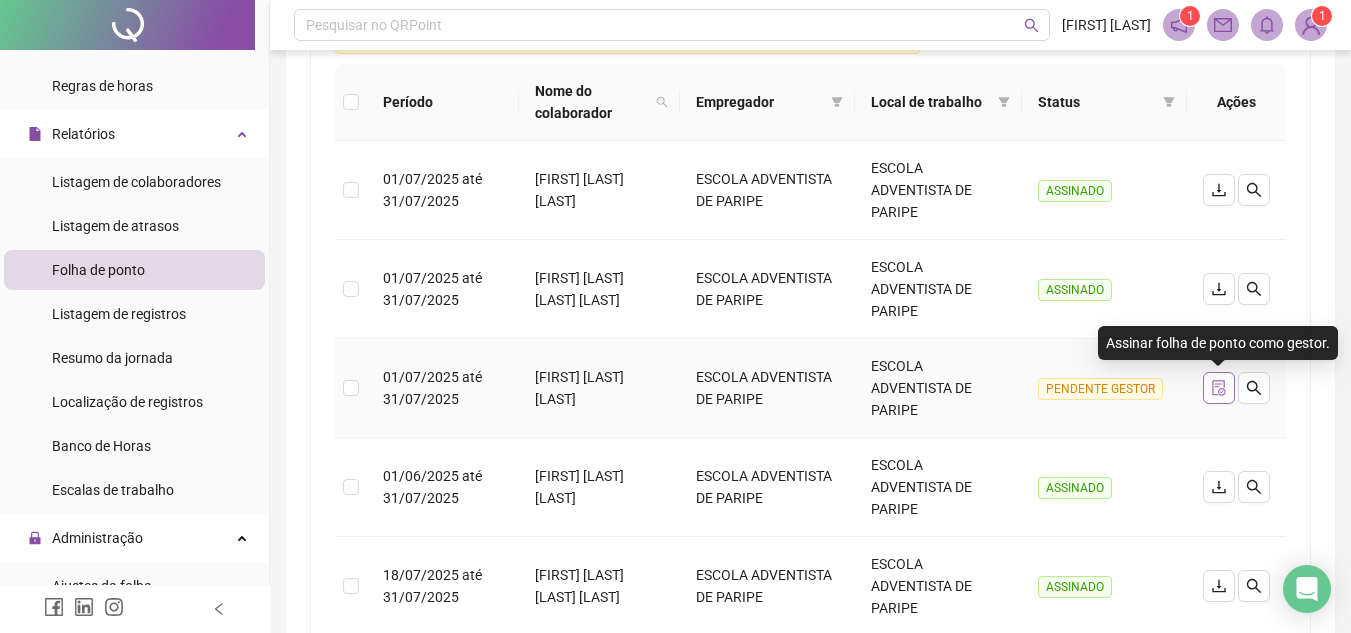 click 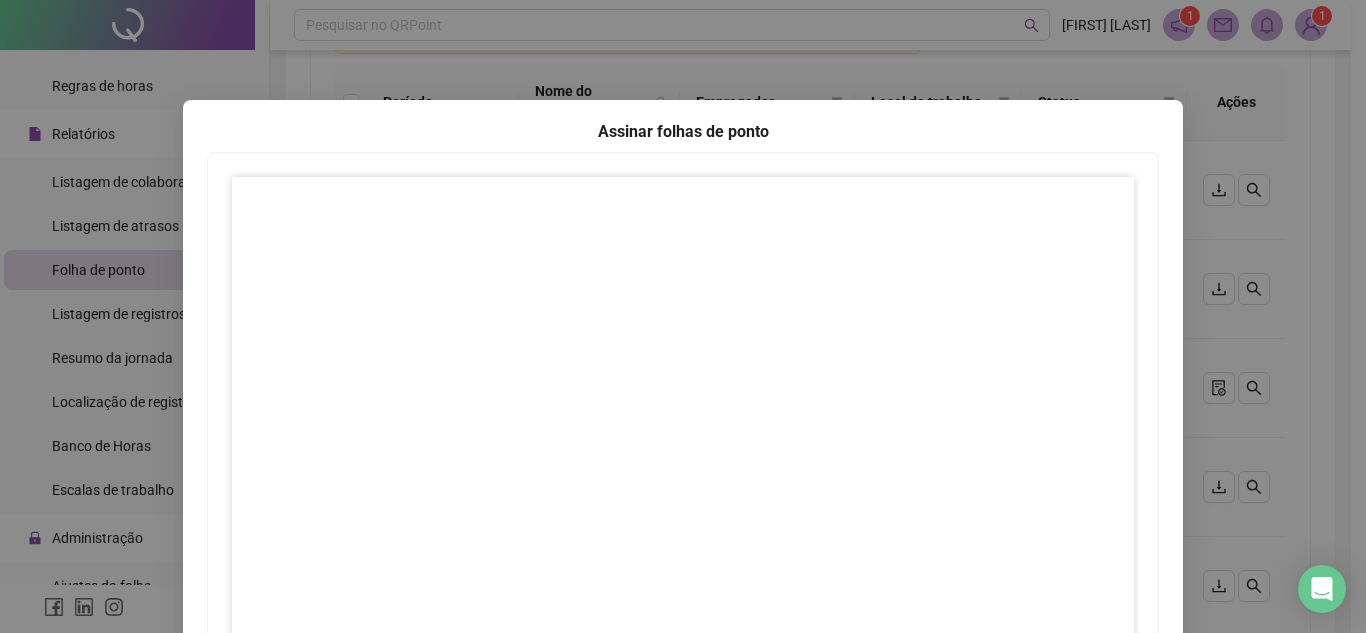 scroll, scrollTop: 297, scrollLeft: 0, axis: vertical 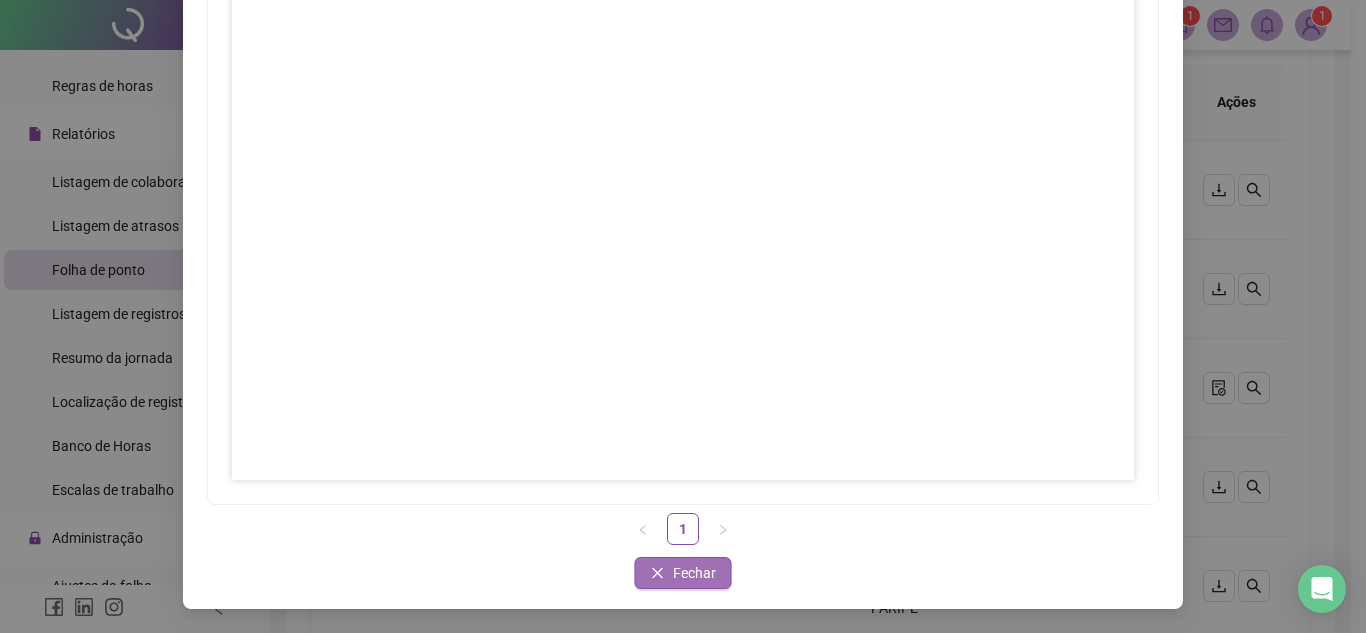 click on "Fechar" at bounding box center (694, 573) 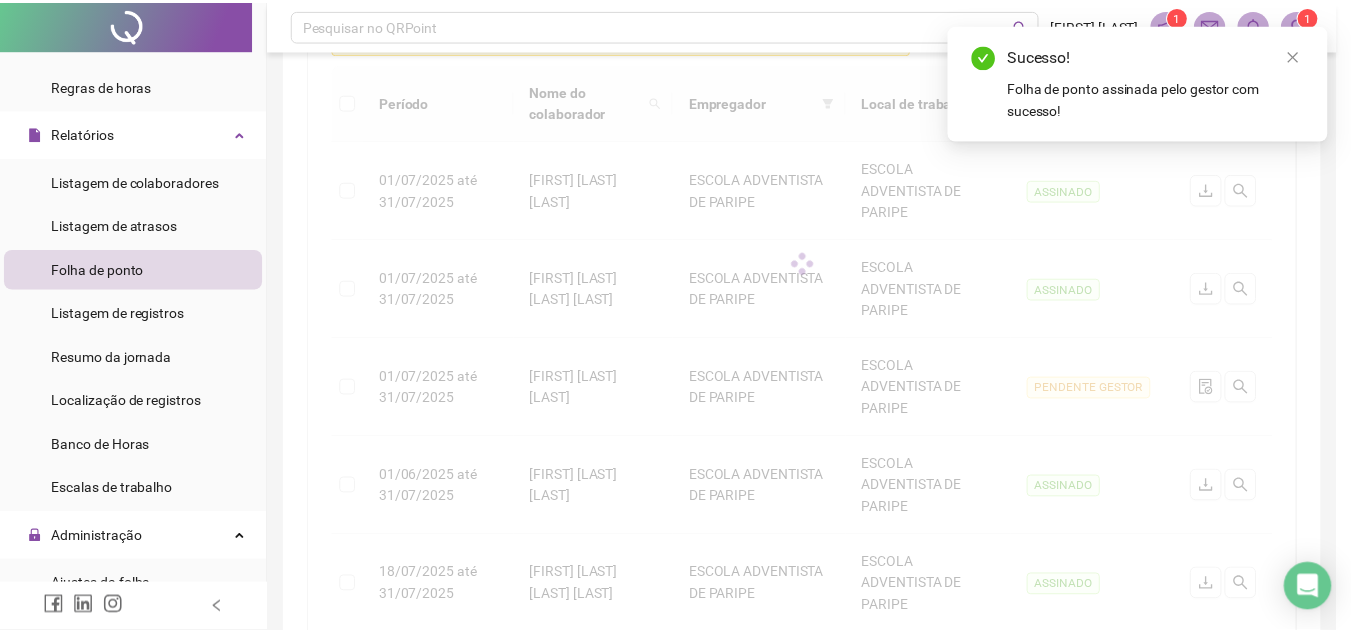 scroll, scrollTop: 197, scrollLeft: 0, axis: vertical 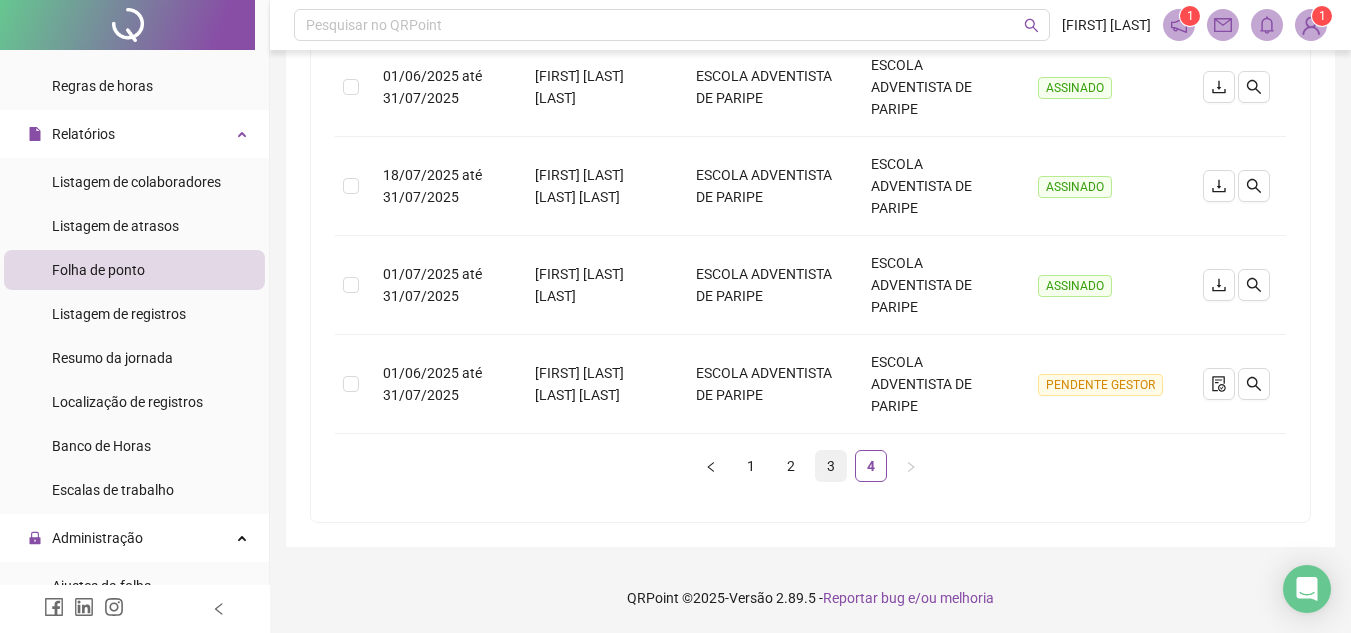 click on "3" at bounding box center (831, 466) 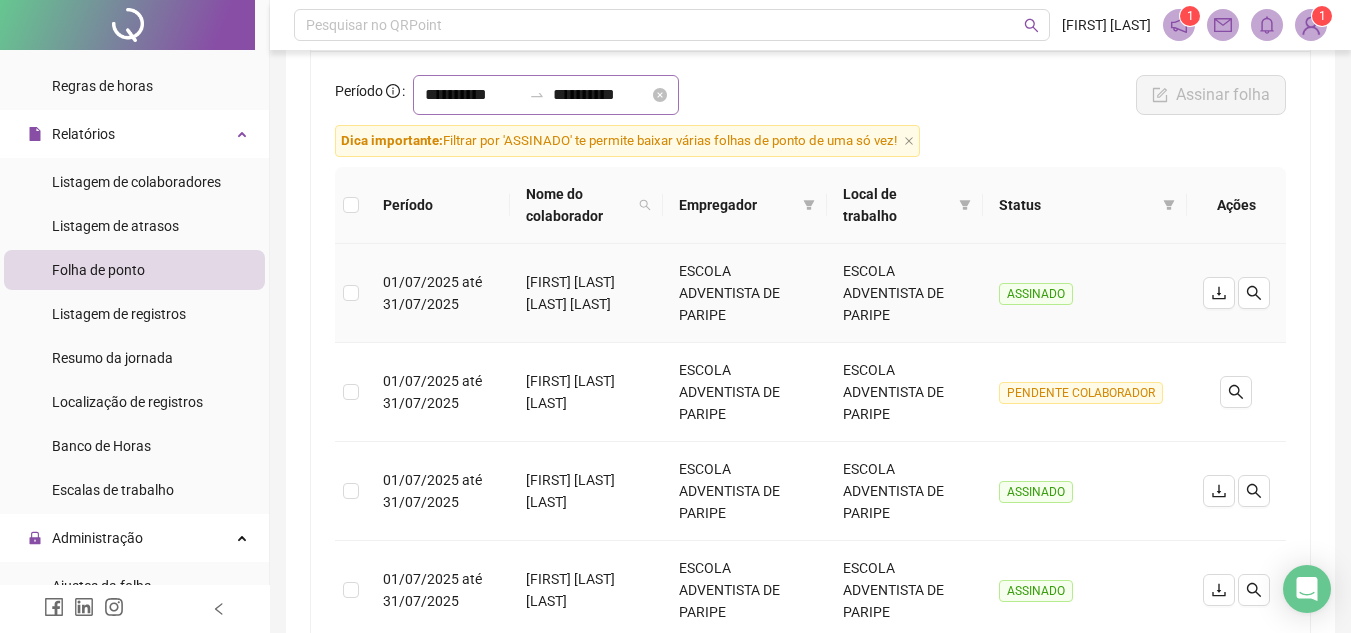 scroll, scrollTop: 0, scrollLeft: 0, axis: both 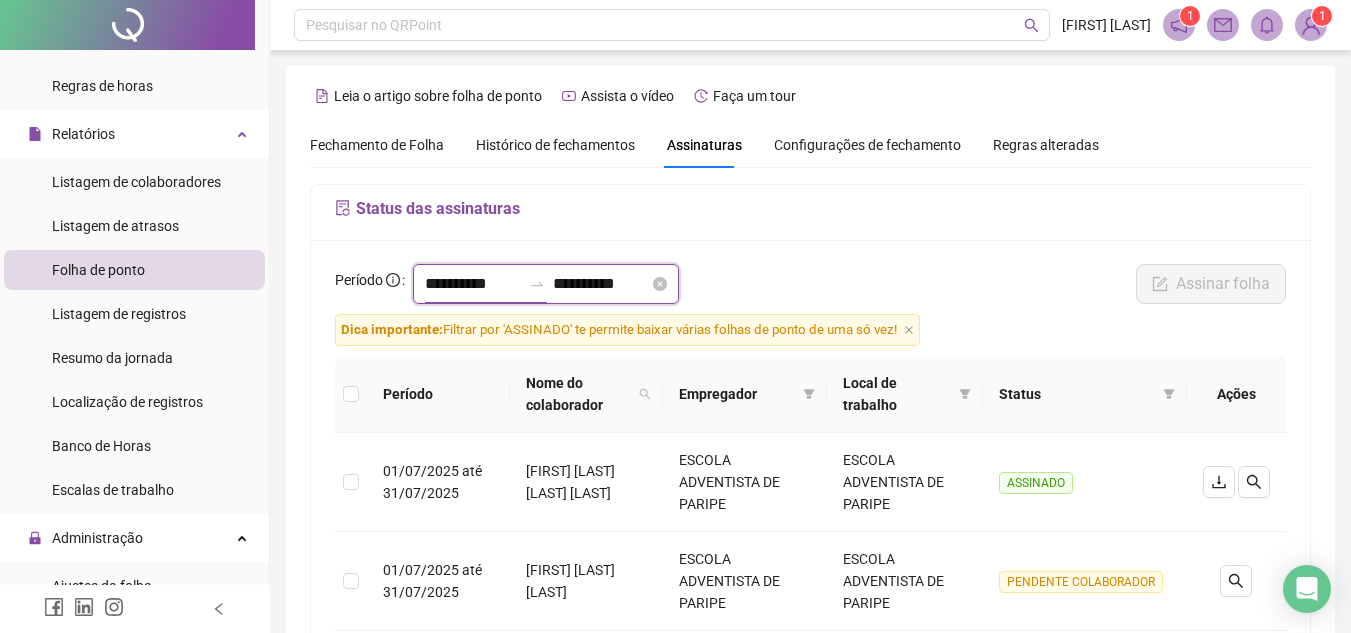 click on "**********" at bounding box center [473, 284] 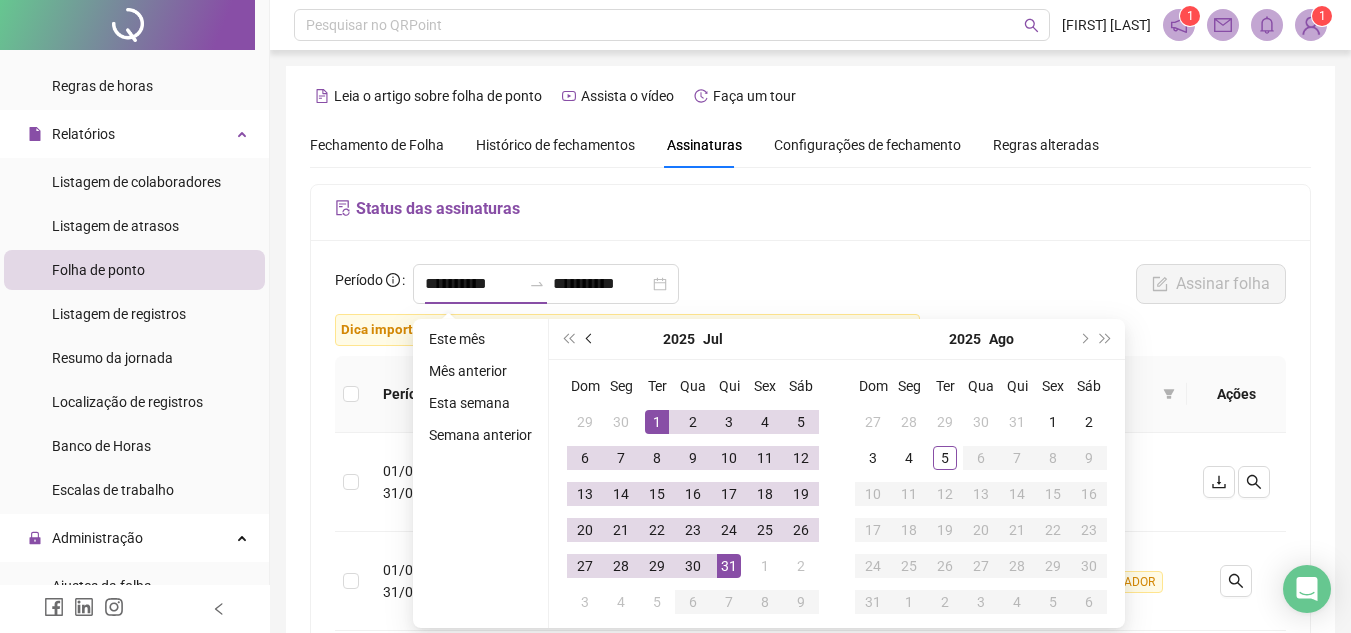 click at bounding box center (591, 339) 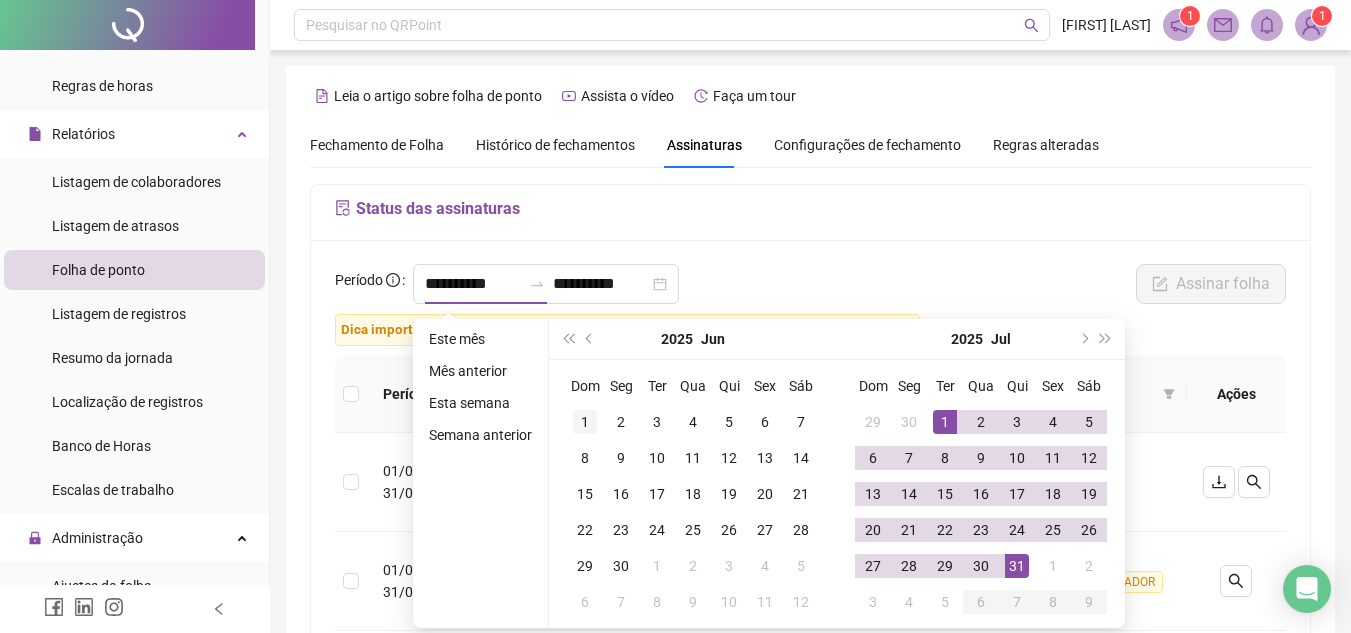 type on "**********" 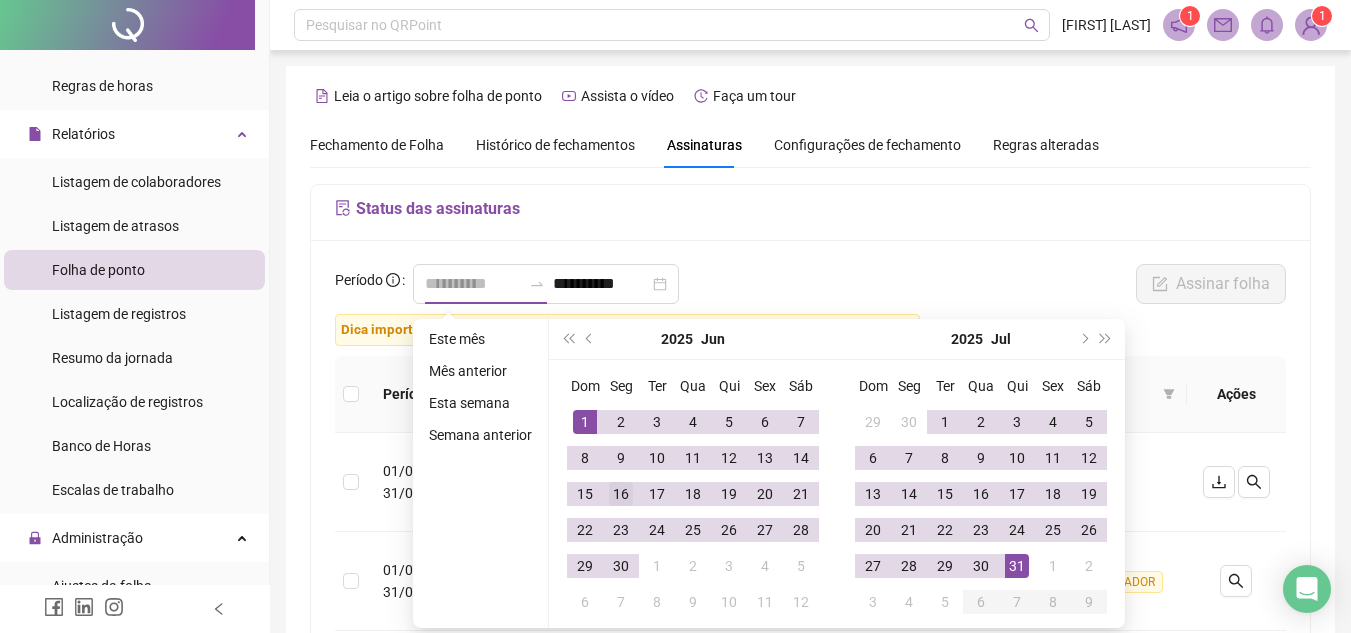 drag, startPoint x: 588, startPoint y: 421, endPoint x: 618, endPoint y: 479, distance: 65.29931 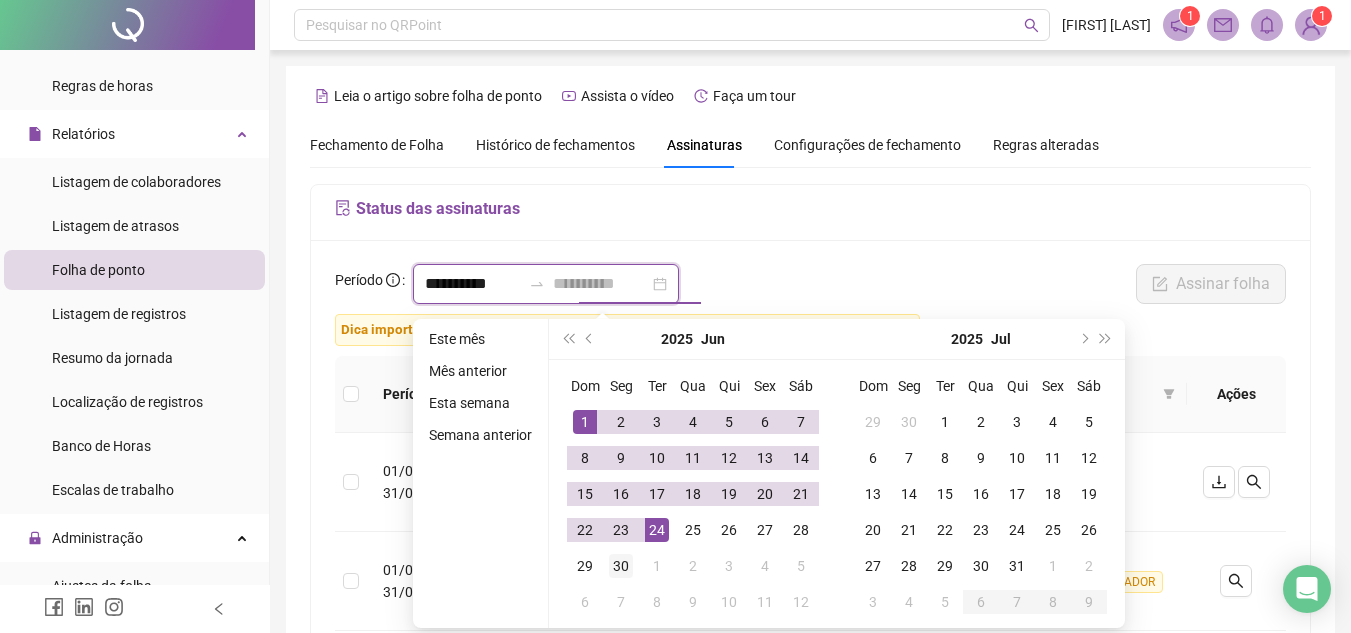 type on "**********" 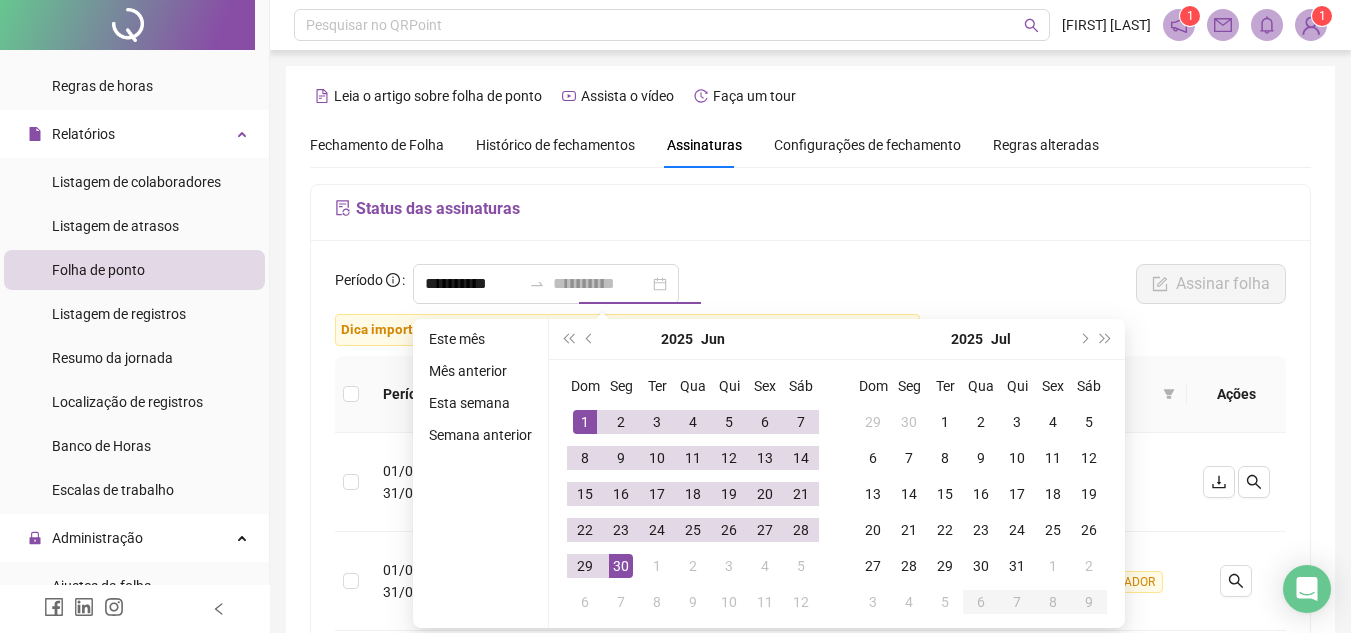click on "30" at bounding box center [621, 566] 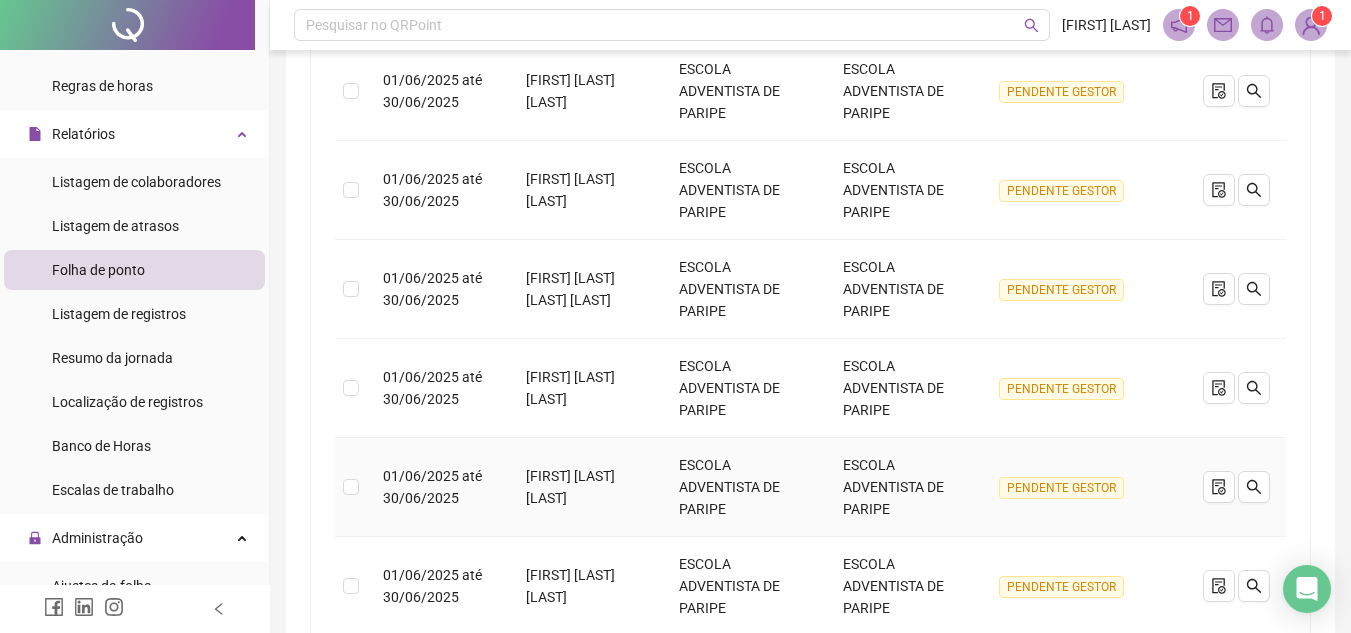 scroll, scrollTop: 89, scrollLeft: 0, axis: vertical 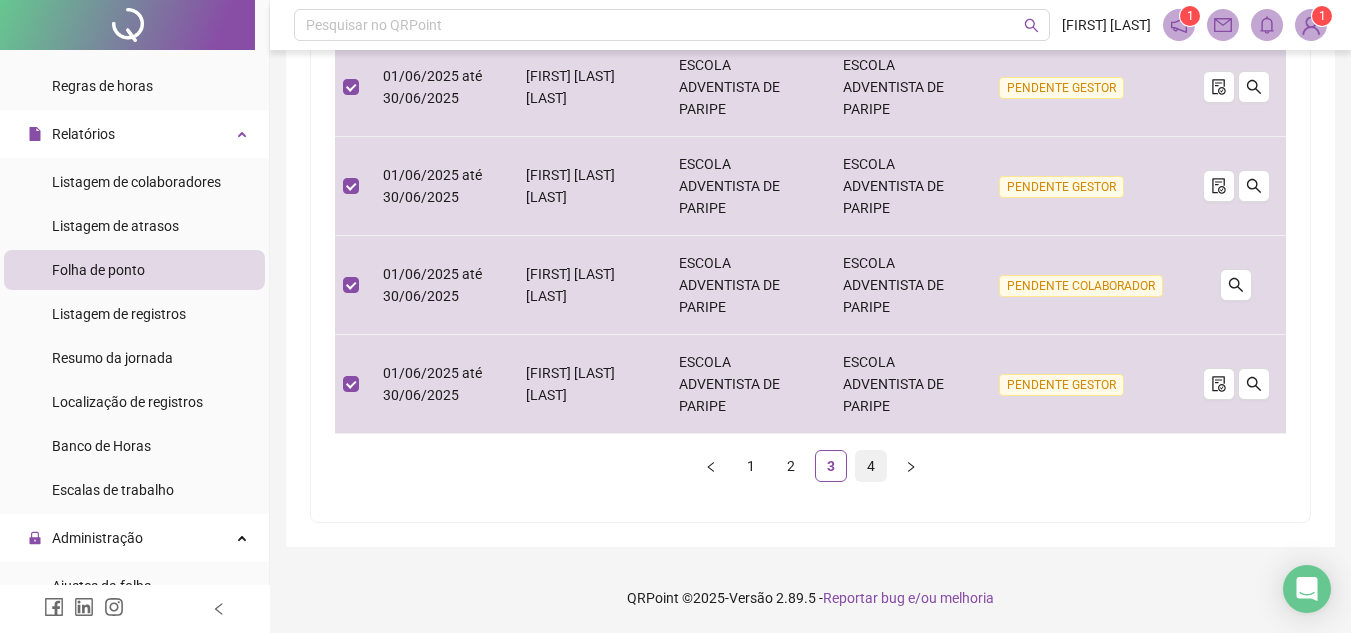 click on "4" at bounding box center (871, 466) 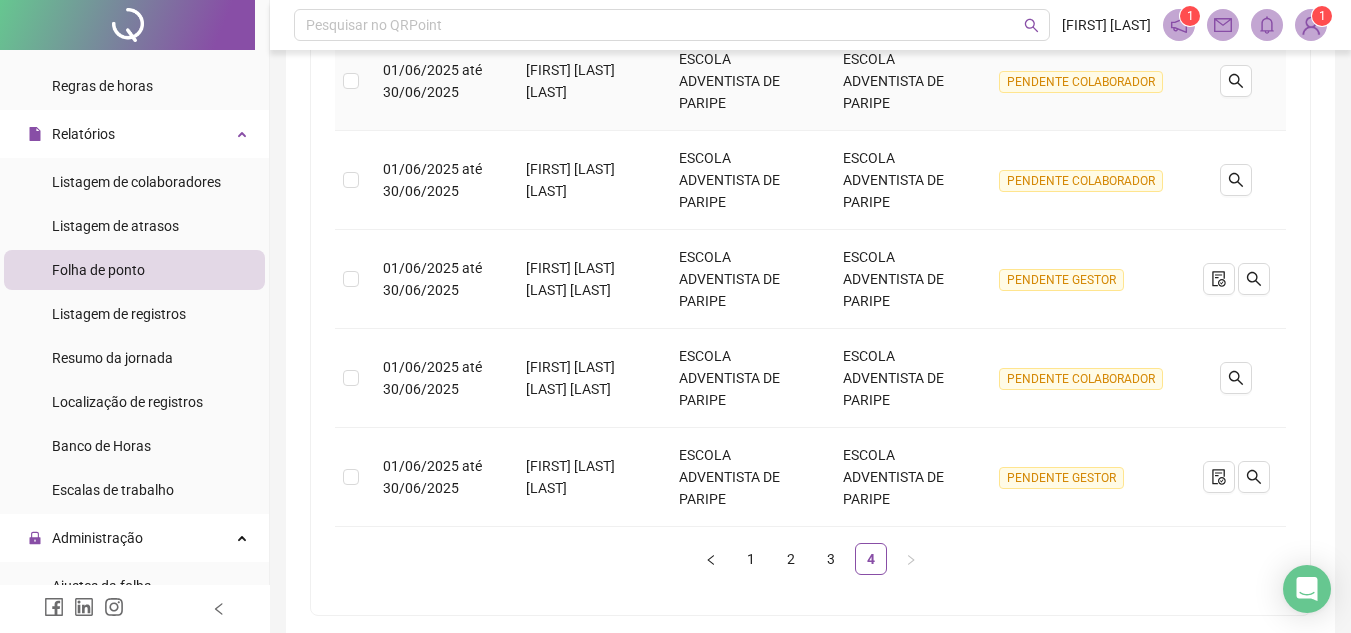 scroll, scrollTop: 593, scrollLeft: 0, axis: vertical 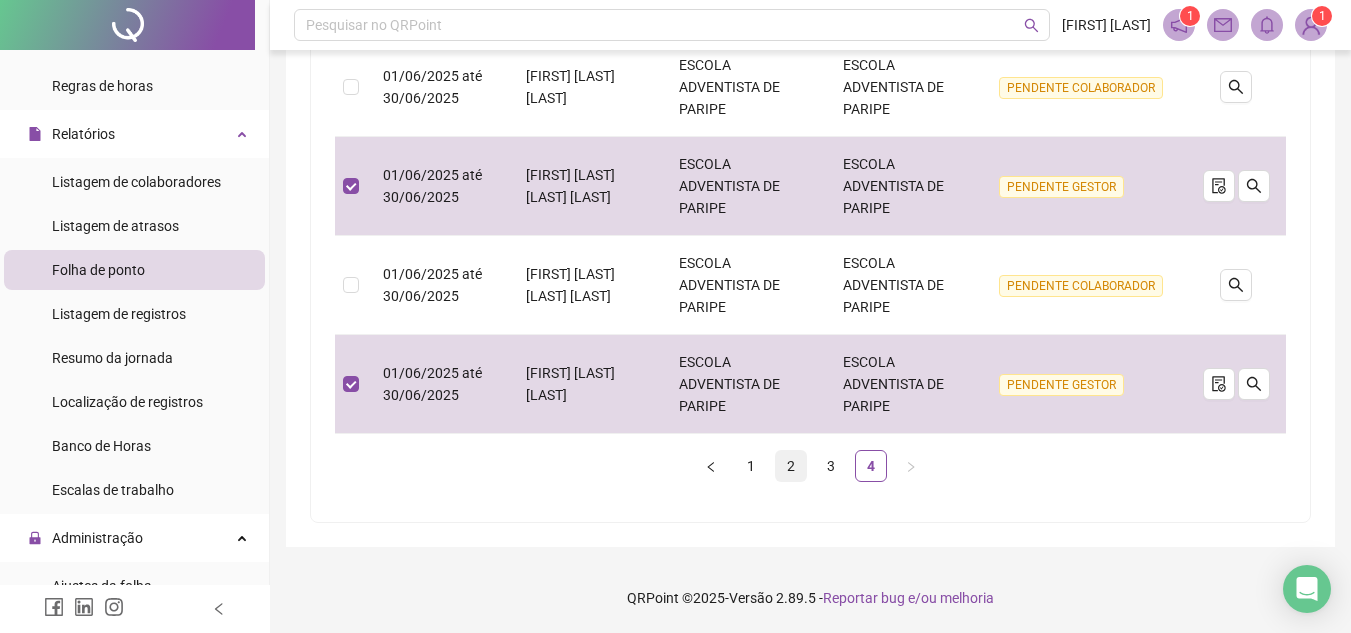 click on "2" at bounding box center (791, 466) 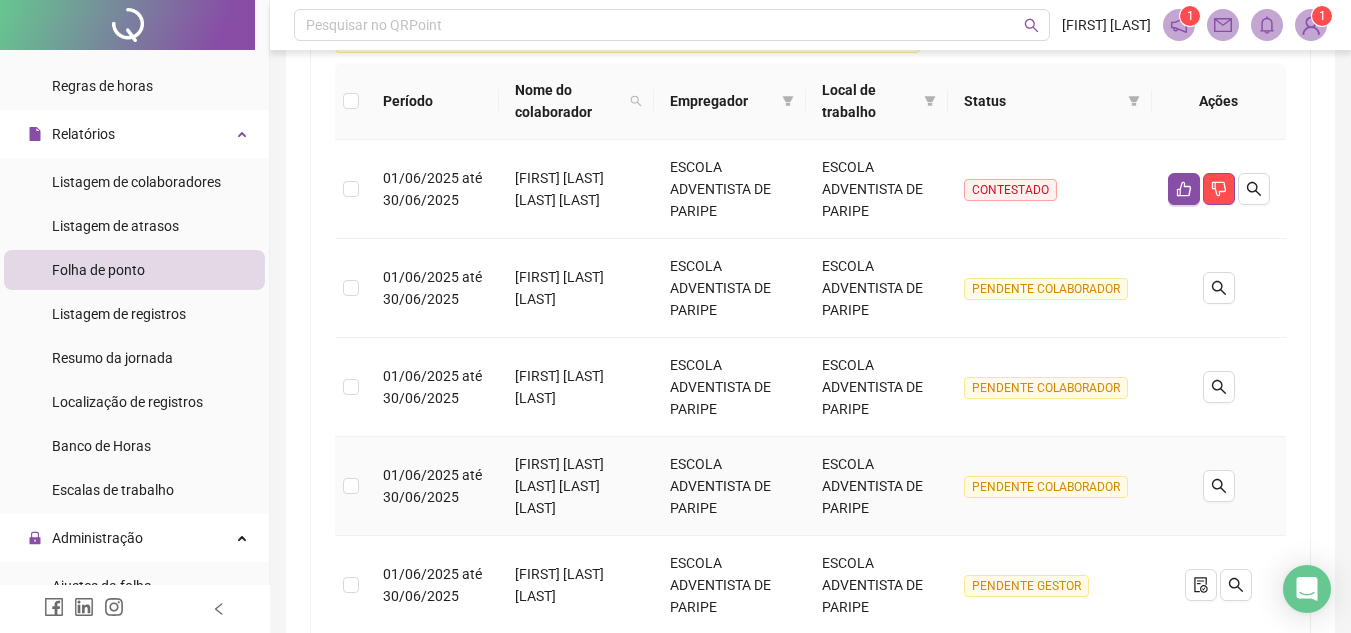 scroll, scrollTop: 493, scrollLeft: 0, axis: vertical 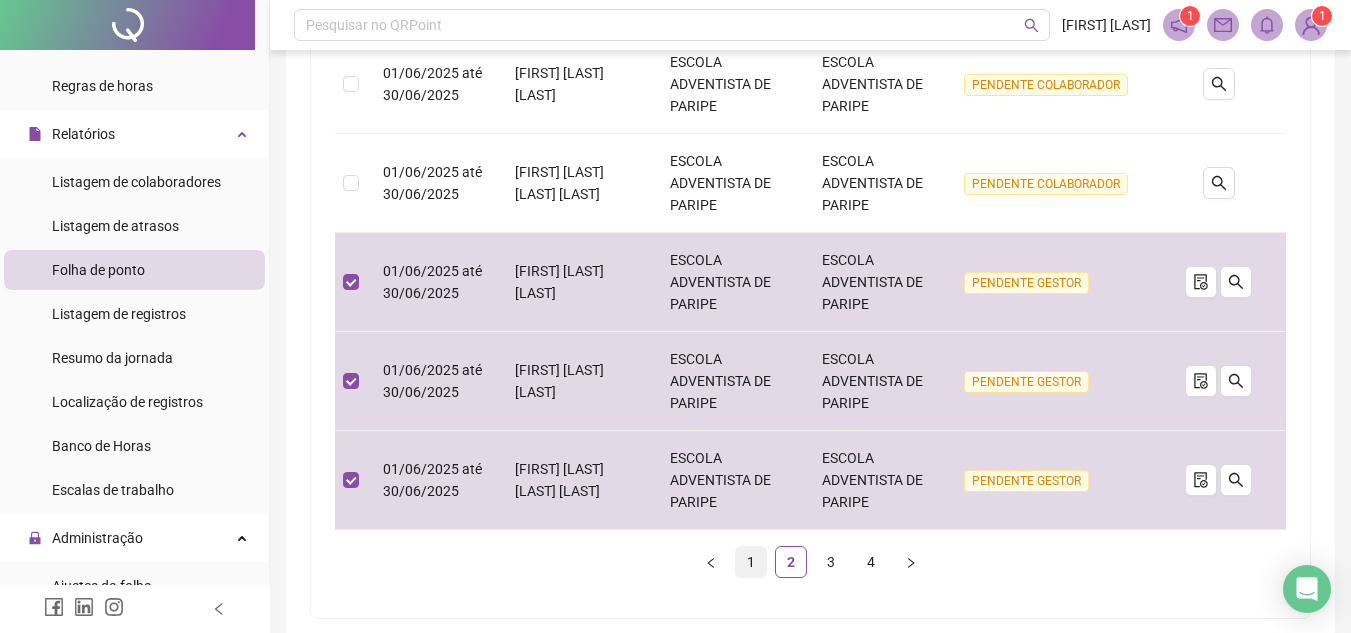 click on "1" at bounding box center [751, 562] 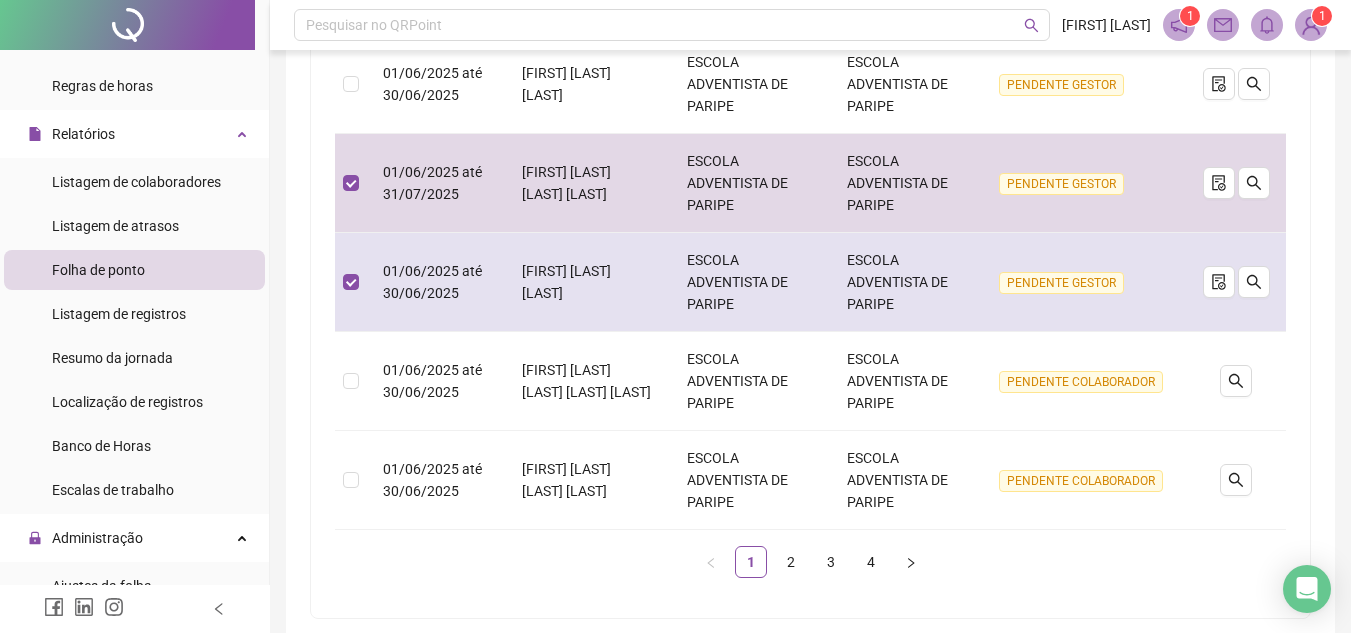 scroll, scrollTop: 793, scrollLeft: 0, axis: vertical 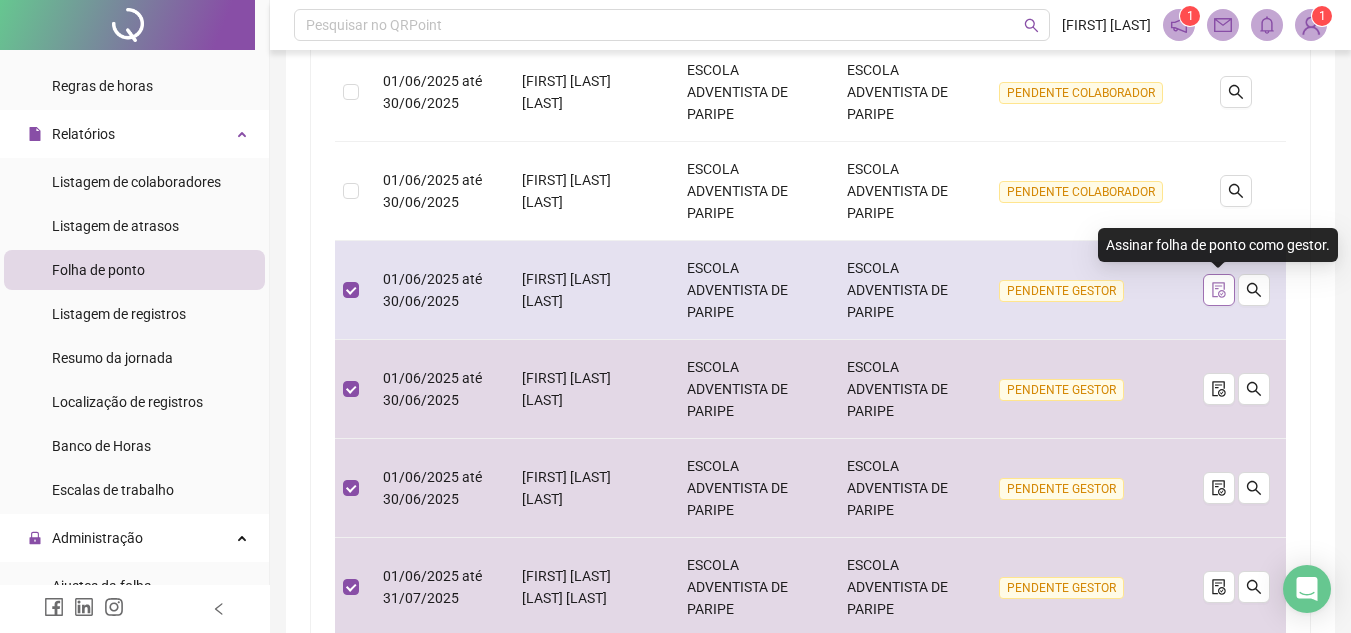 click 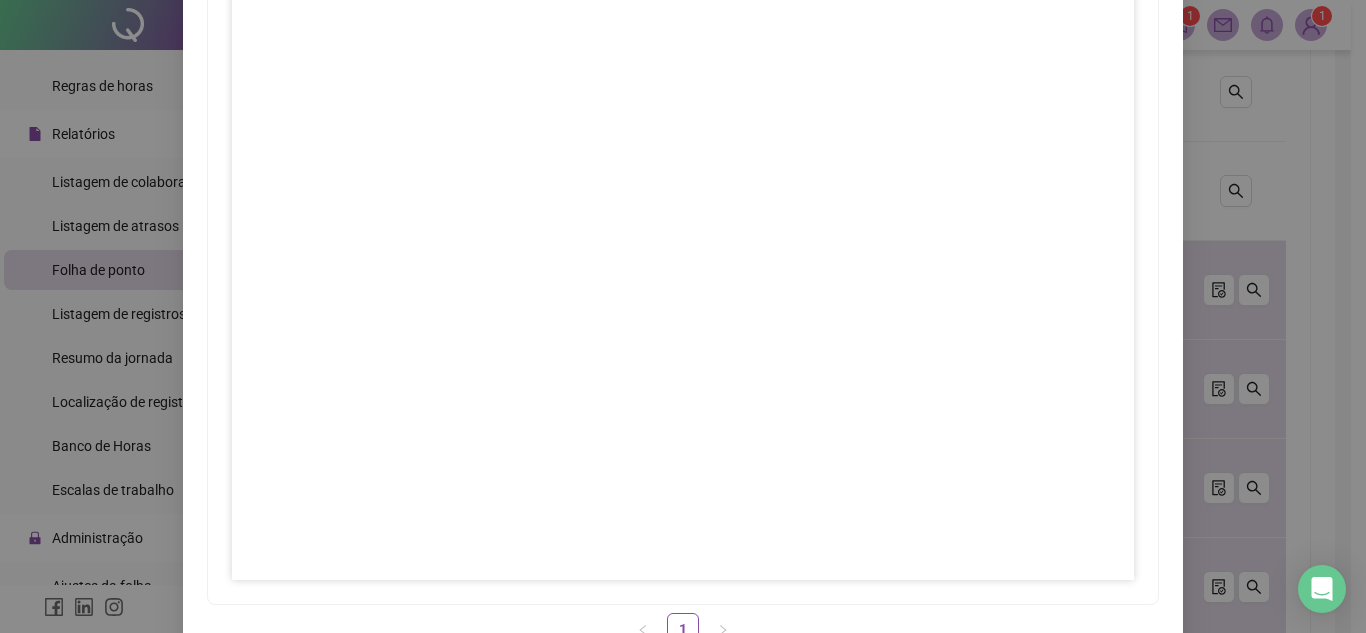scroll, scrollTop: 297, scrollLeft: 0, axis: vertical 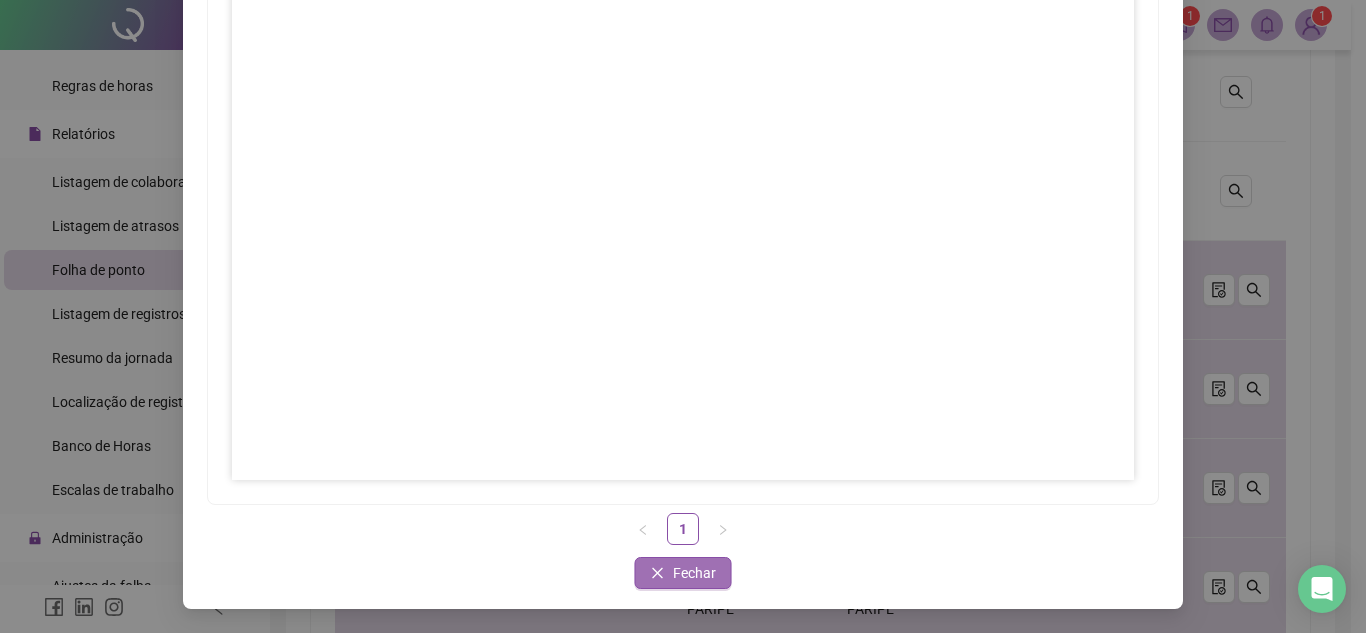 click on "Fechar" at bounding box center (694, 573) 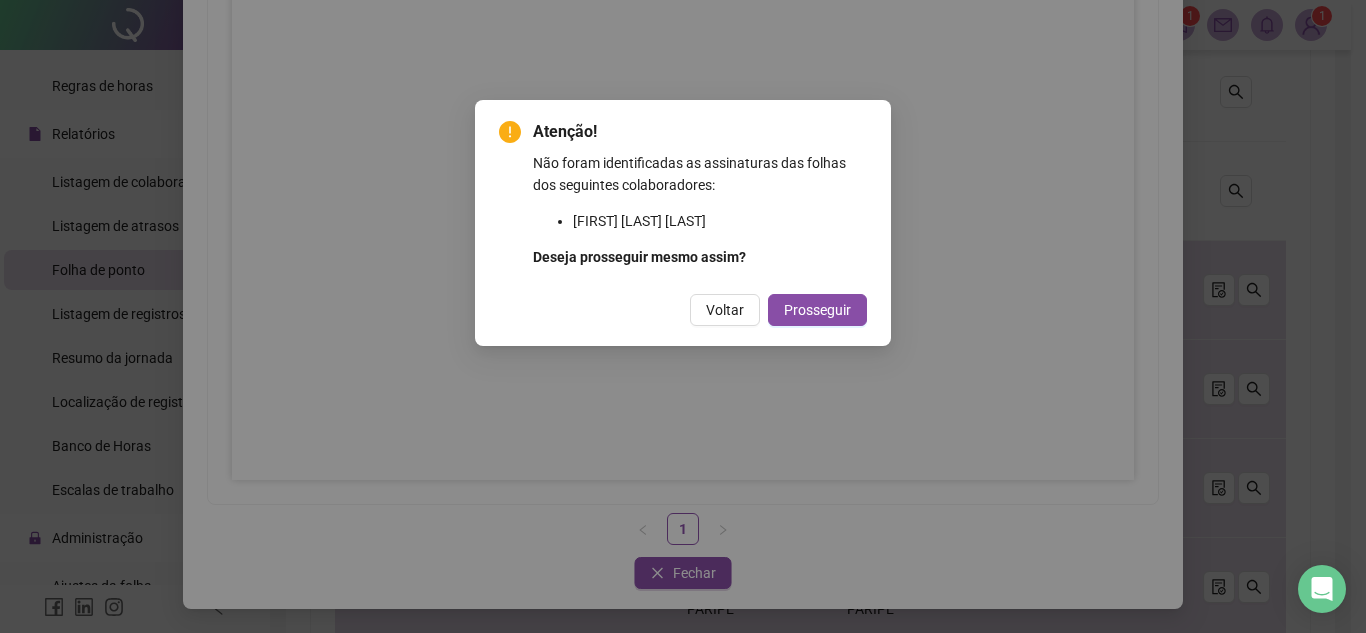click on "Prosseguir" at bounding box center (817, 310) 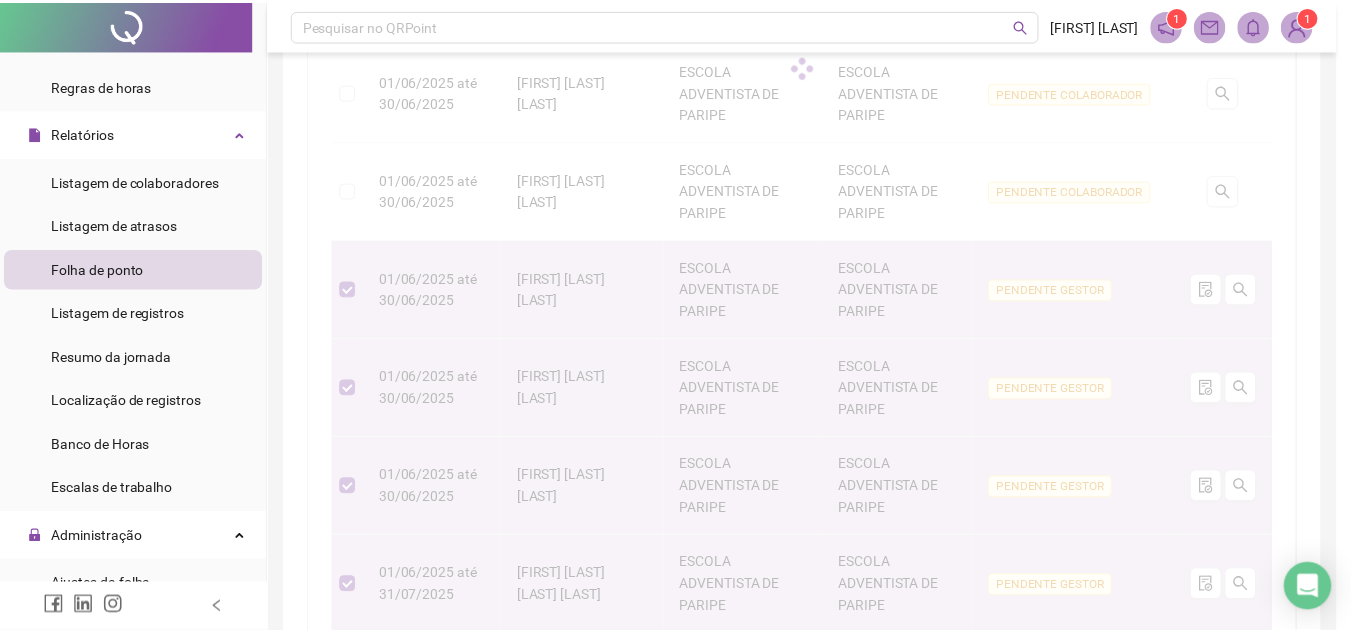 scroll, scrollTop: 197, scrollLeft: 0, axis: vertical 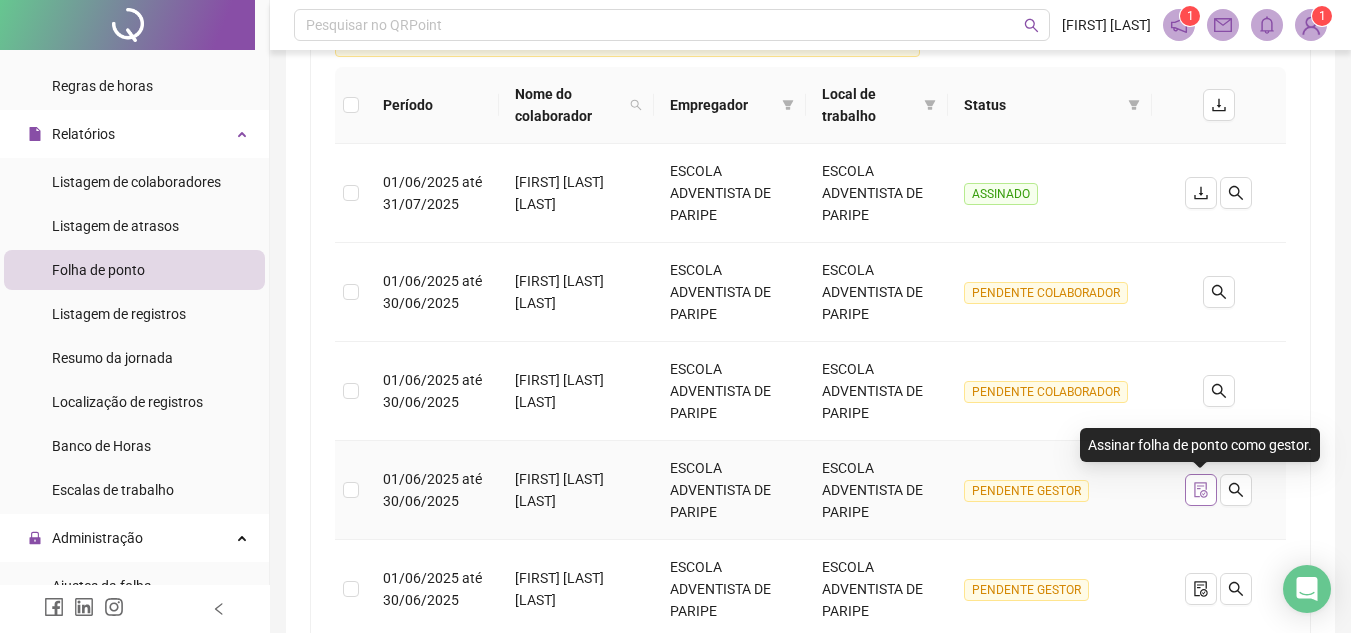click 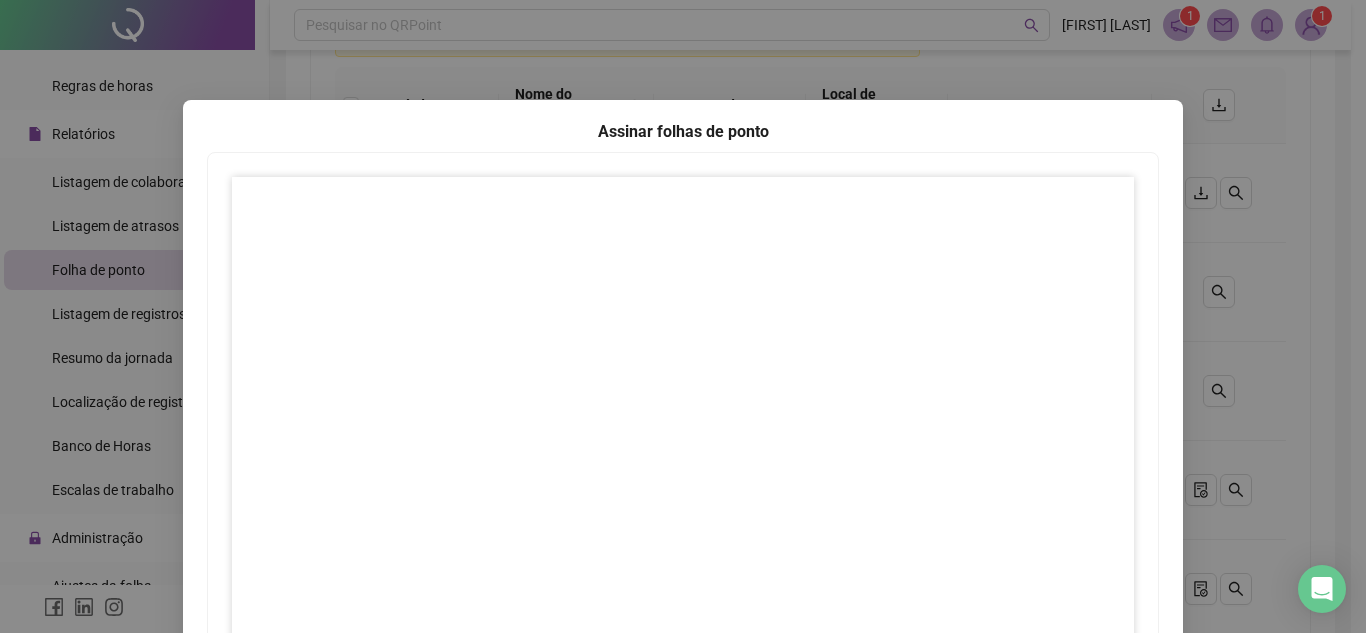 scroll, scrollTop: 297, scrollLeft: 0, axis: vertical 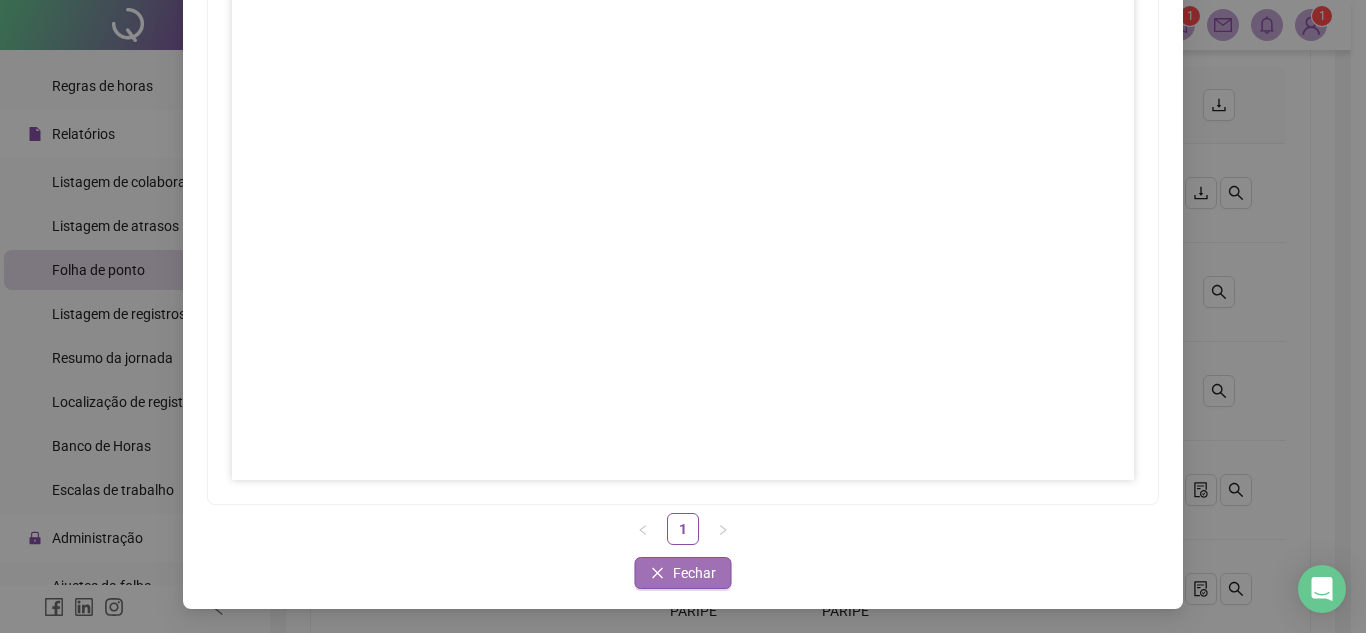 click on "Fechar" at bounding box center (694, 573) 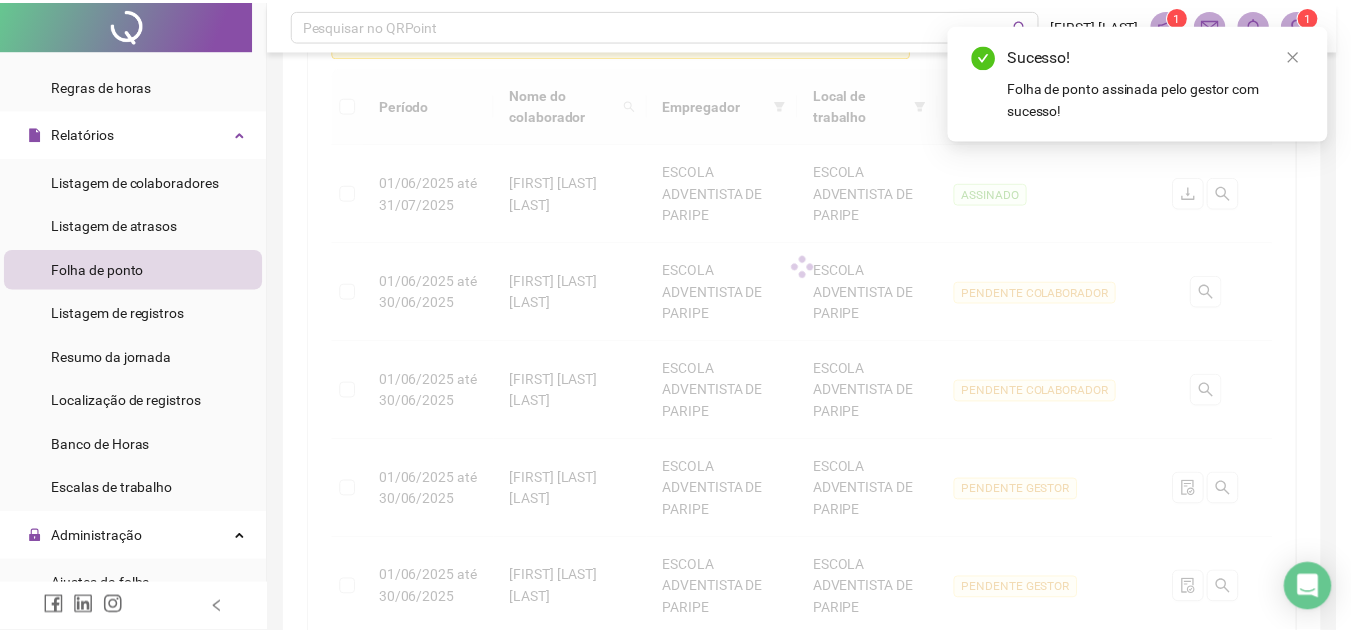 scroll, scrollTop: 0, scrollLeft: 0, axis: both 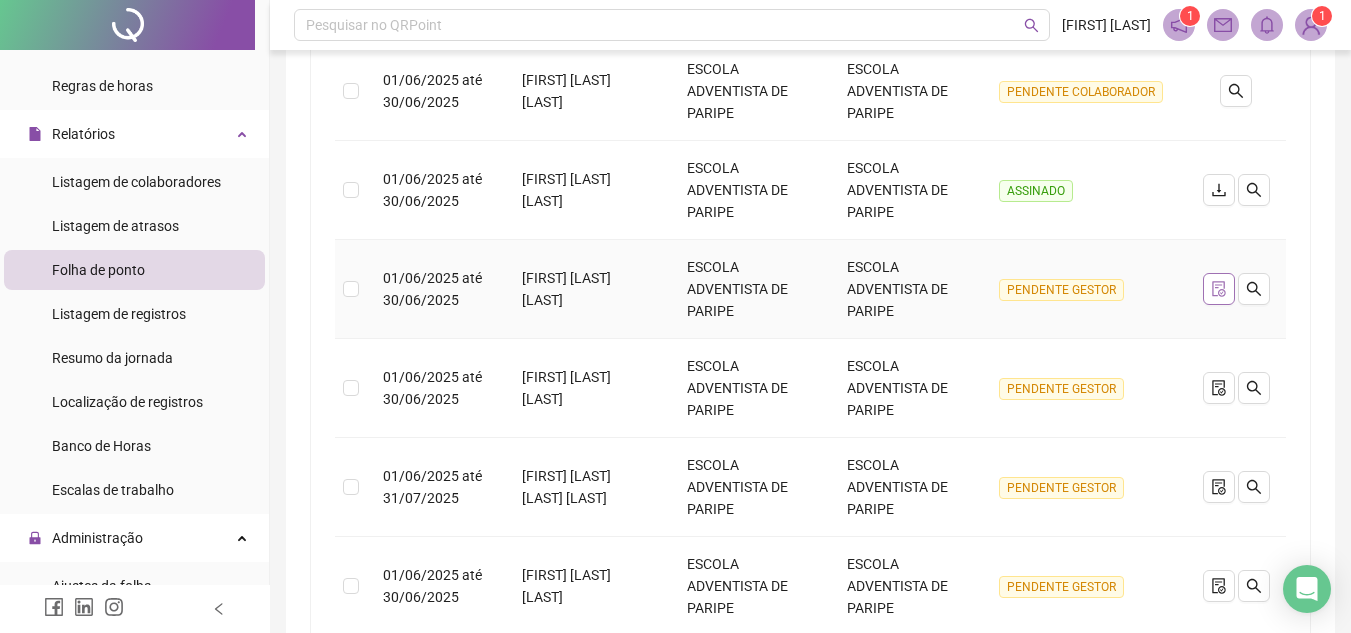 click 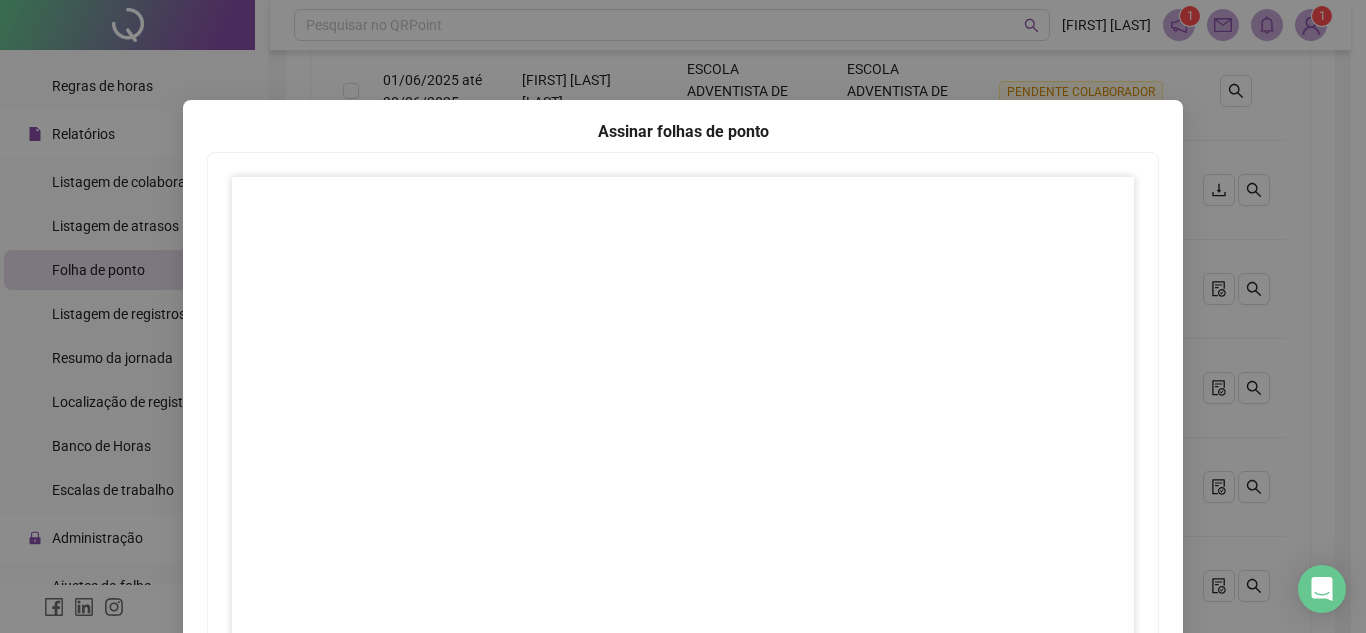 scroll, scrollTop: 297, scrollLeft: 0, axis: vertical 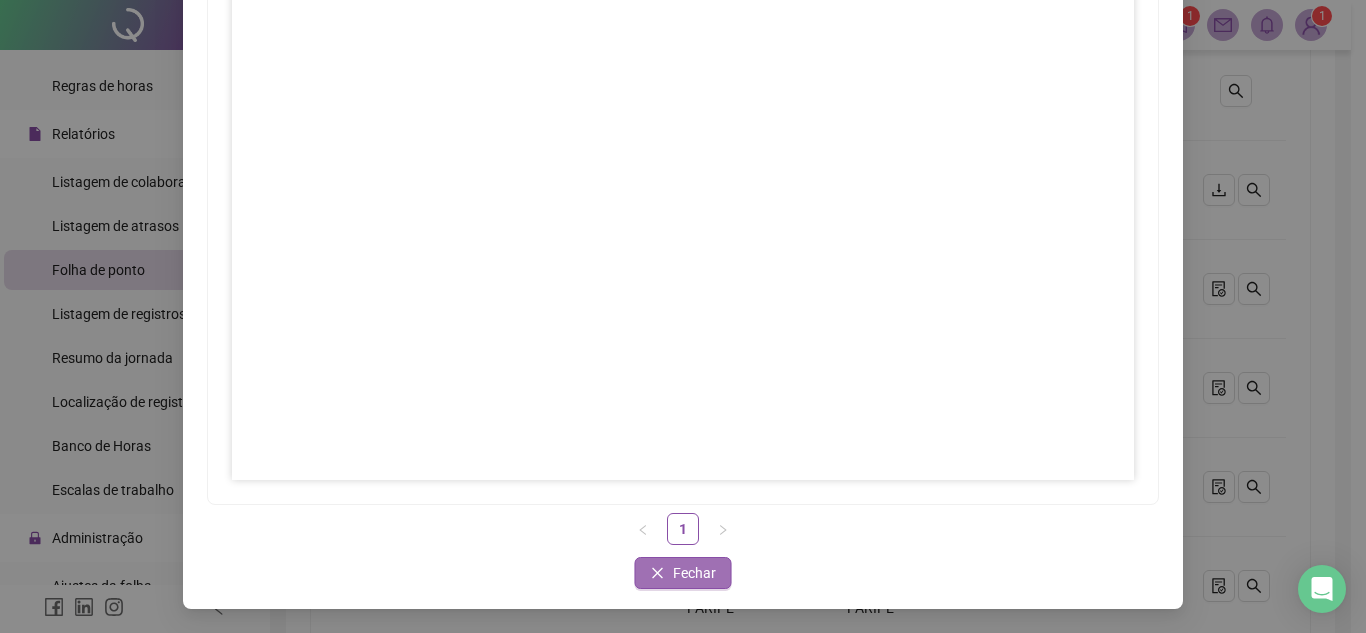 click on "Fechar" at bounding box center [694, 573] 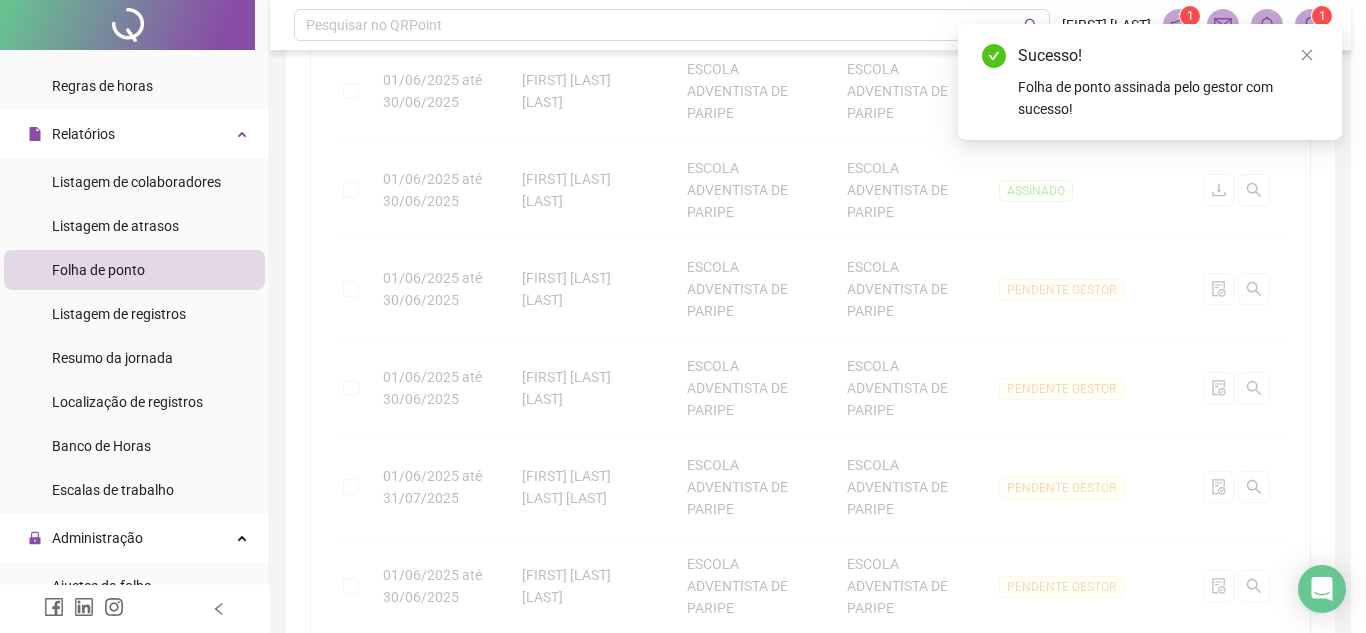 scroll, scrollTop: 197, scrollLeft: 0, axis: vertical 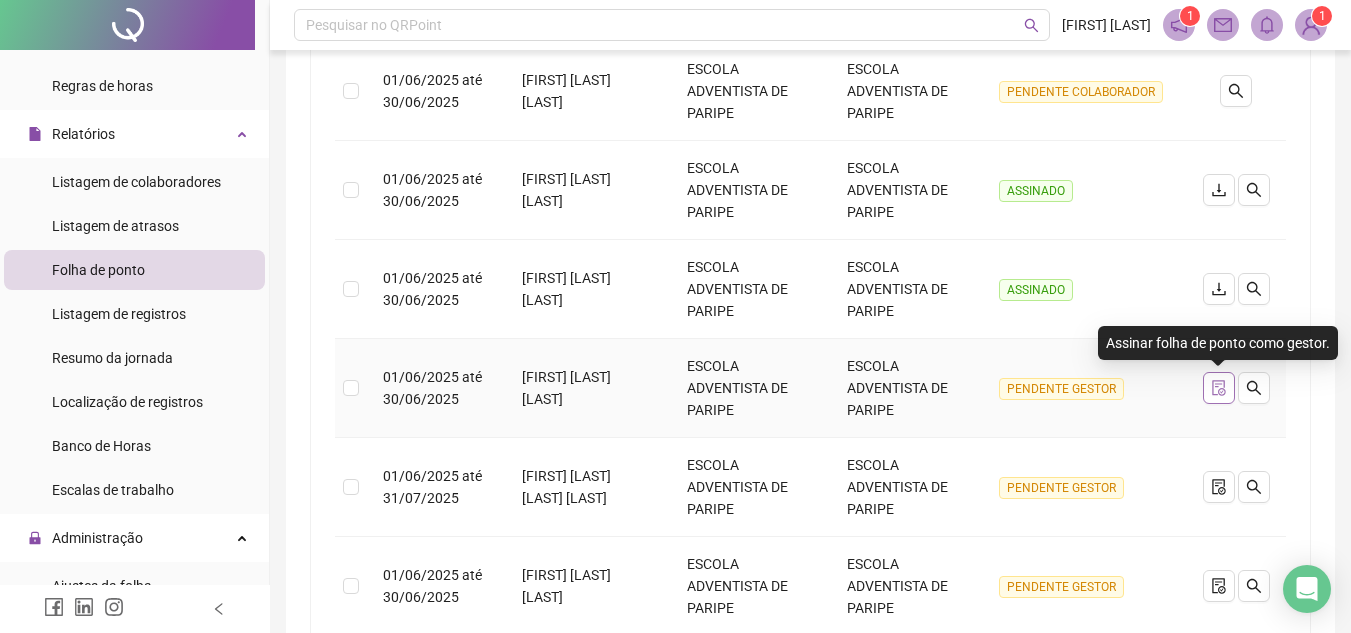 click 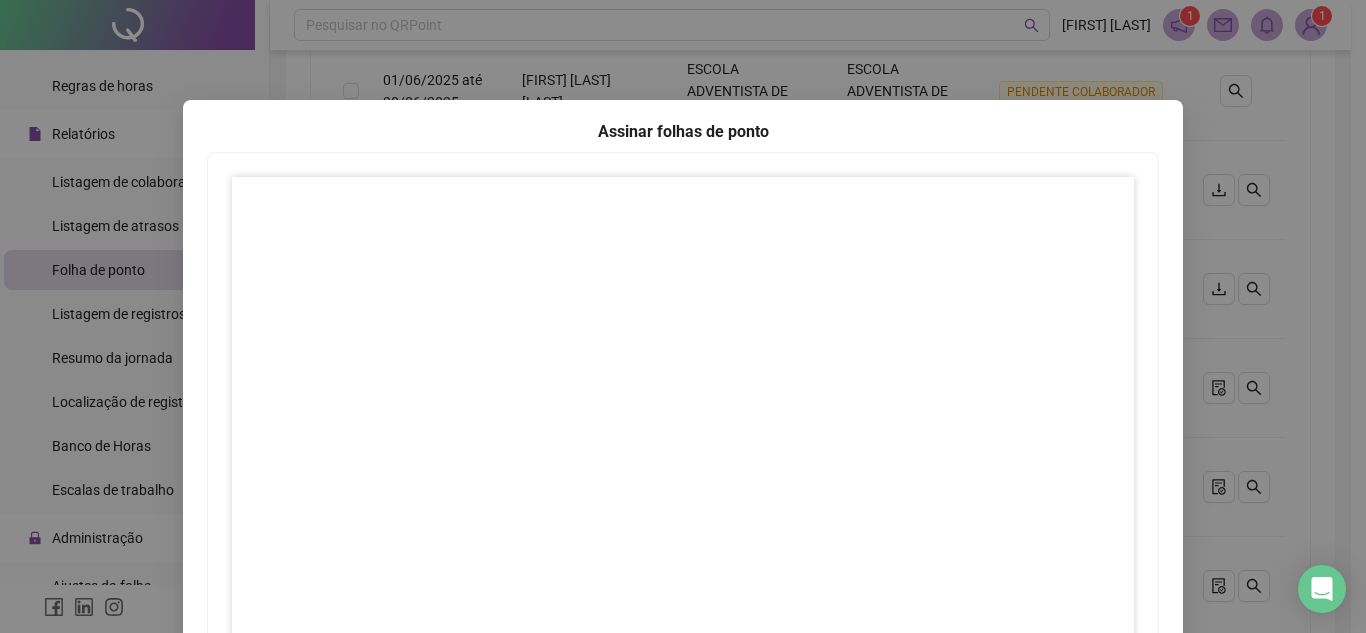 scroll, scrollTop: 297, scrollLeft: 0, axis: vertical 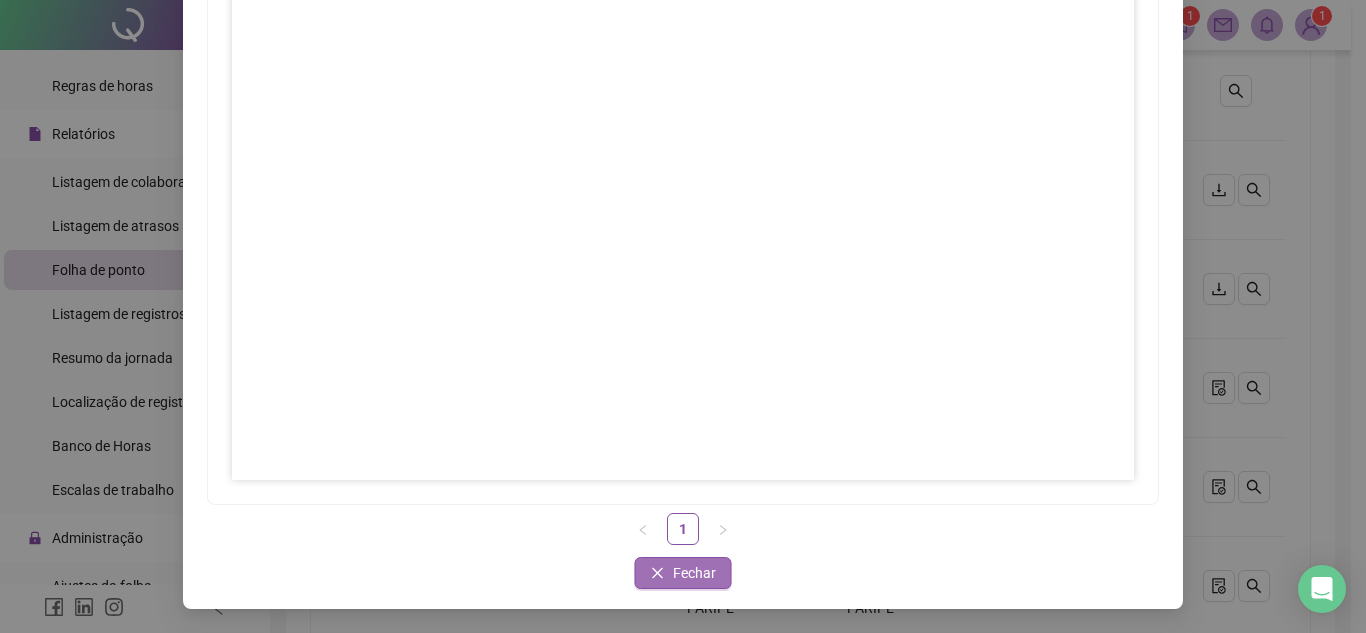 click on "Fechar" at bounding box center (694, 573) 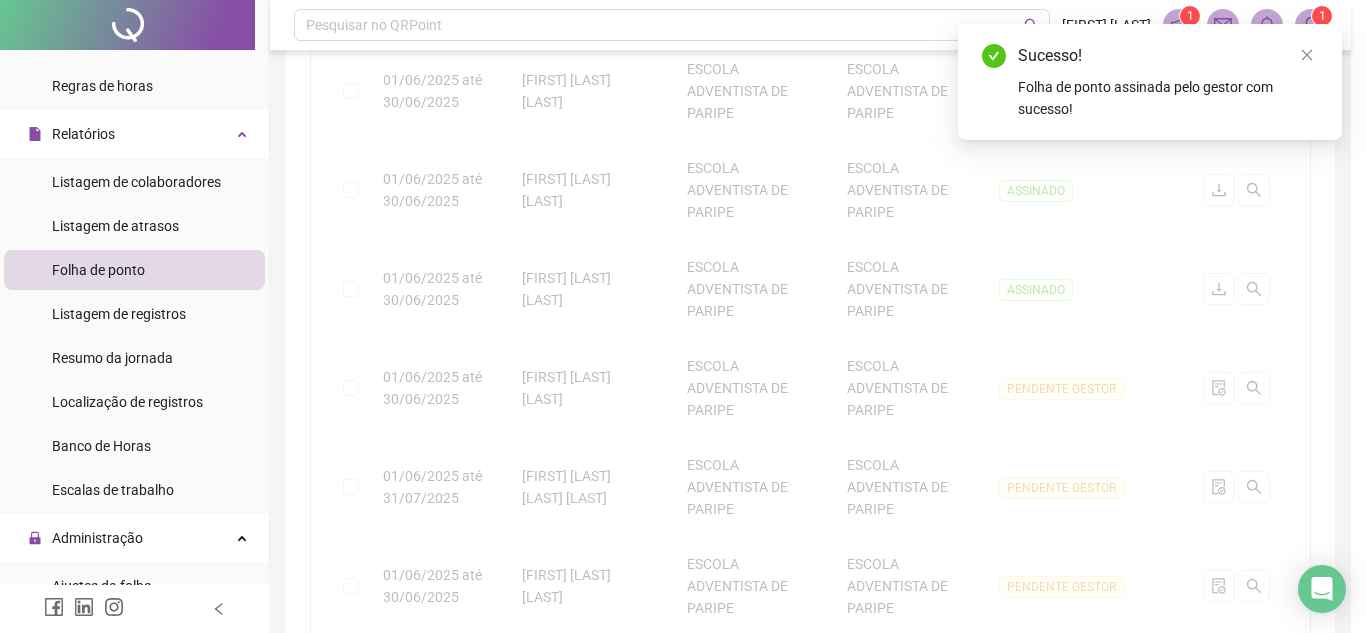 scroll, scrollTop: 197, scrollLeft: 0, axis: vertical 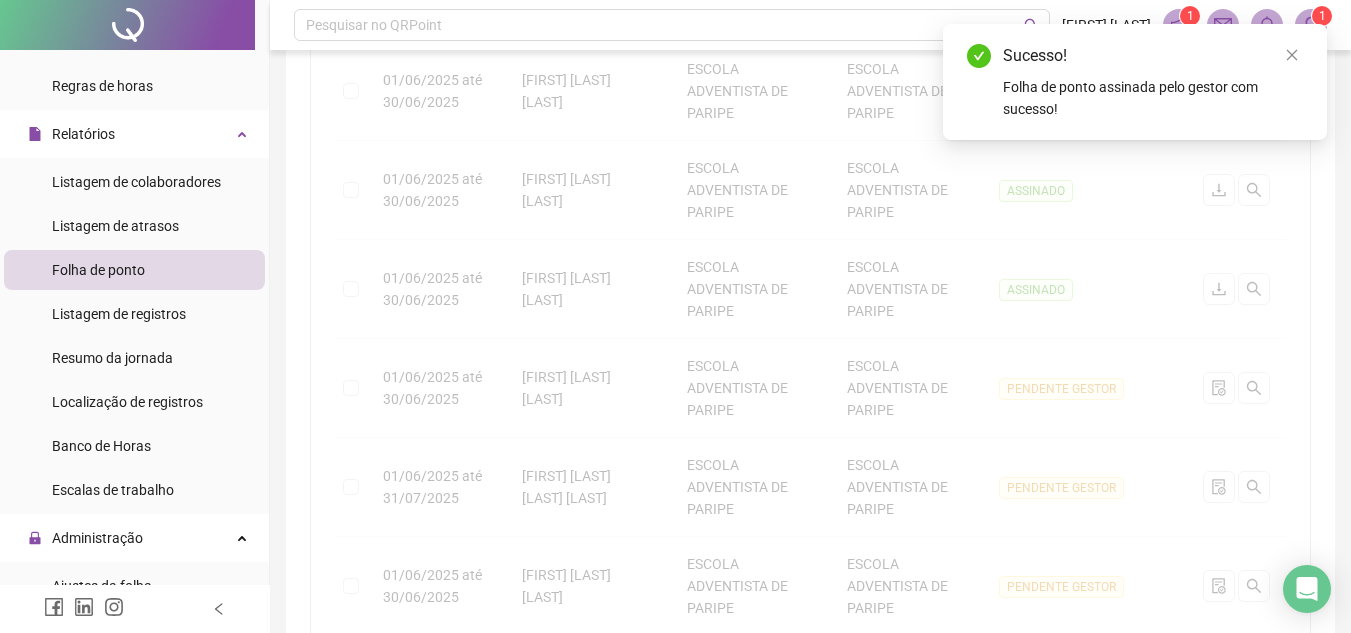 click on "Período Nome do colaborador Empregador Local de trabalho Status               01/06/2025 até 31/07/2025 [FIRST] [LAST] [LAST] ESCOLA ADVENTISTA DE PARIPE ESCOLA ADVENTISTA DE PARIPE ASSINADO   01/06/2025 até 30/06/2025 [FIRST] [LAST] [LAST] ESCOLA ADVENTISTA DE PARIPE ESCOLA ADVENTISTA DE PARIPE PENDENTE COLABORADOR 01/06/2025 até 30/06/2025 [FIRST] [LAST] [LAST] ESCOLA ADVENTISTA DE PARIPE ESCOLA ADVENTISTA DE PARIPE PENDENTE COLABORADOR 01/06/2025 até 30/06/2025 [FIRST] [LAST] [LAST] ESCOLA ADVENTISTA DE PARIPE ESCOLA ADVENTISTA DE PARIPE ASSINADO   01/06/2025 até 30/06/2025 [FIRST] [LAST] [LAST] ESCOLA ADVENTISTA DE PARIPE ESCOLA ADVENTISTA DE PARIPE ASSINADO   01/06/2025 até 30/06/2025 [FIRST] [LAST] [LAST] ESCOLA ADVENTISTA DE PARIPE ESCOLA ADVENTISTA DE PARIPE PENDENTE GESTOR   01/06/2025 até 31/07/2025 [FIRST] [LAST] [LAST] [LAST] ESCOLA ADVENTISTA DE PARIPE ESCOLA ADVENTISTA DE PARIPE PENDENTE GESTOR   01/06/2025 até 30/06/2025 PENDENTE GESTOR   1 2 3" at bounding box center [810, 324] 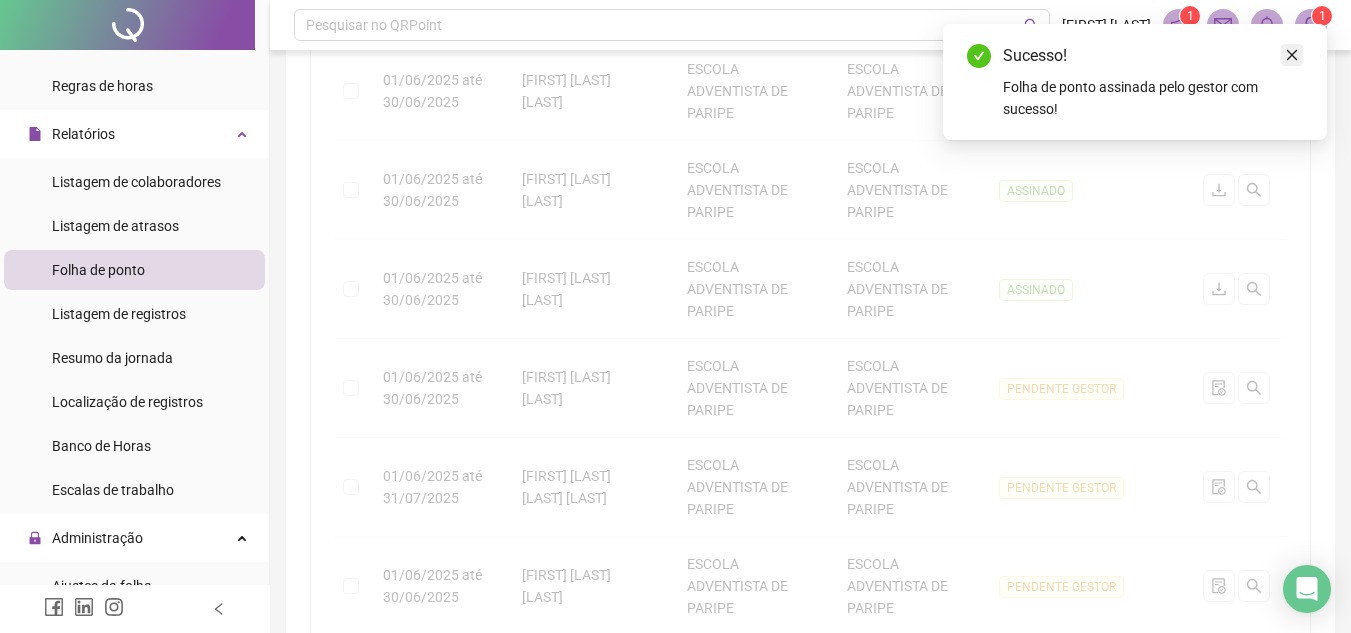 click 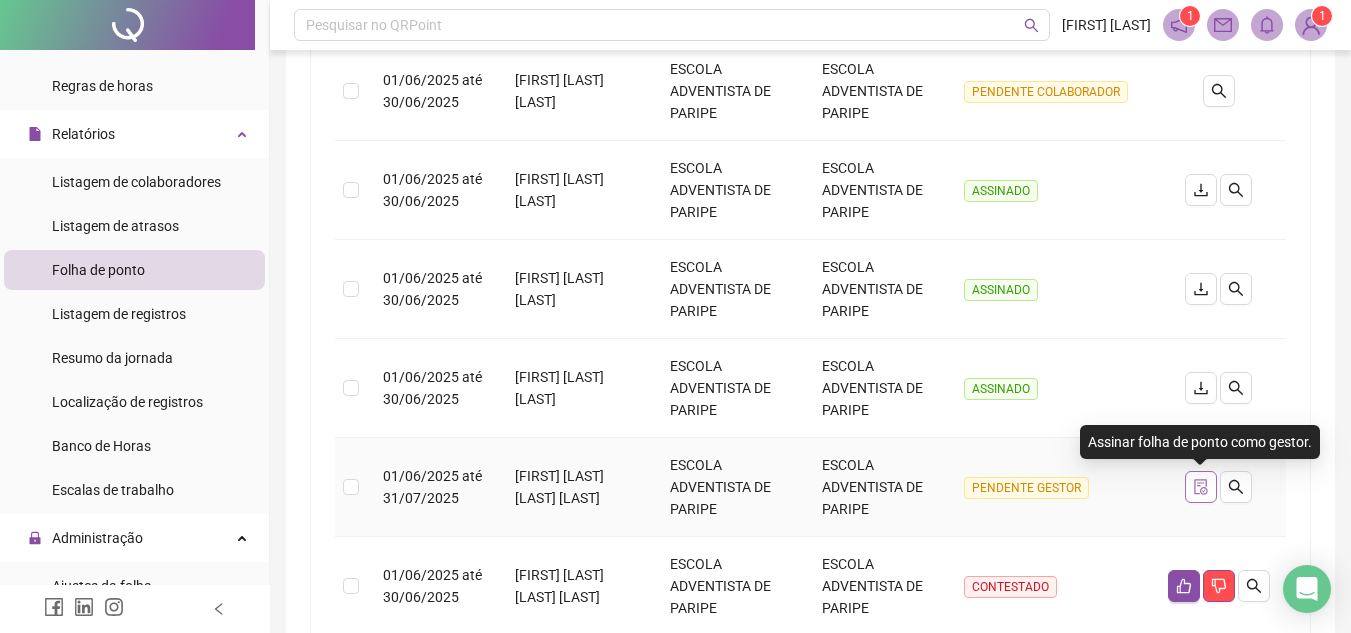 click 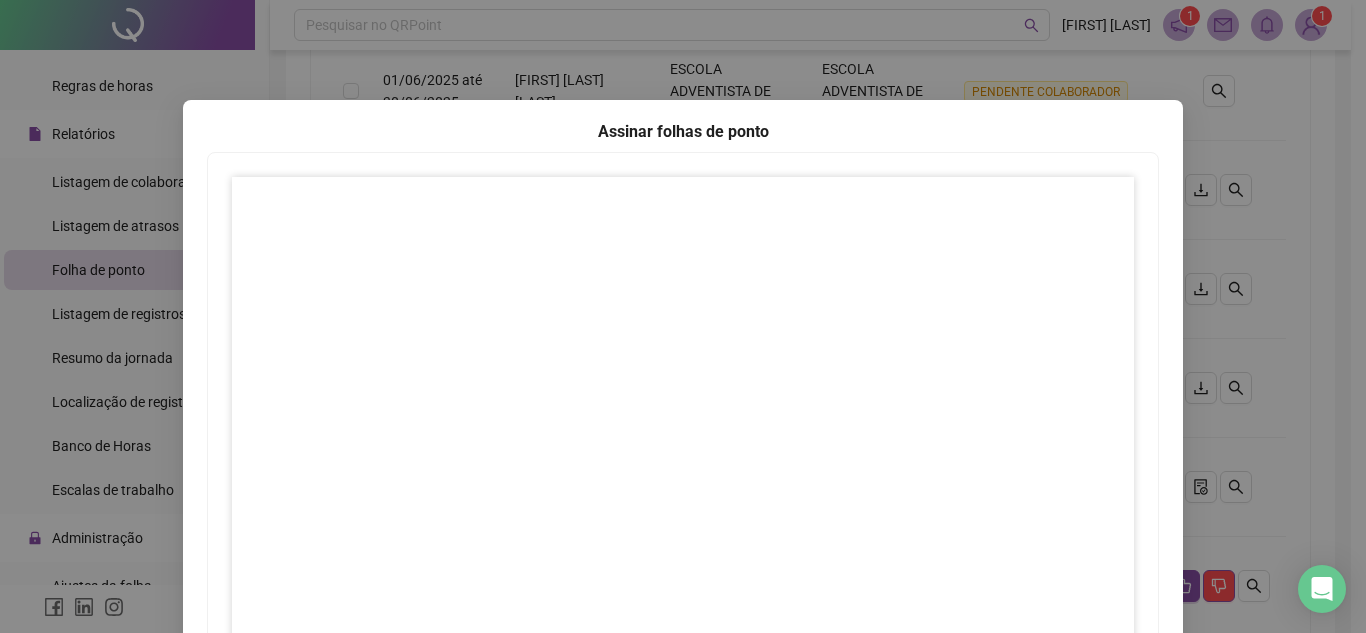 scroll, scrollTop: 297, scrollLeft: 0, axis: vertical 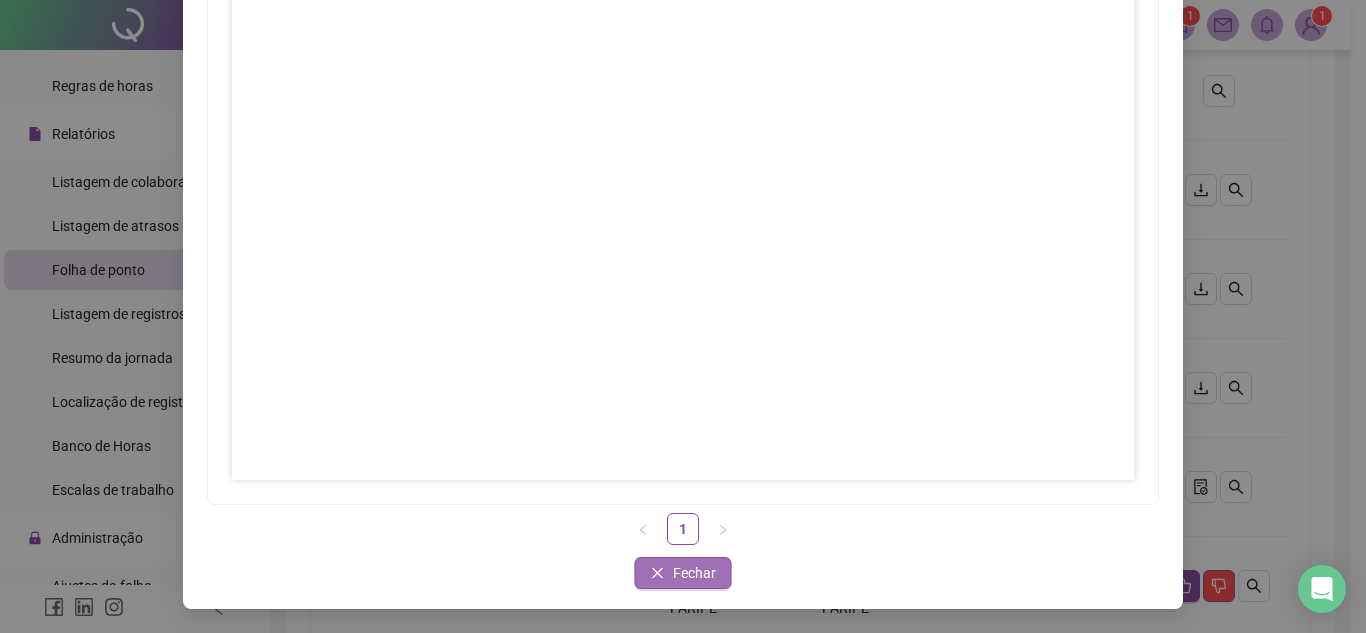 click on "Fechar" at bounding box center [694, 573] 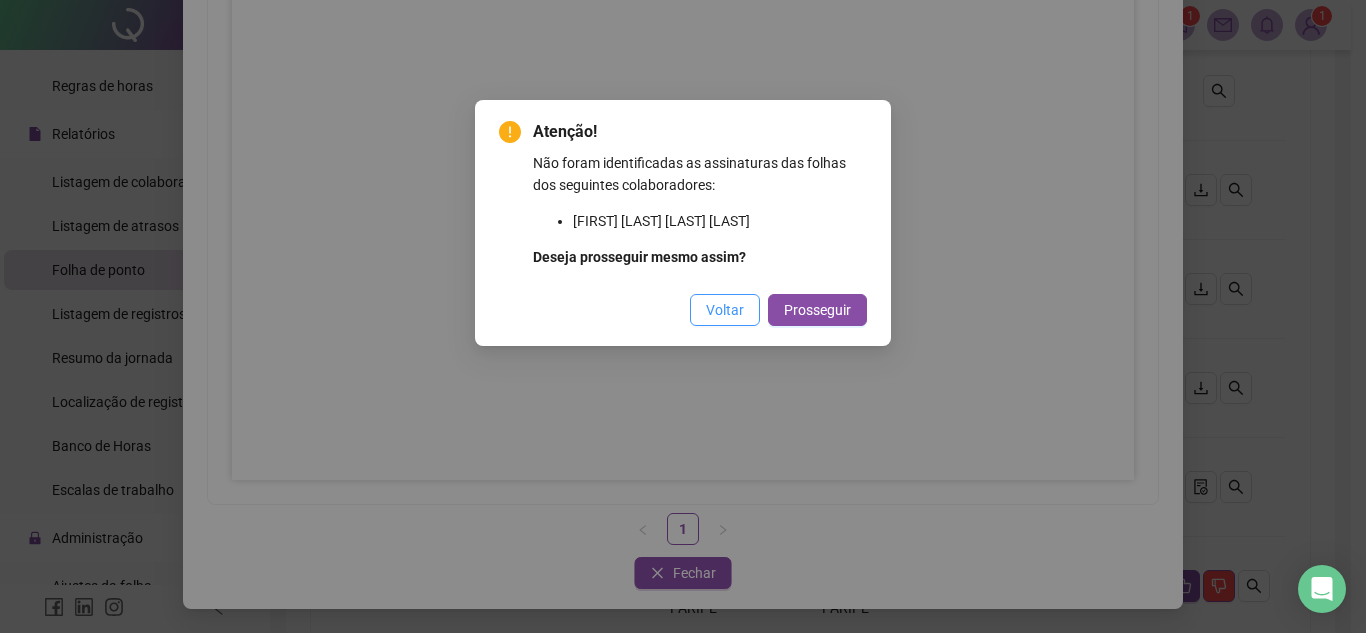 click on "Voltar" at bounding box center (725, 310) 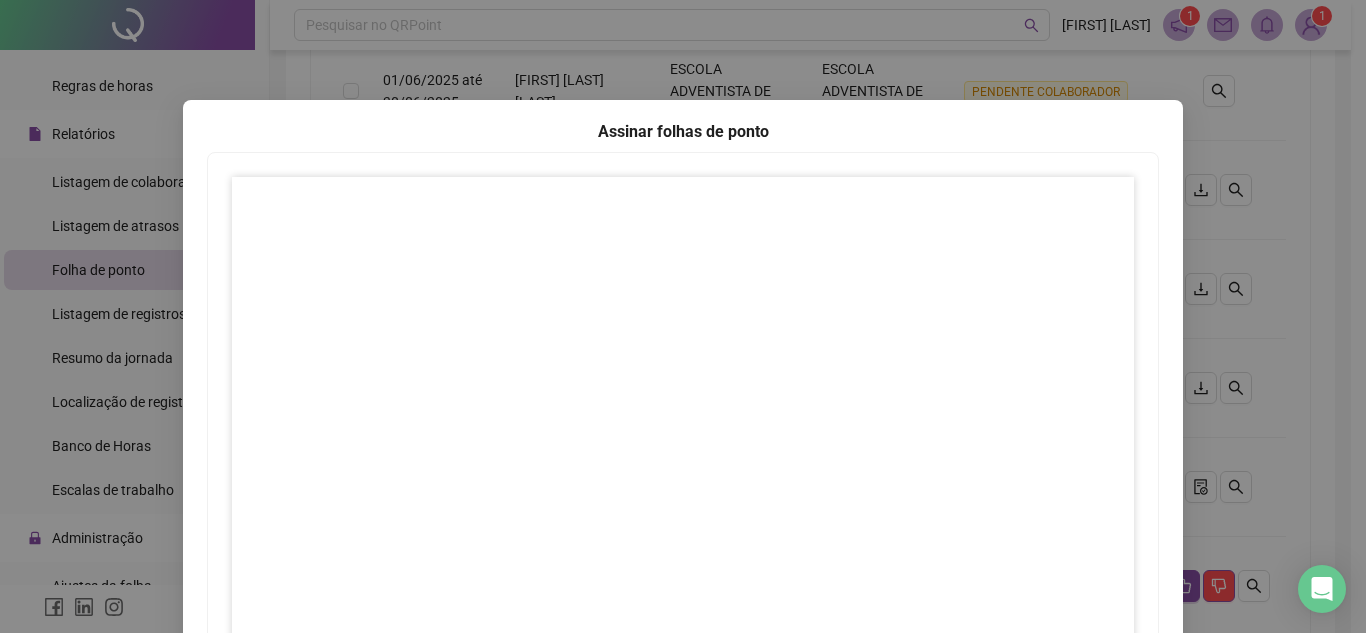 scroll, scrollTop: 297, scrollLeft: 0, axis: vertical 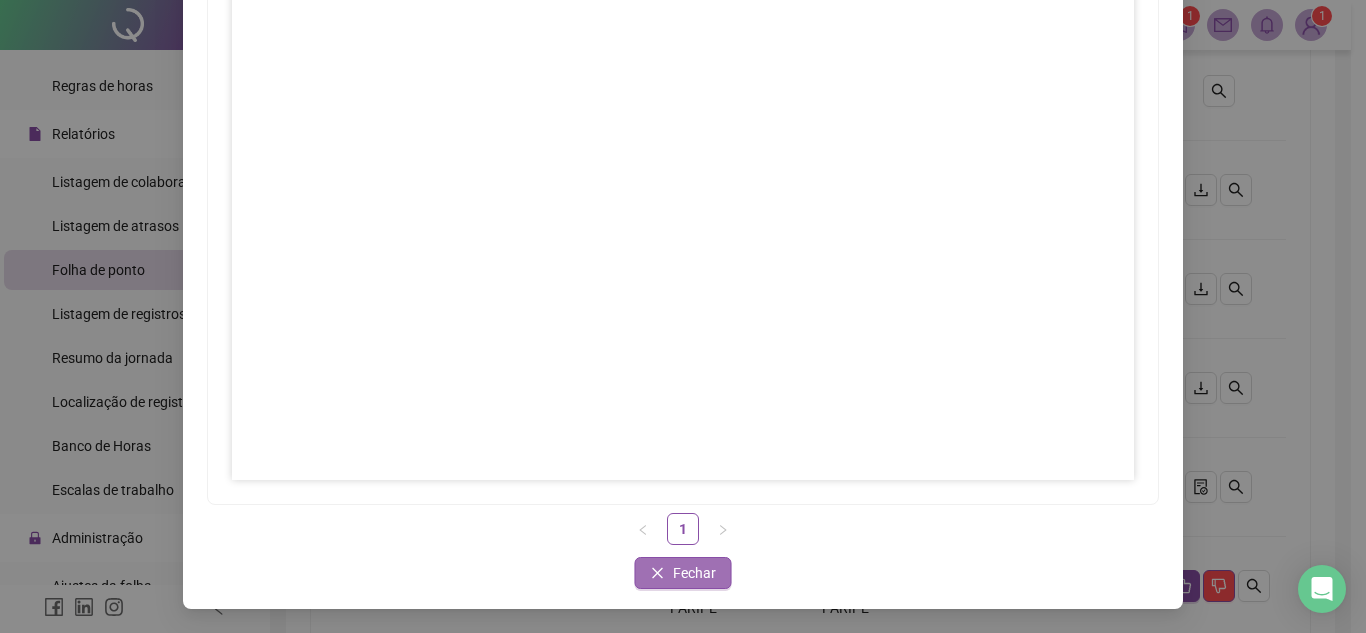click on "Fechar" at bounding box center (694, 573) 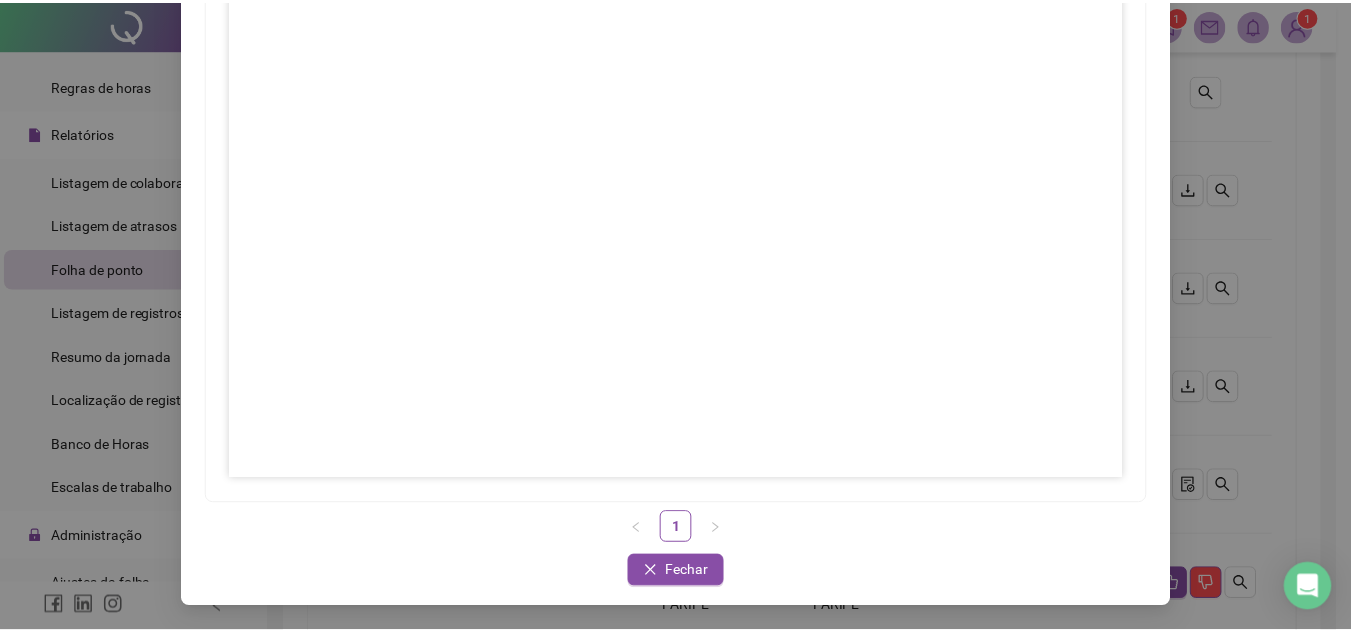 scroll, scrollTop: 197, scrollLeft: 0, axis: vertical 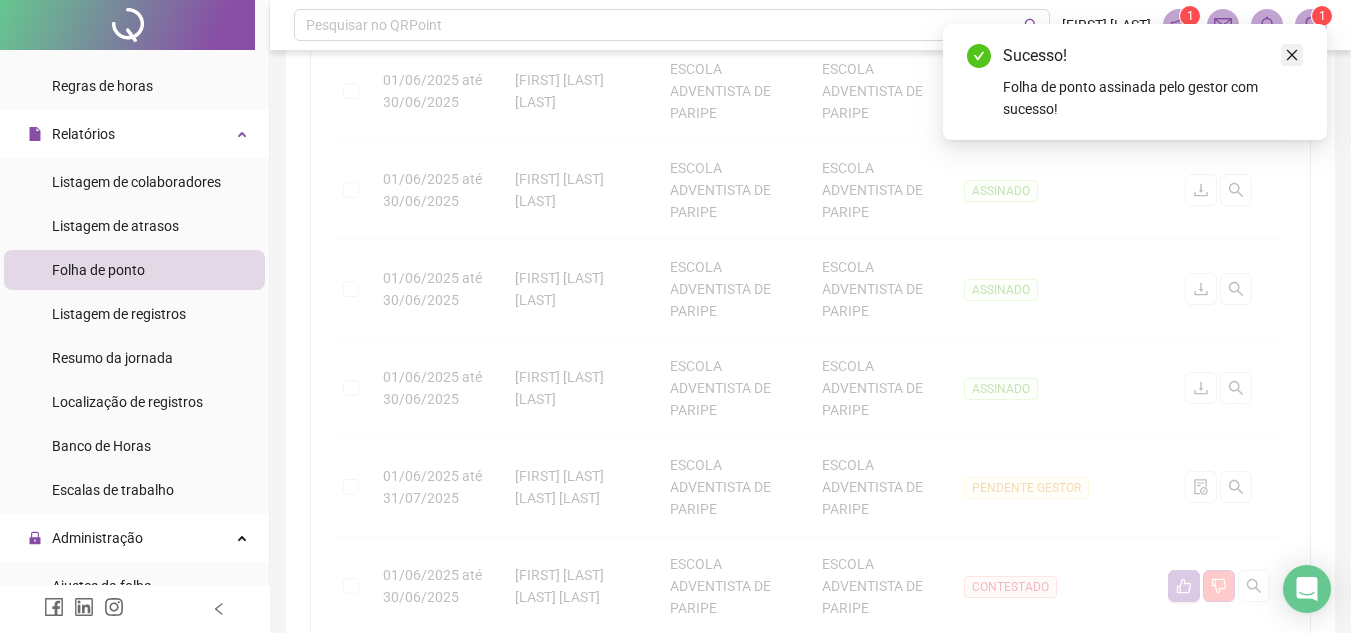 click at bounding box center (1292, 55) 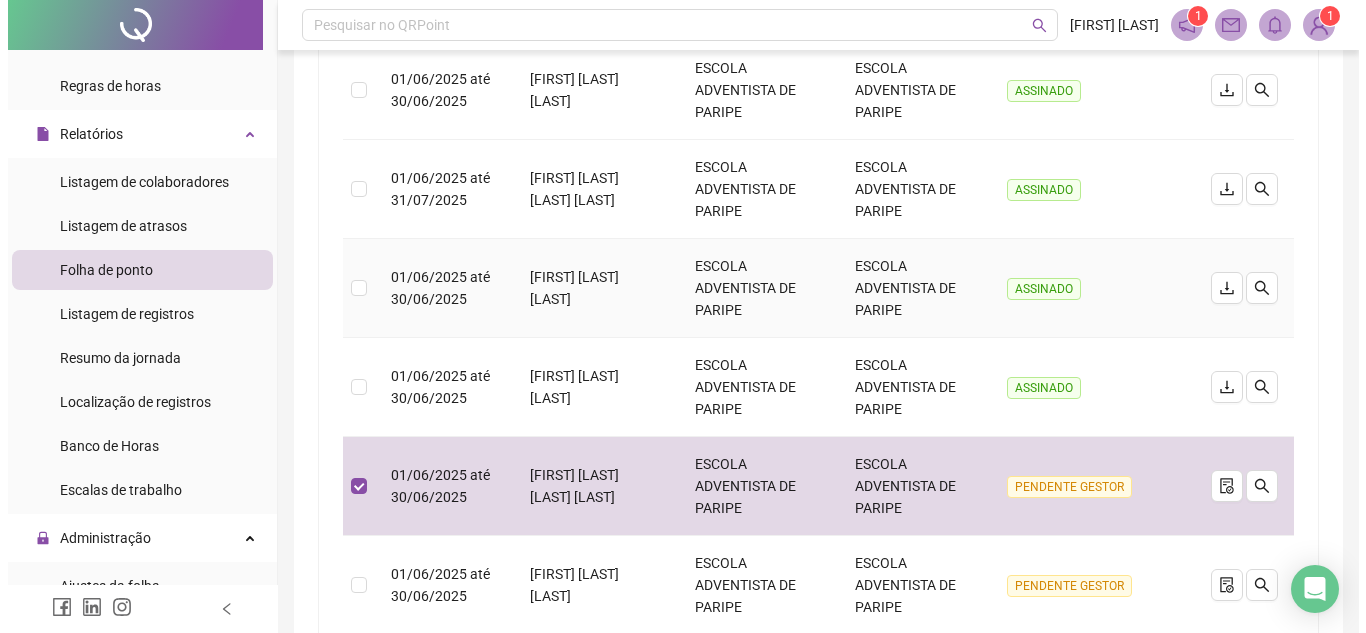 scroll, scrollTop: 789, scrollLeft: 0, axis: vertical 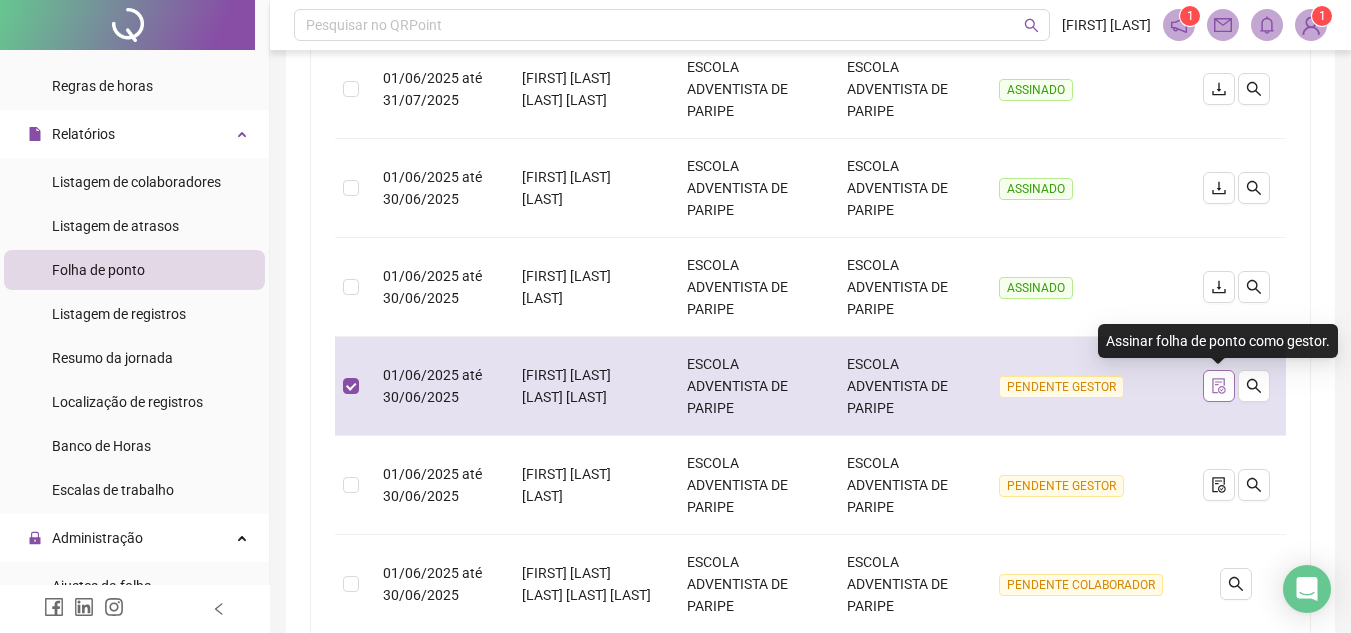 click at bounding box center [1219, 386] 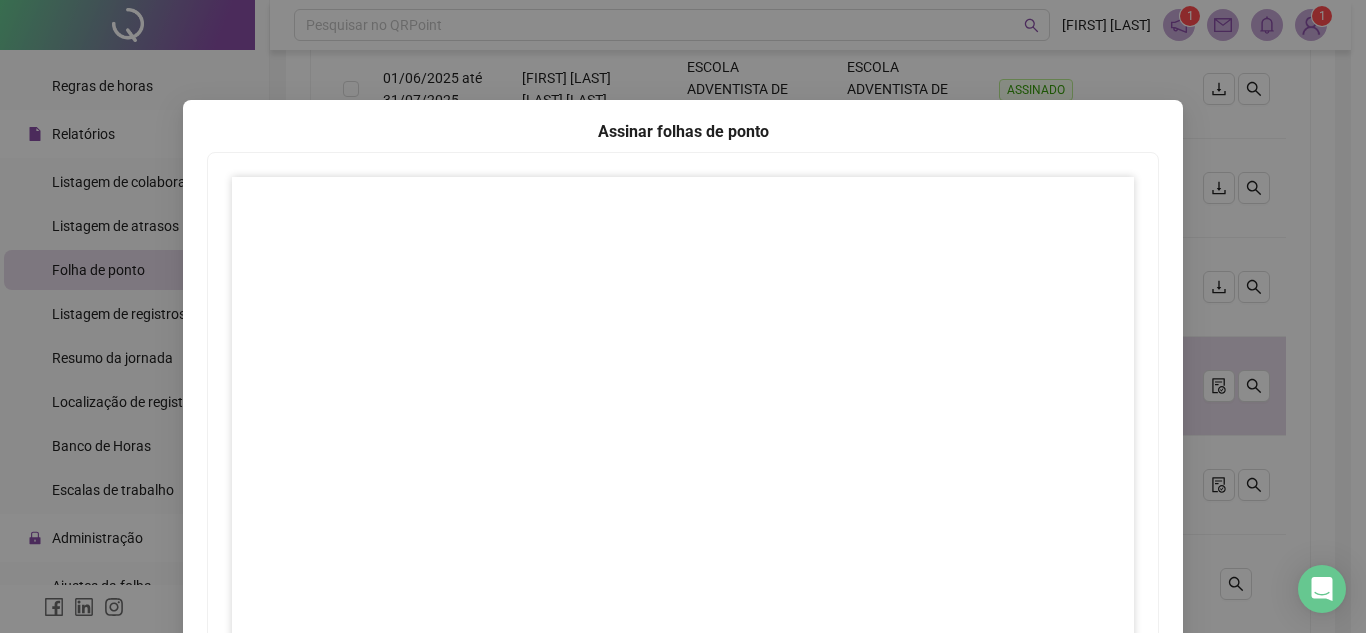 scroll, scrollTop: 297, scrollLeft: 0, axis: vertical 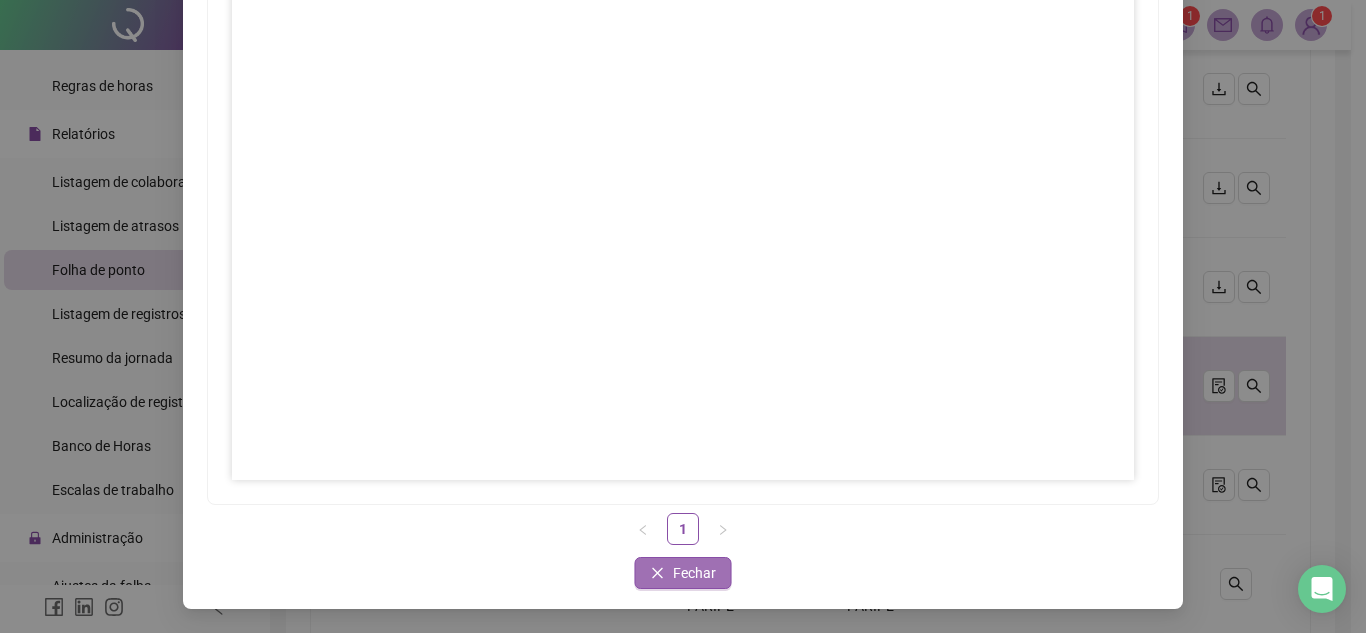 click on "Fechar" at bounding box center [683, 573] 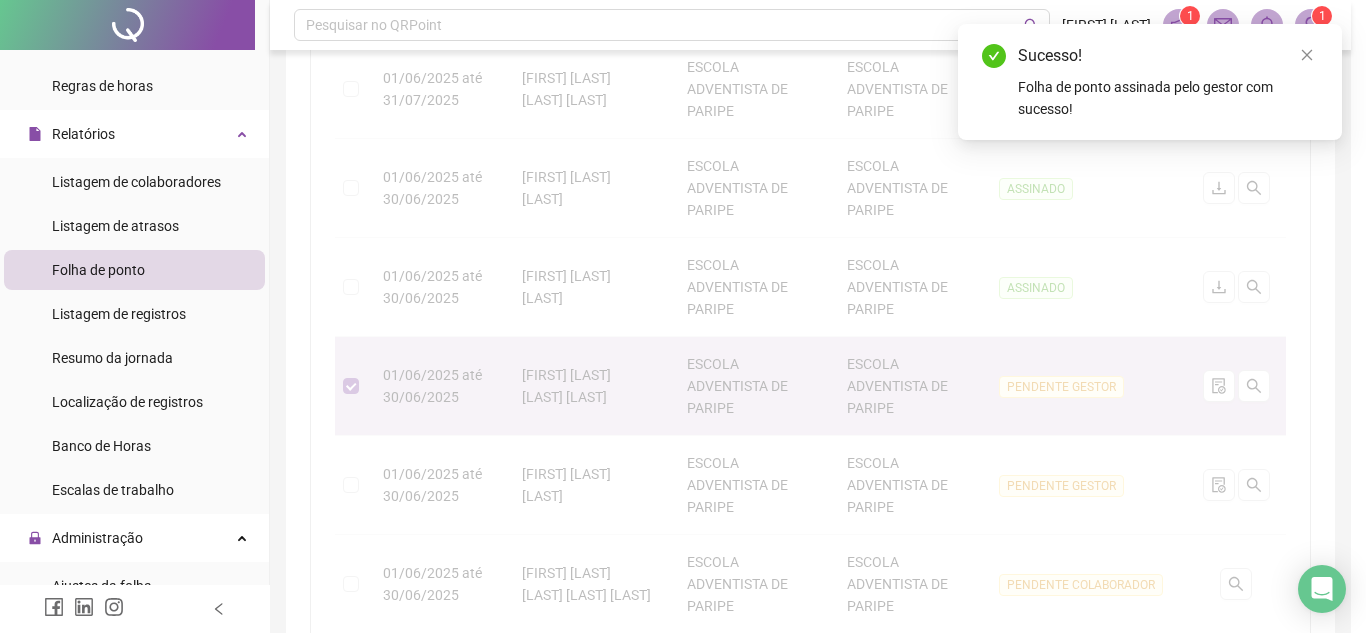scroll, scrollTop: 197, scrollLeft: 0, axis: vertical 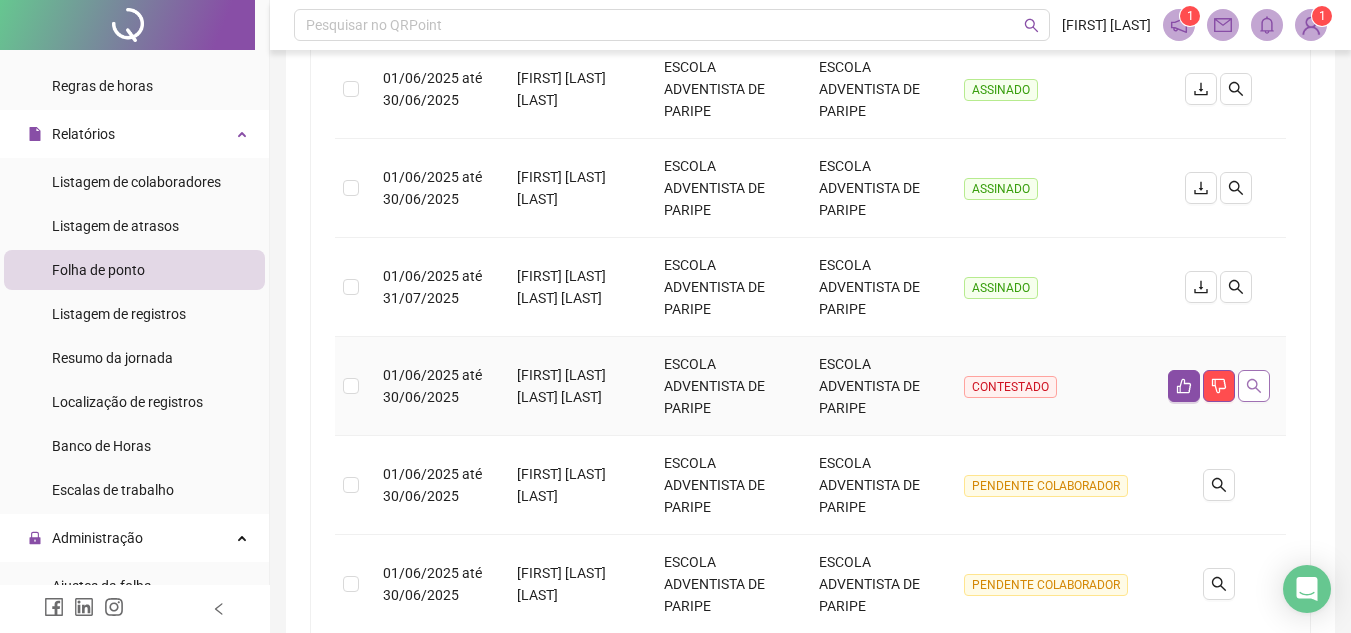 click 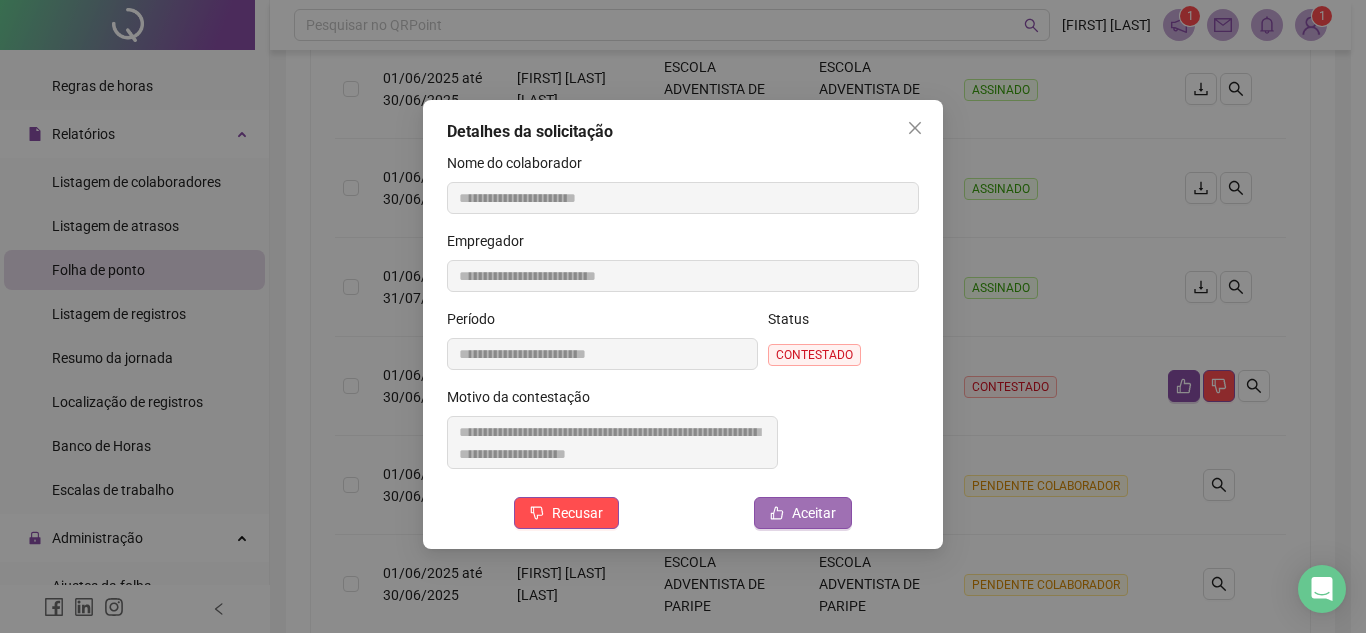 click on "Aceitar" at bounding box center (814, 513) 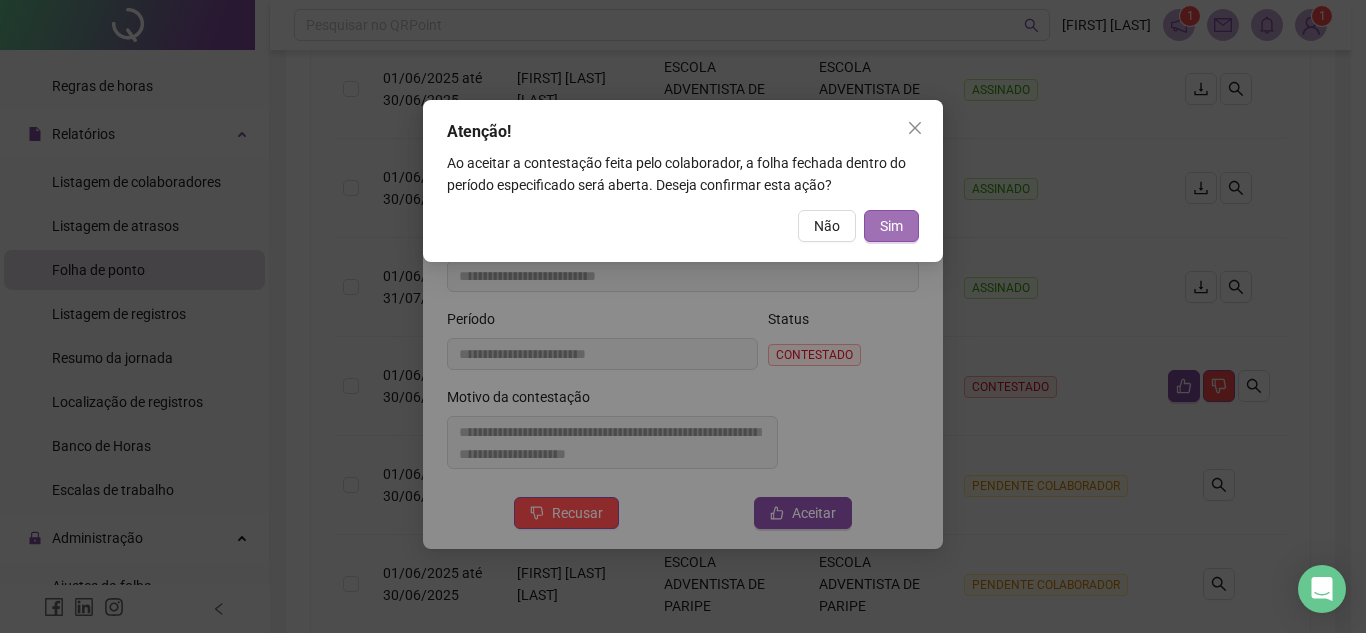 click on "Sim" at bounding box center [891, 226] 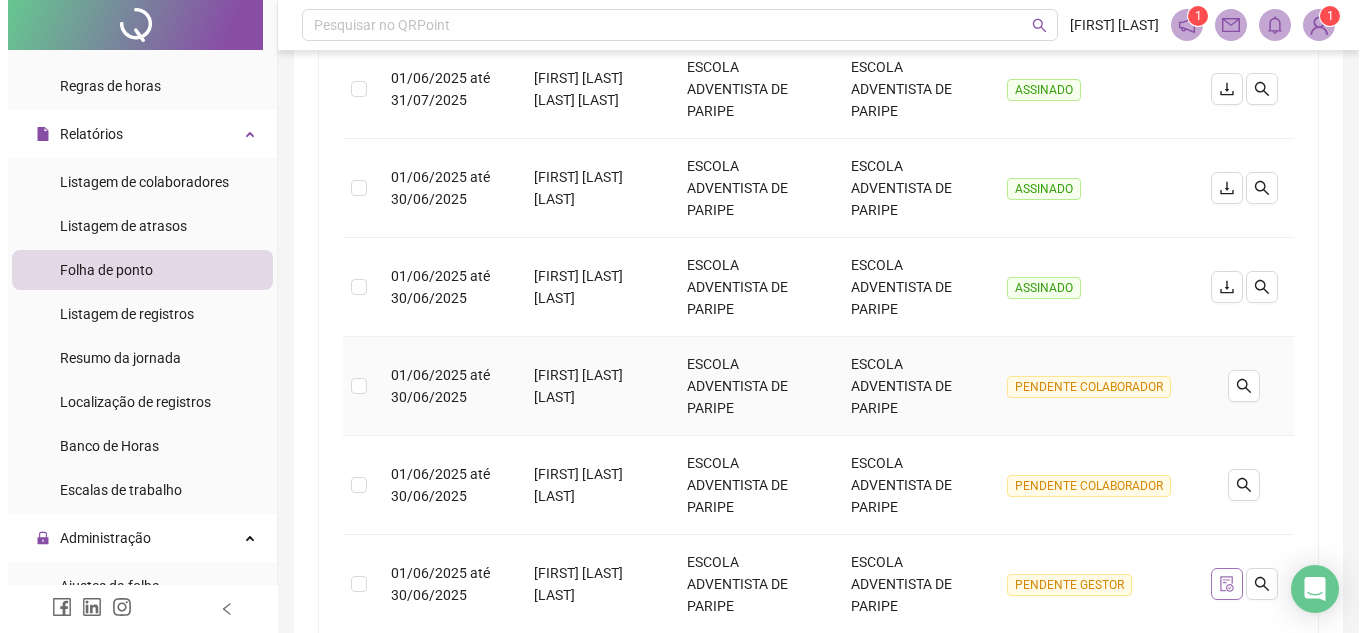 scroll, scrollTop: 989, scrollLeft: 0, axis: vertical 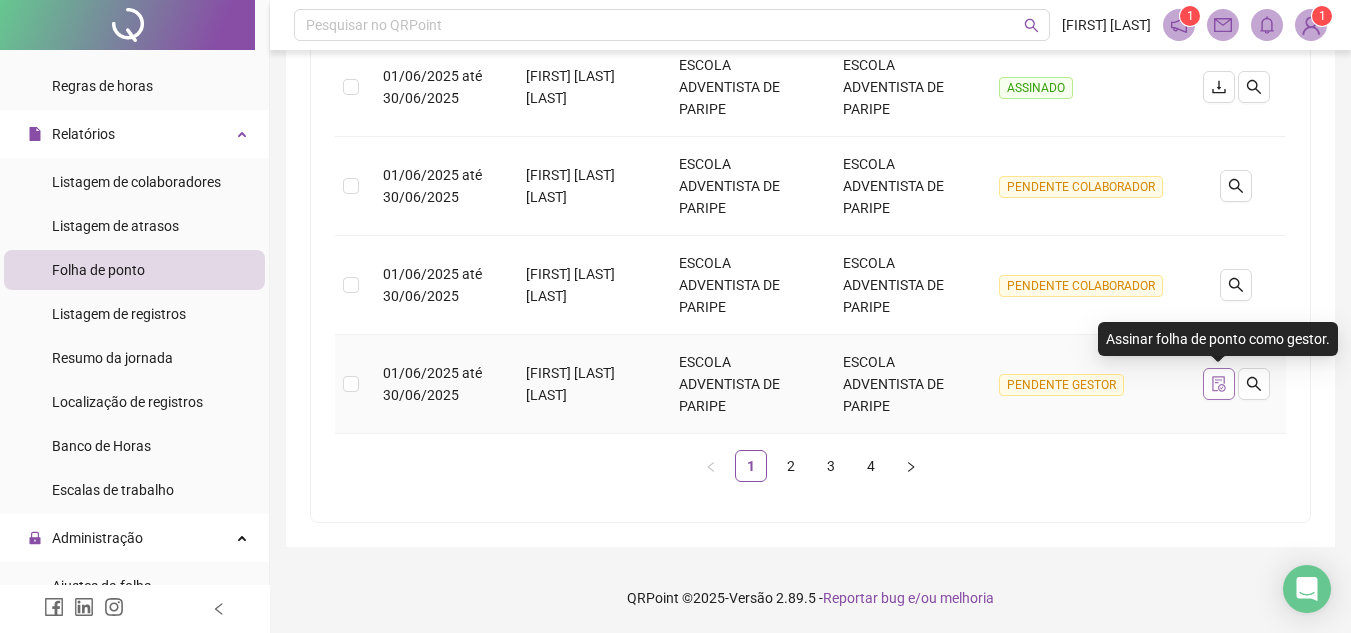 click 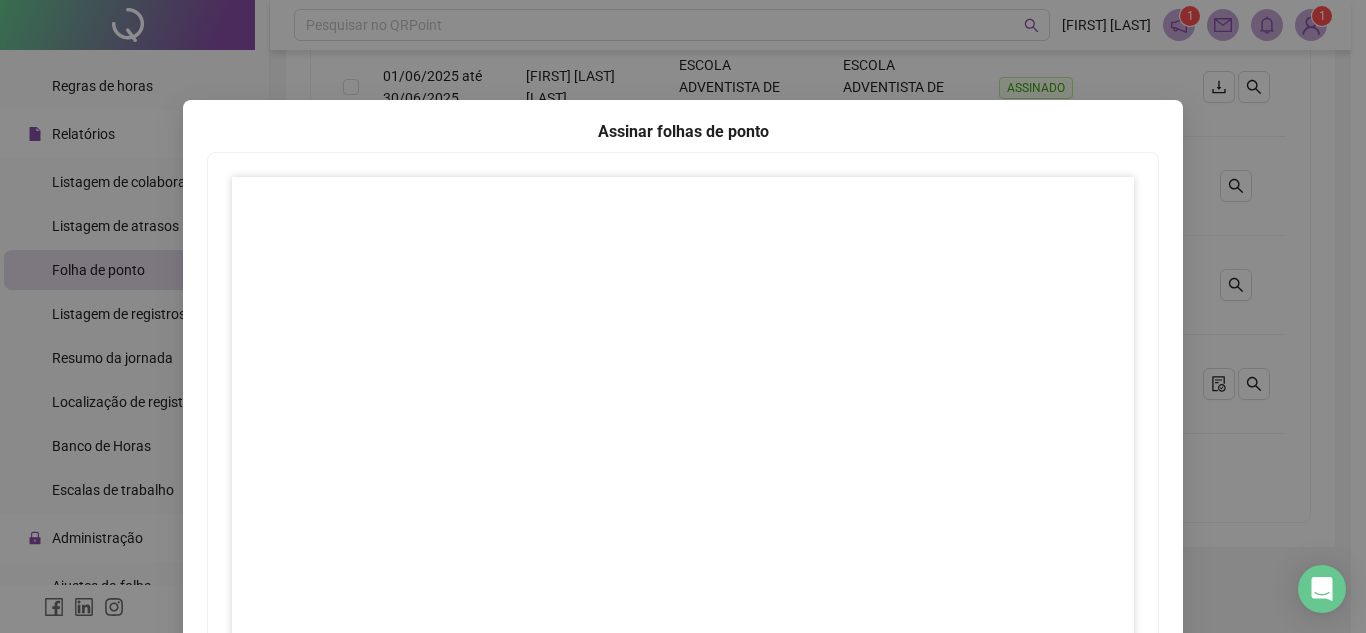 scroll, scrollTop: 297, scrollLeft: 0, axis: vertical 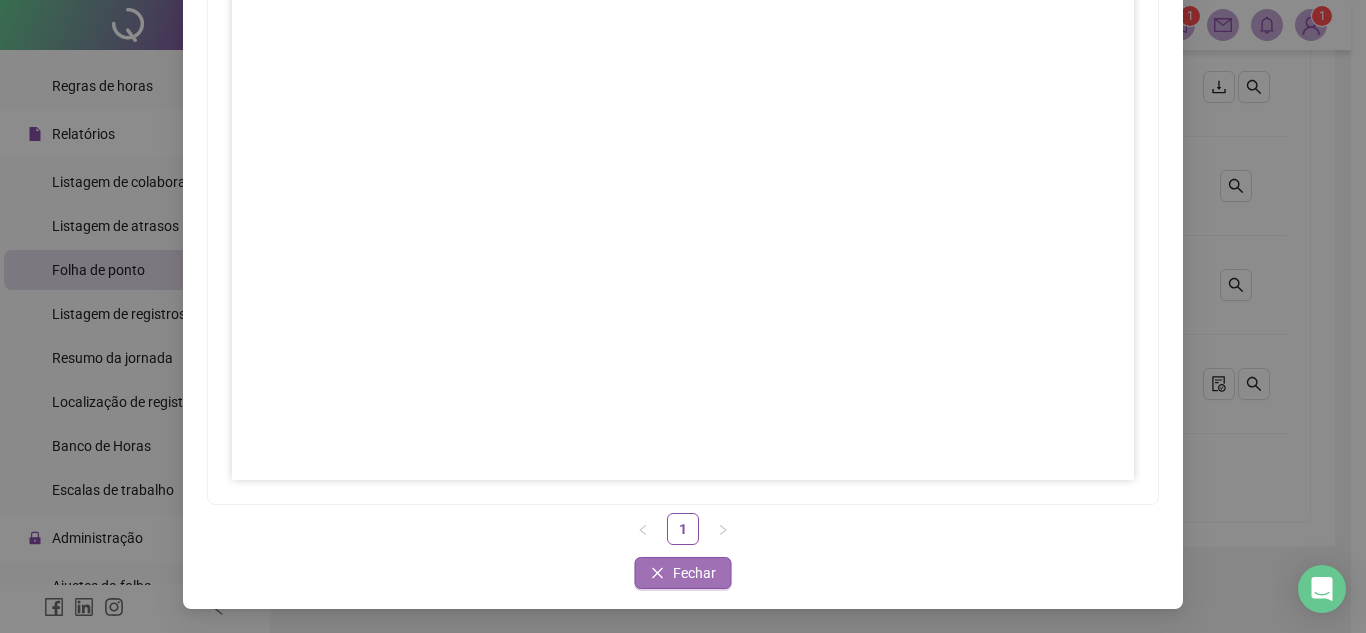 click on "Fechar" at bounding box center [694, 573] 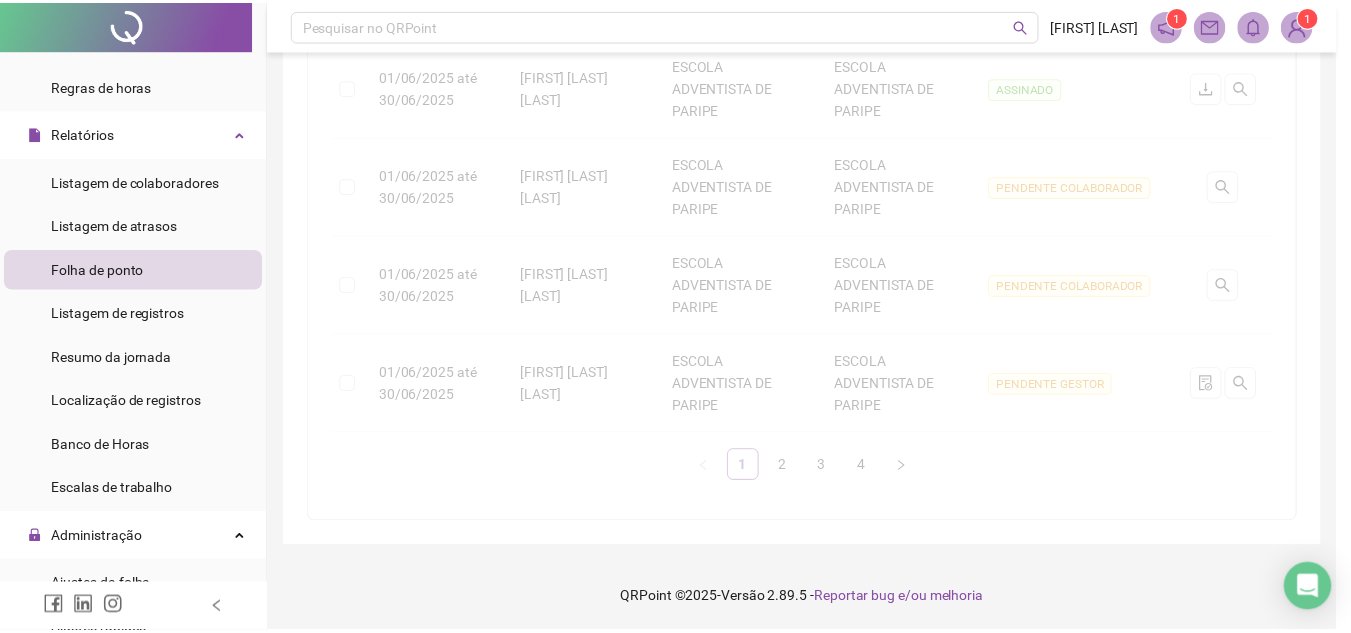 scroll, scrollTop: 197, scrollLeft: 0, axis: vertical 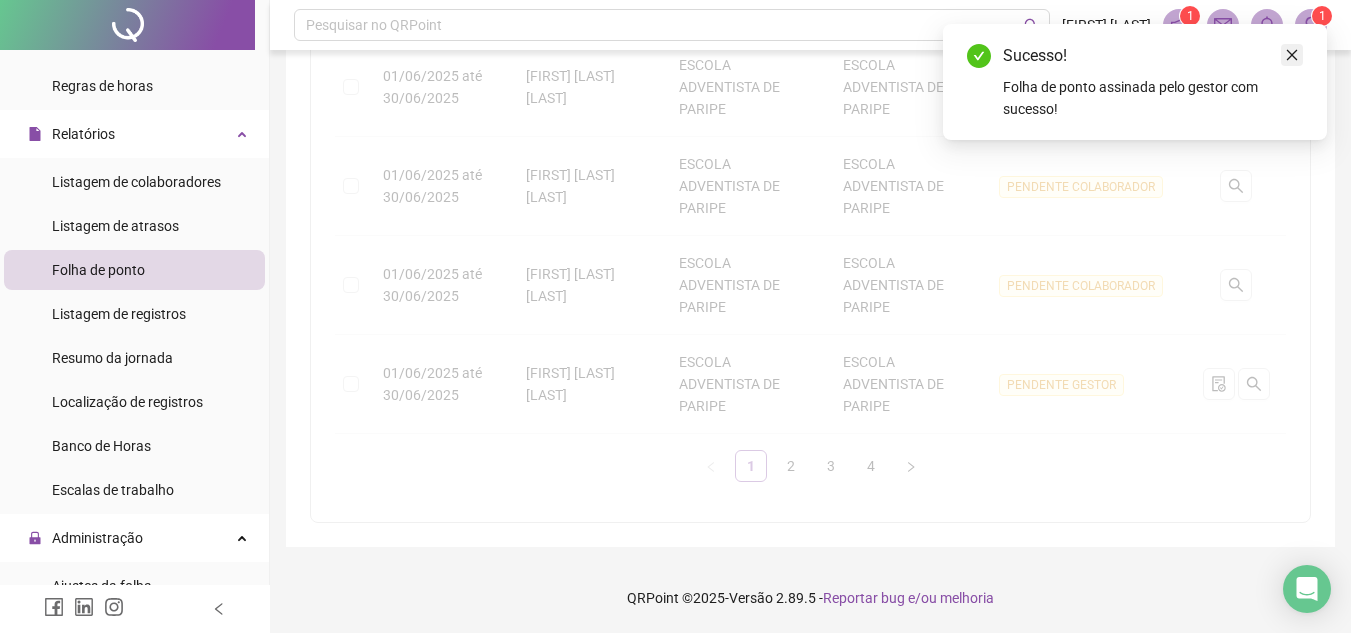 click 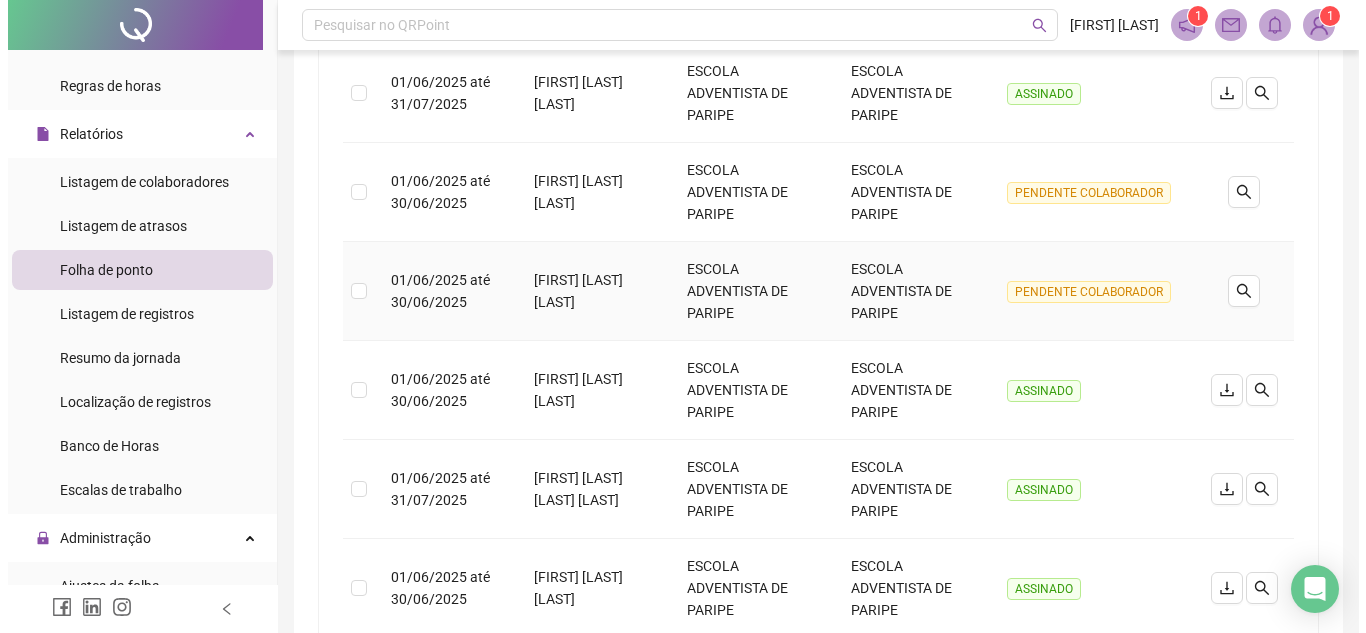 scroll, scrollTop: 989, scrollLeft: 0, axis: vertical 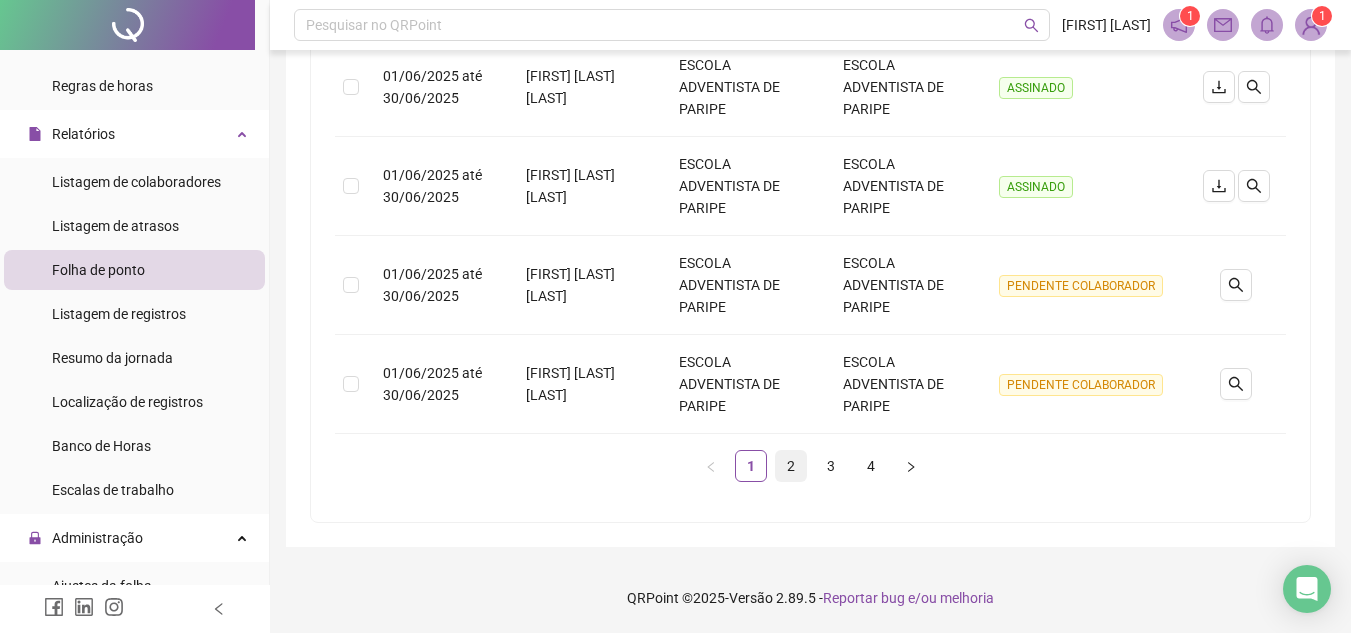 click on "2" at bounding box center (791, 466) 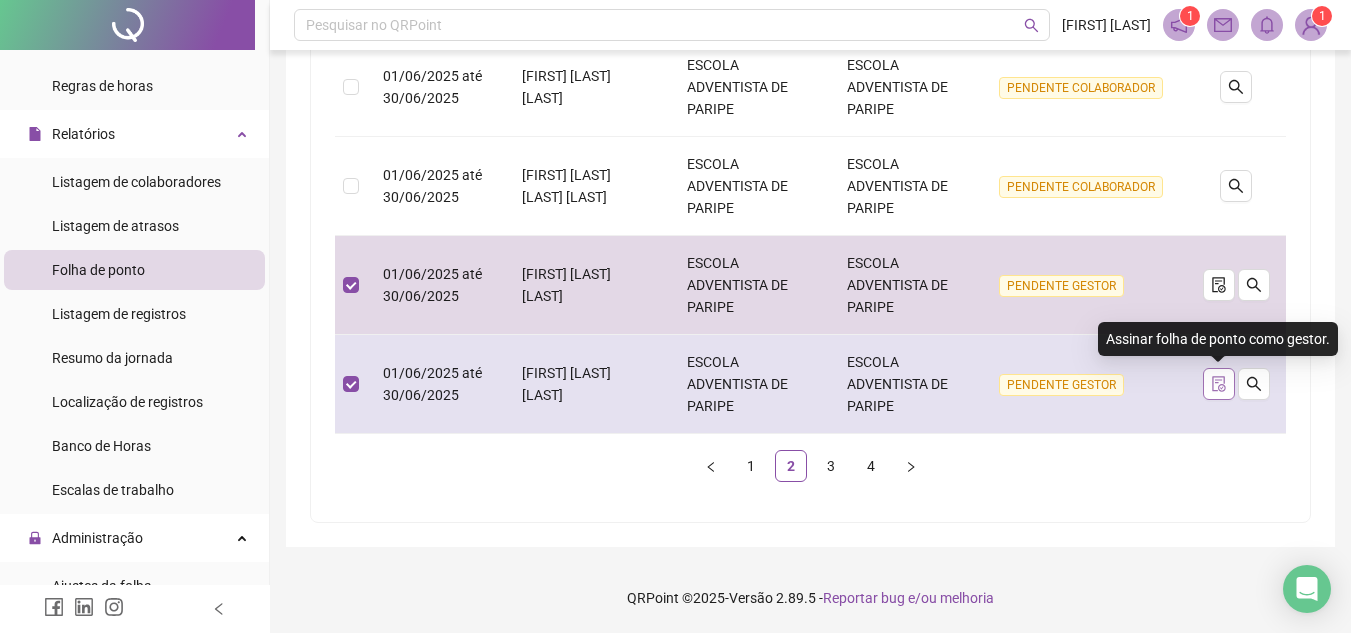 click 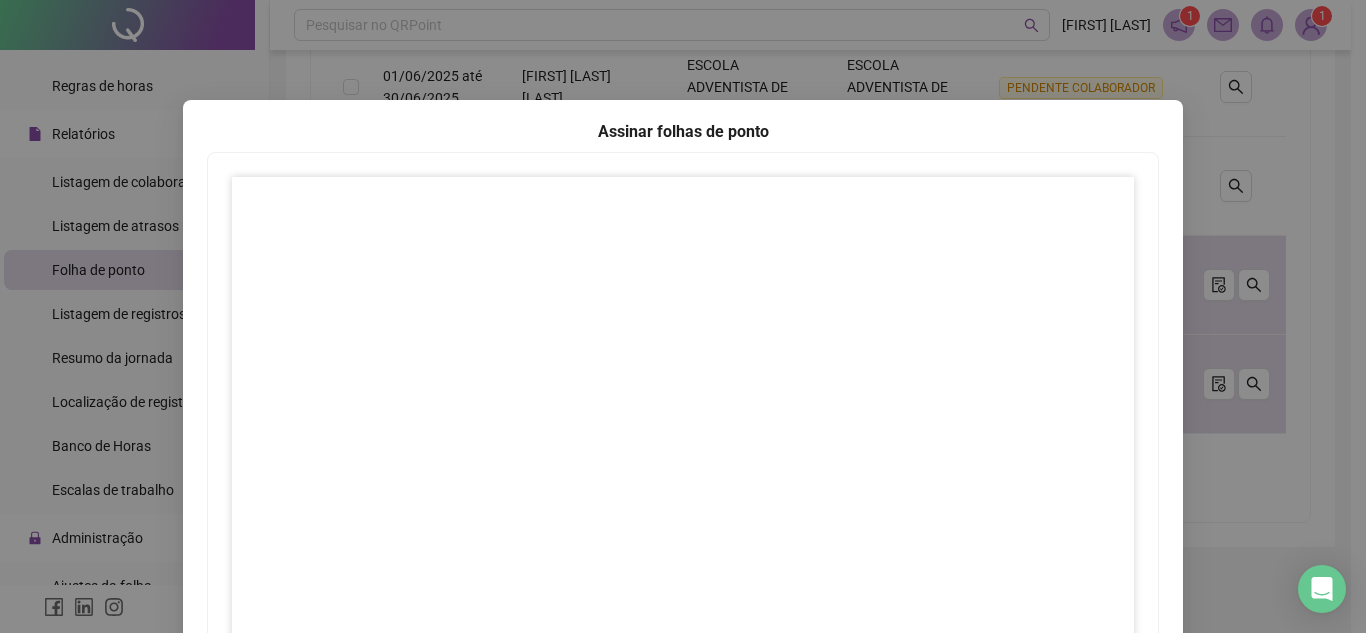 scroll, scrollTop: 297, scrollLeft: 0, axis: vertical 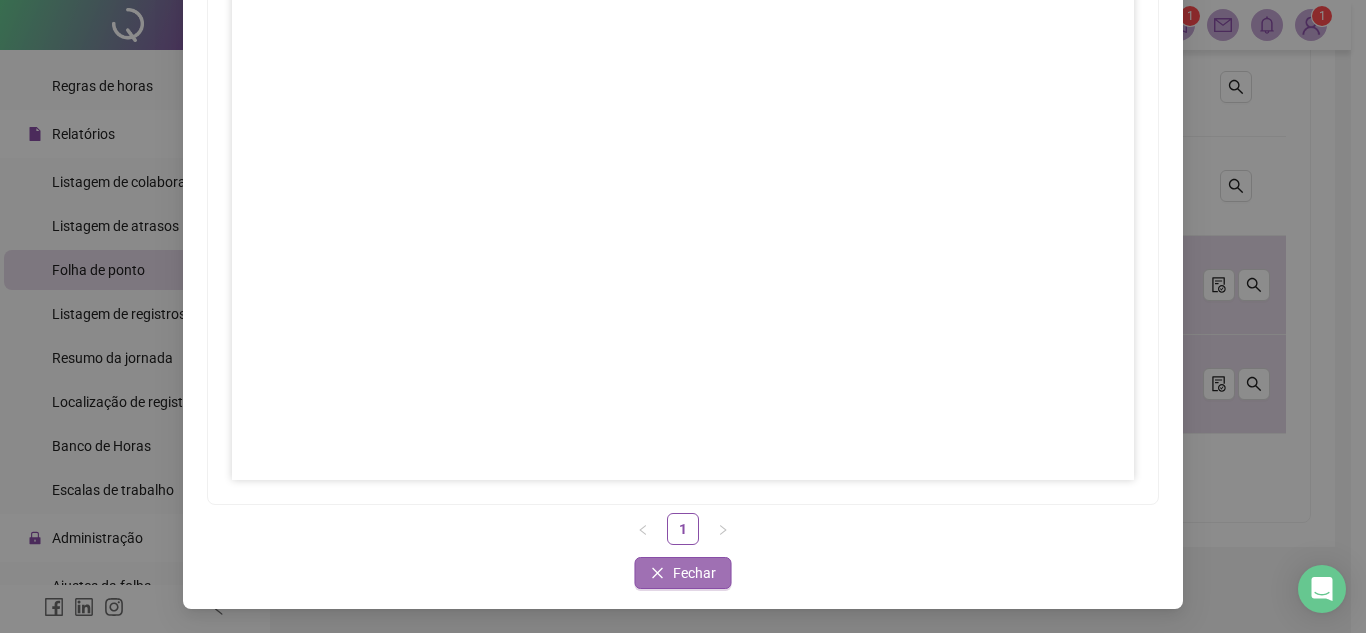 click on "Fechar" at bounding box center (694, 573) 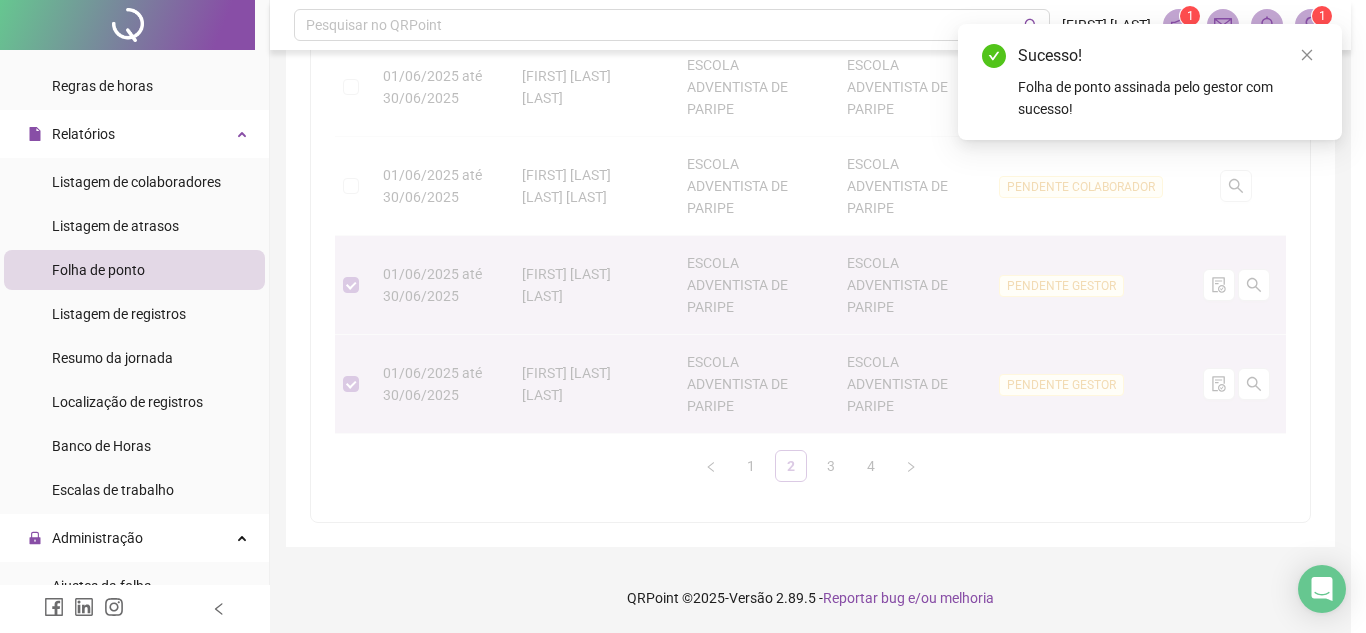 scroll, scrollTop: 0, scrollLeft: 0, axis: both 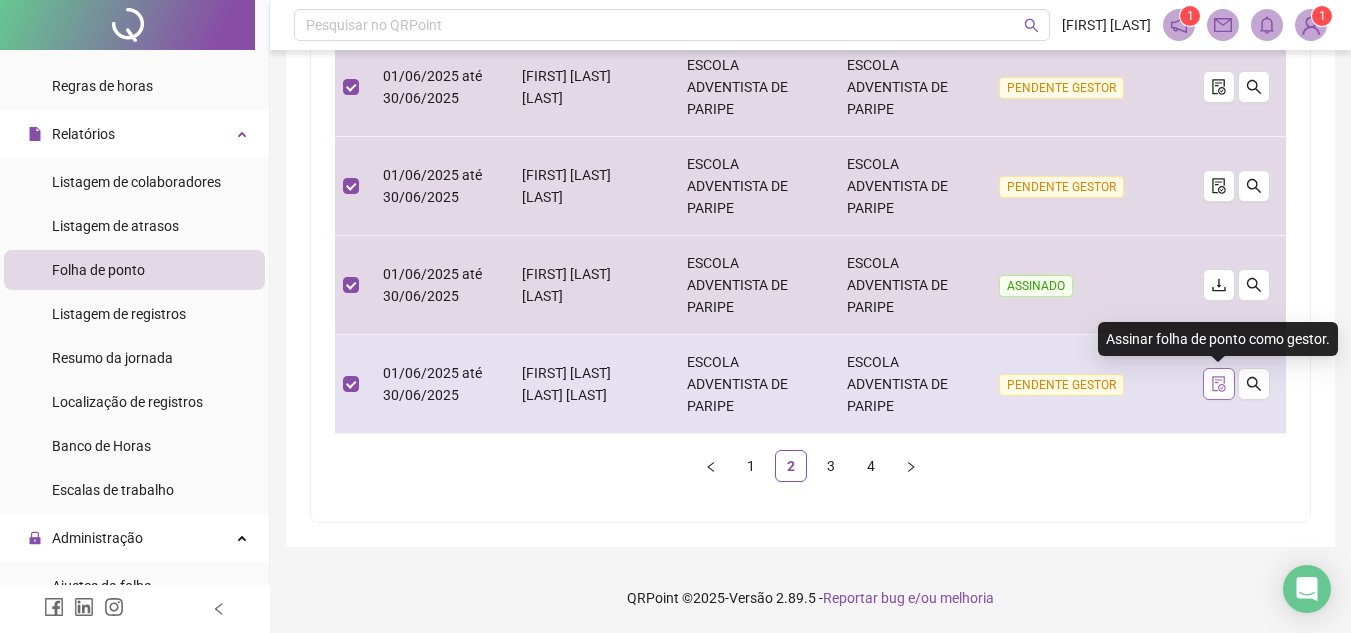 click 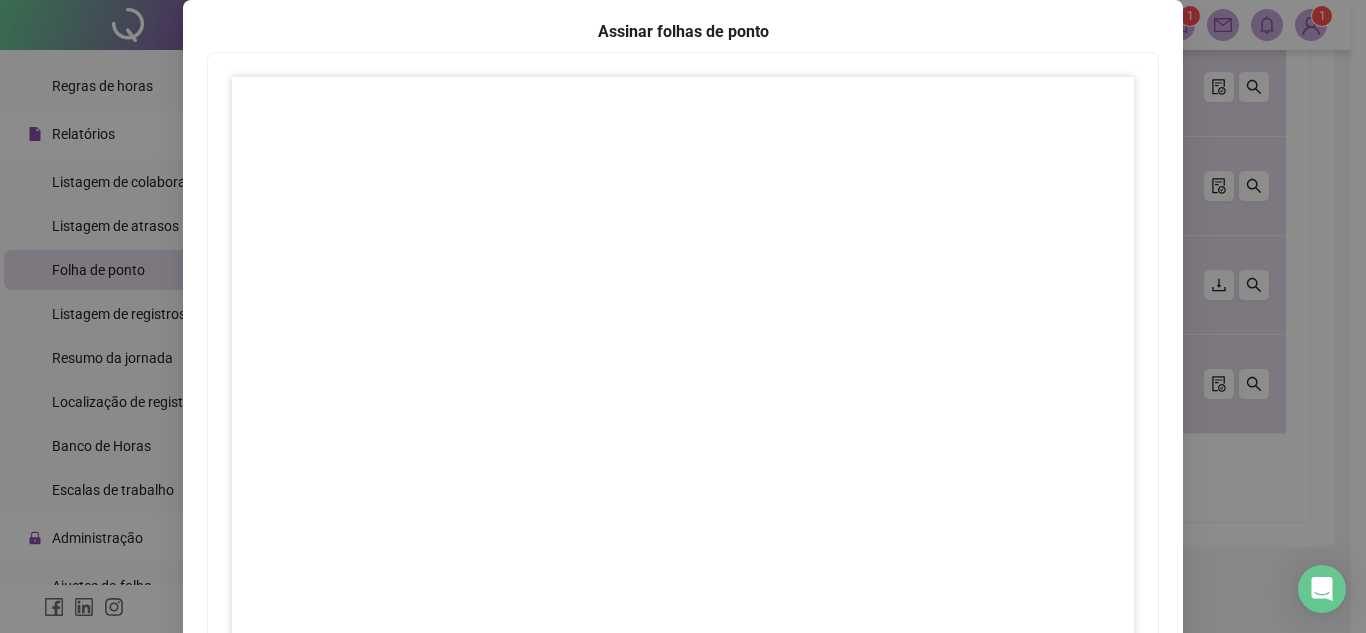 scroll, scrollTop: 297, scrollLeft: 0, axis: vertical 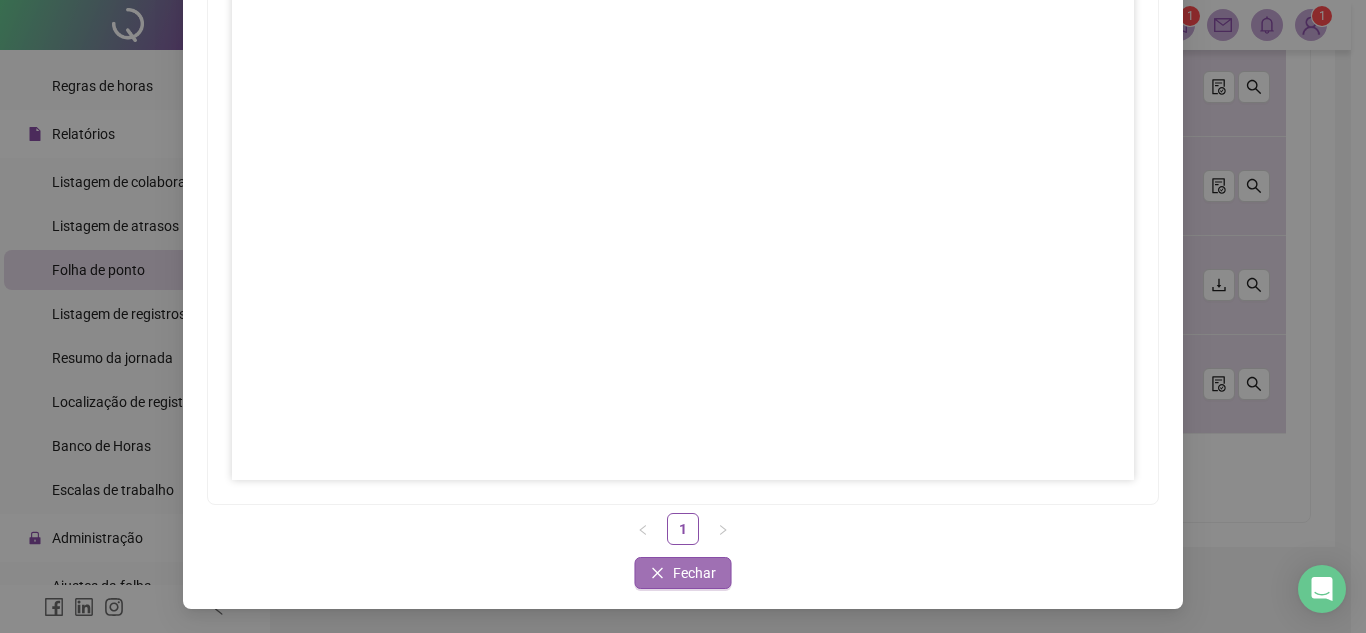 click on "Fechar" at bounding box center [683, 573] 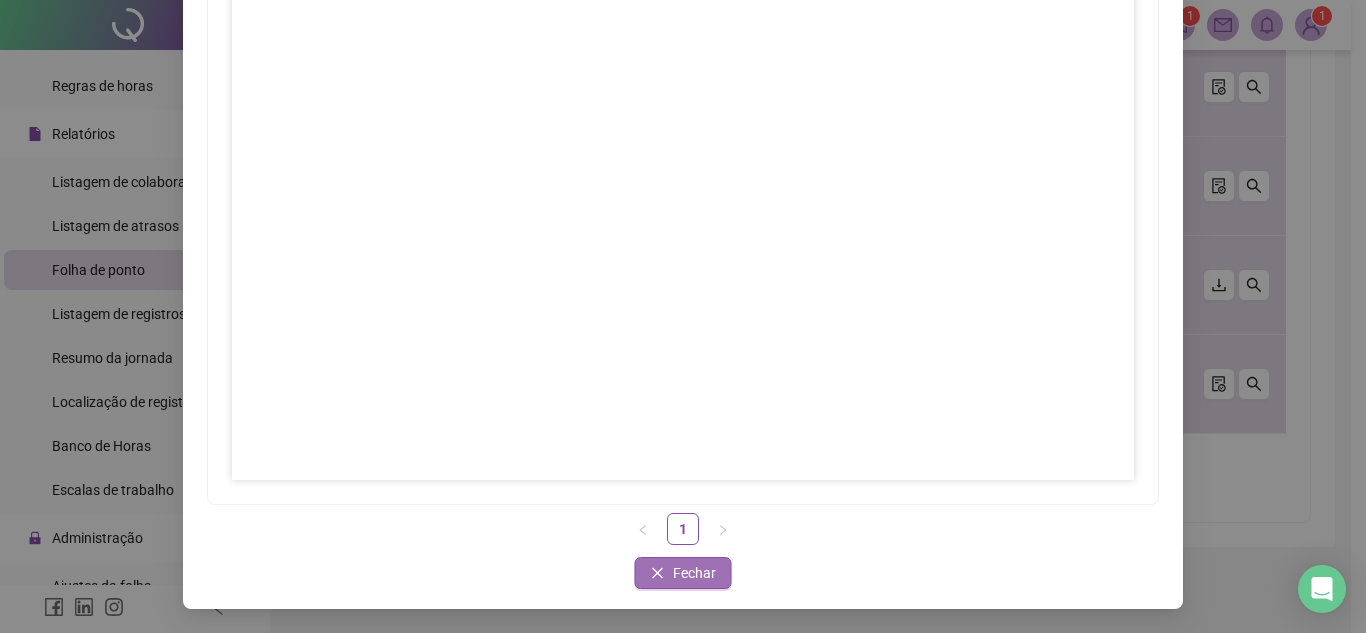 click on "Fechar" at bounding box center [694, 573] 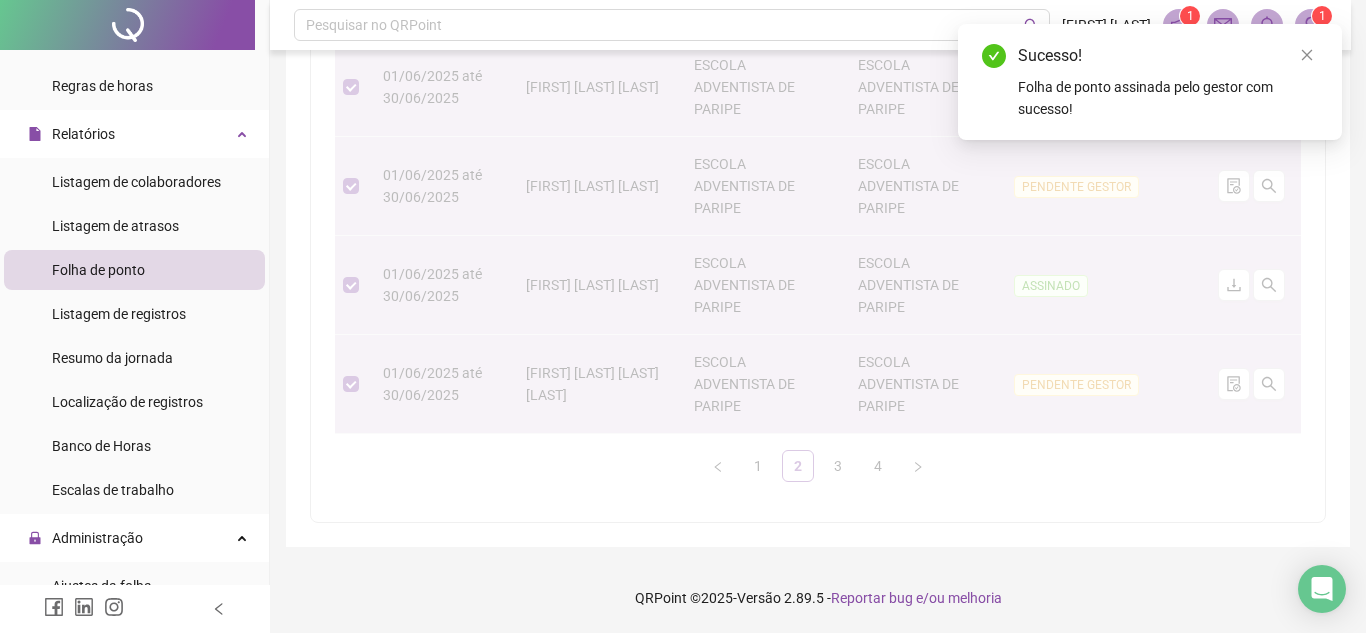 scroll, scrollTop: 0, scrollLeft: 0, axis: both 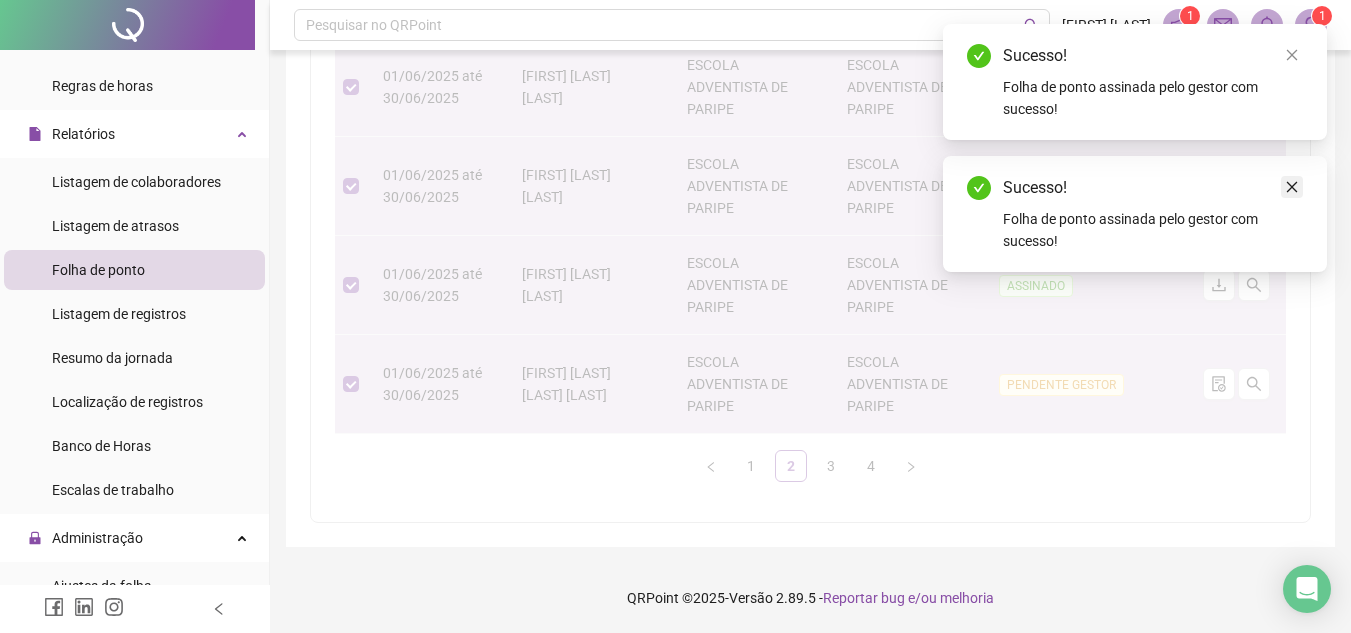 click 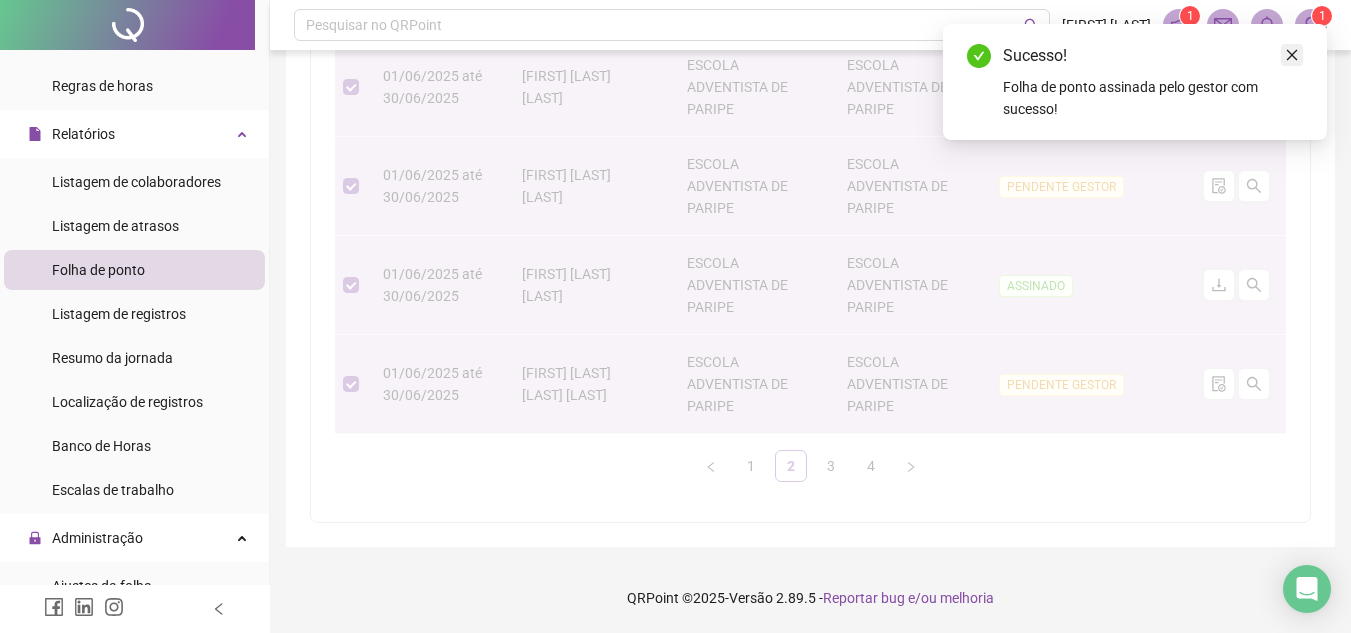 click 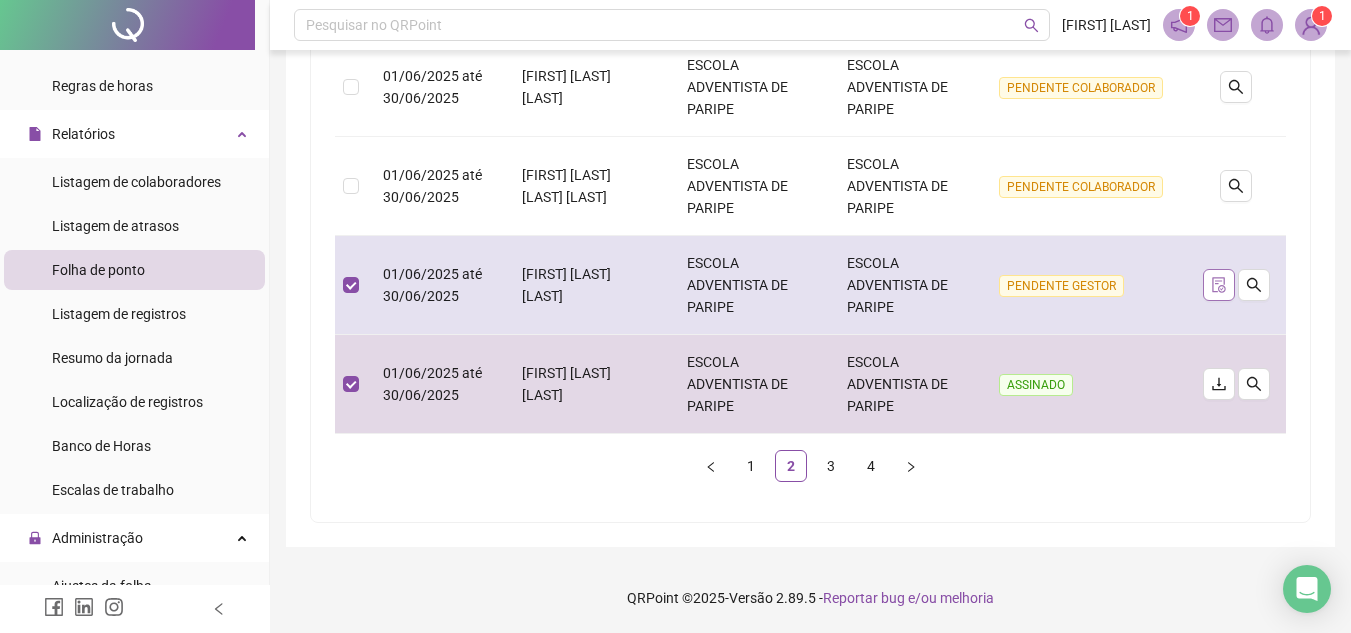 click 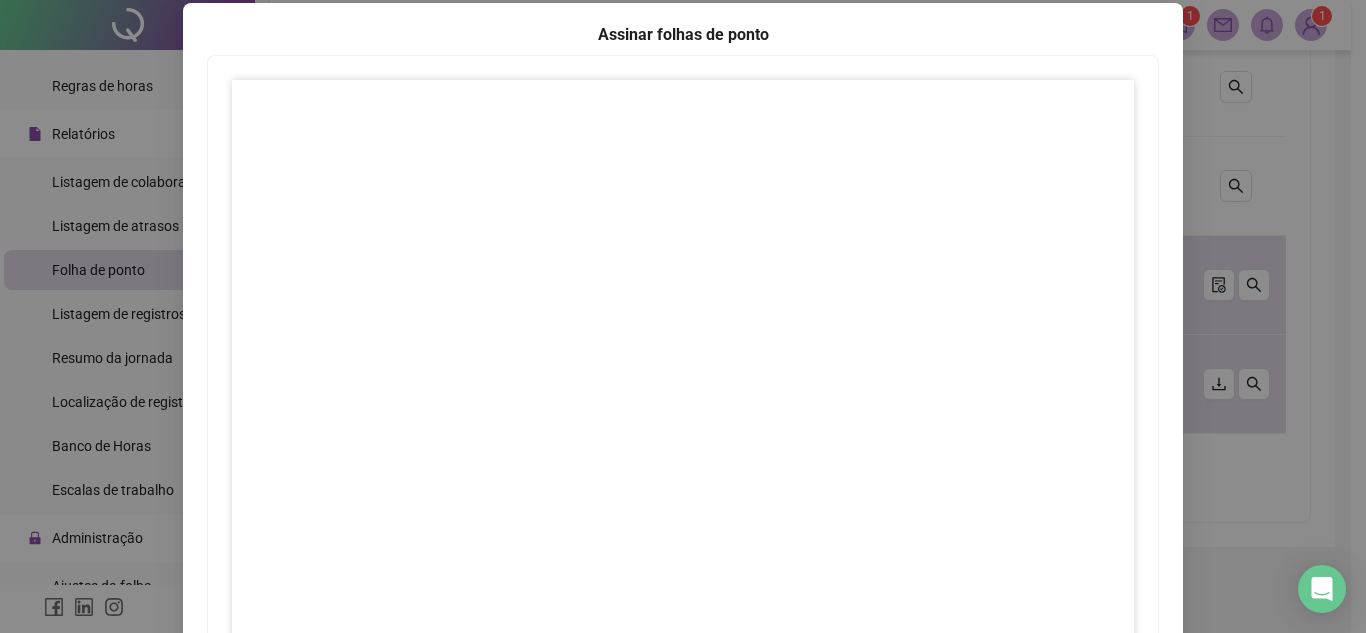 scroll, scrollTop: 297, scrollLeft: 0, axis: vertical 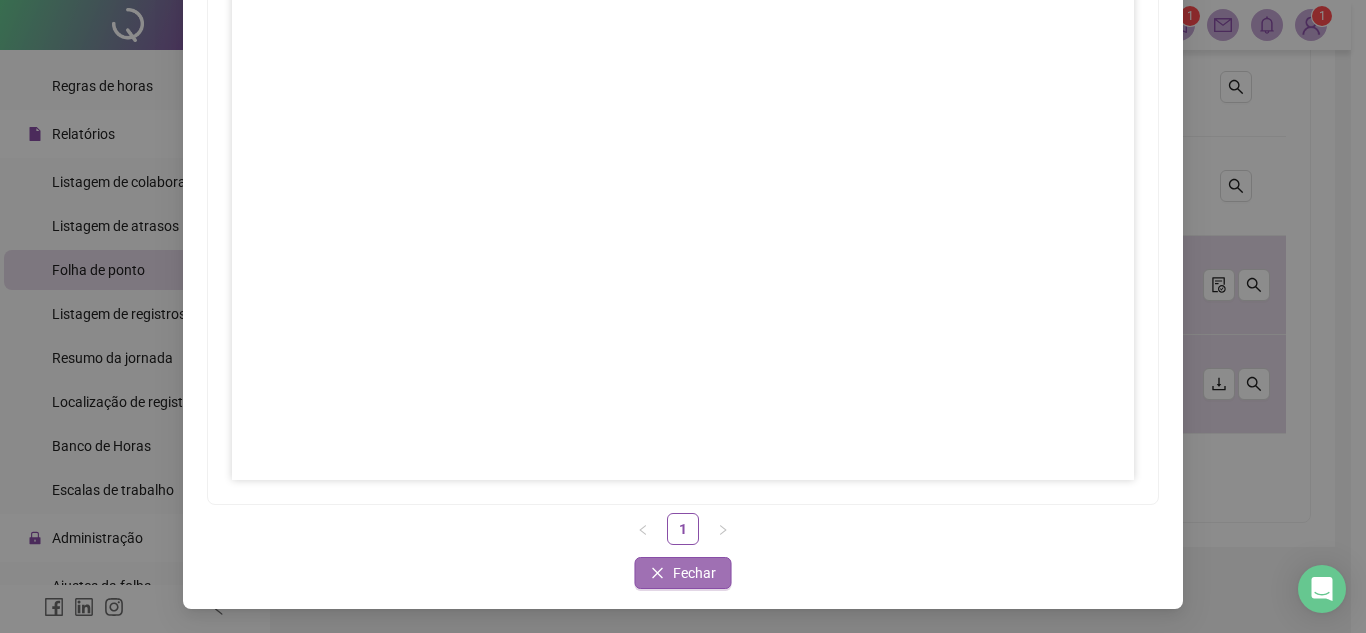 click on "Fechar" at bounding box center [694, 573] 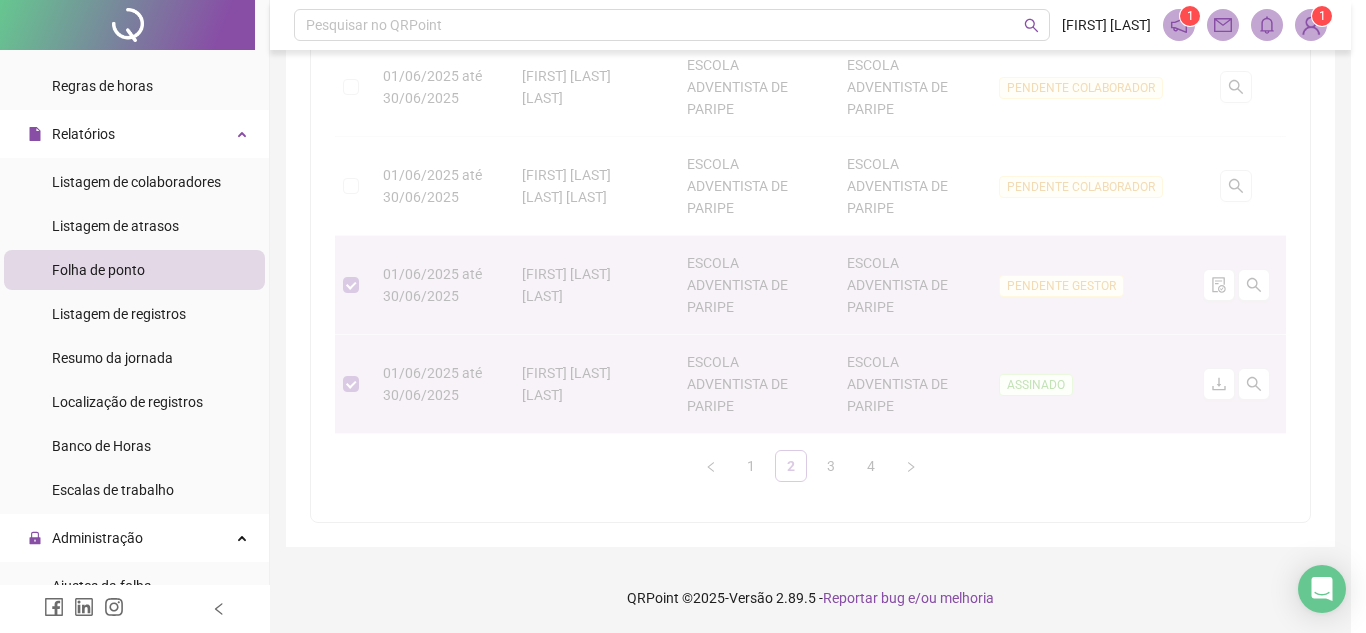click on "Assinar folhas de ponto 1 Fechar Fechar" at bounding box center [683, 316] 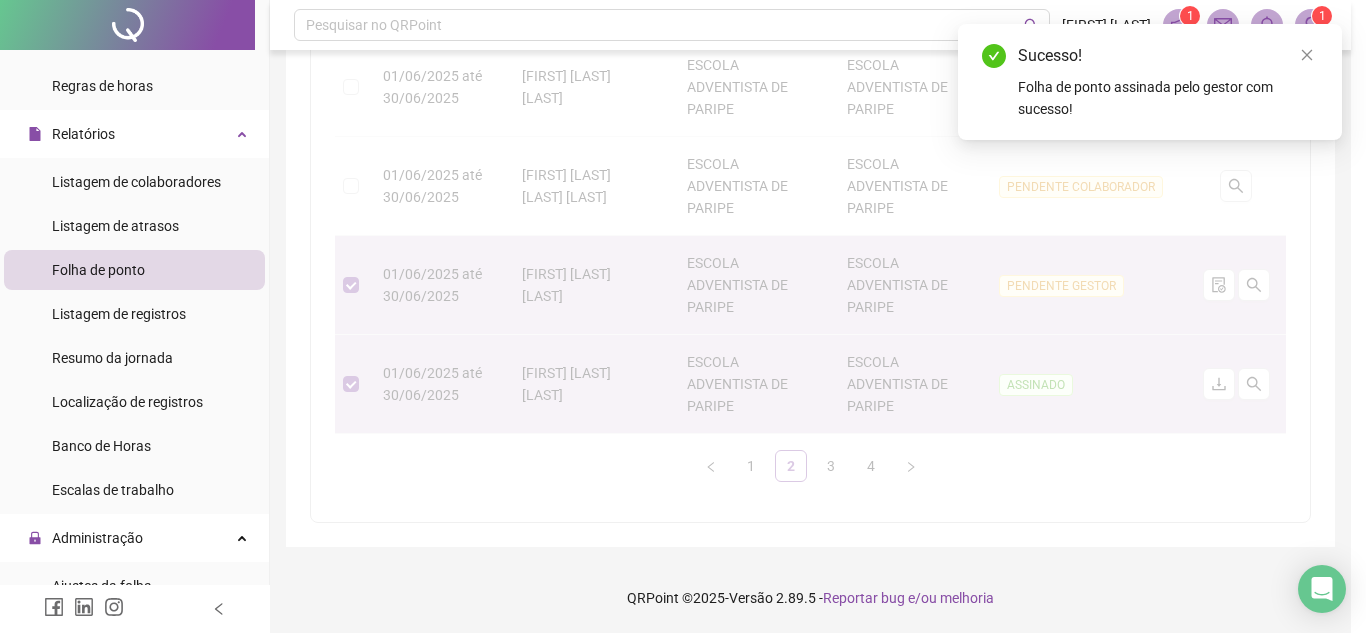 scroll, scrollTop: 0, scrollLeft: 0, axis: both 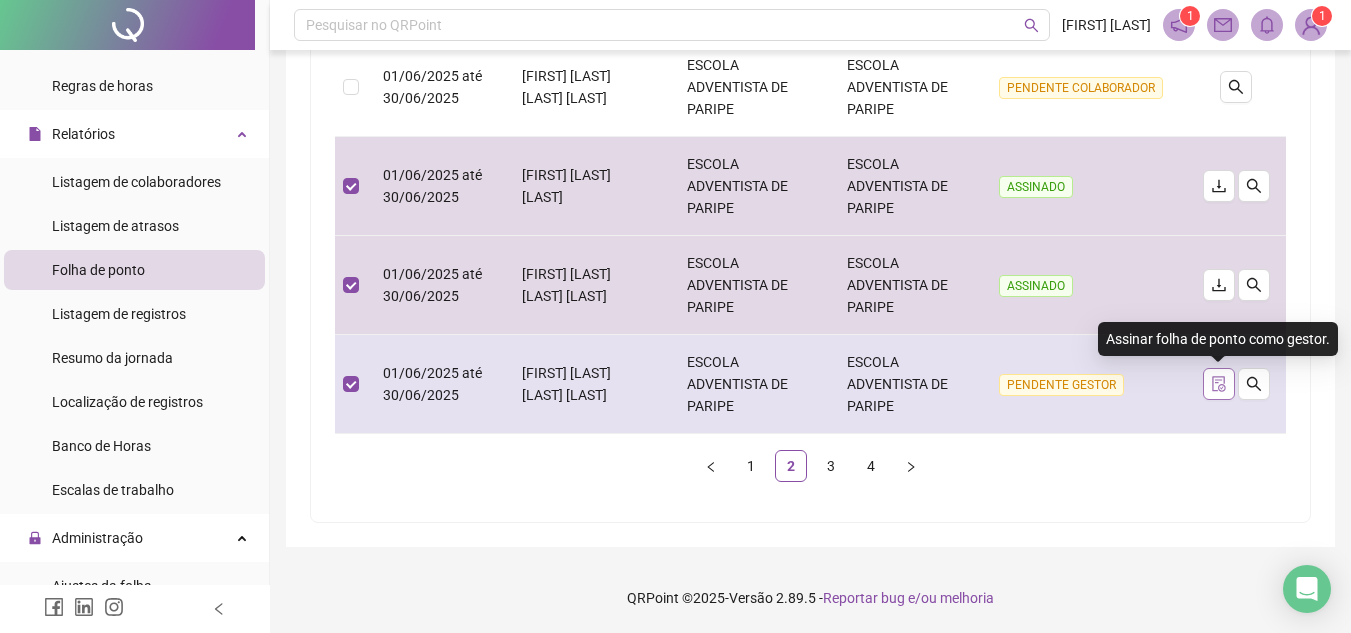 click 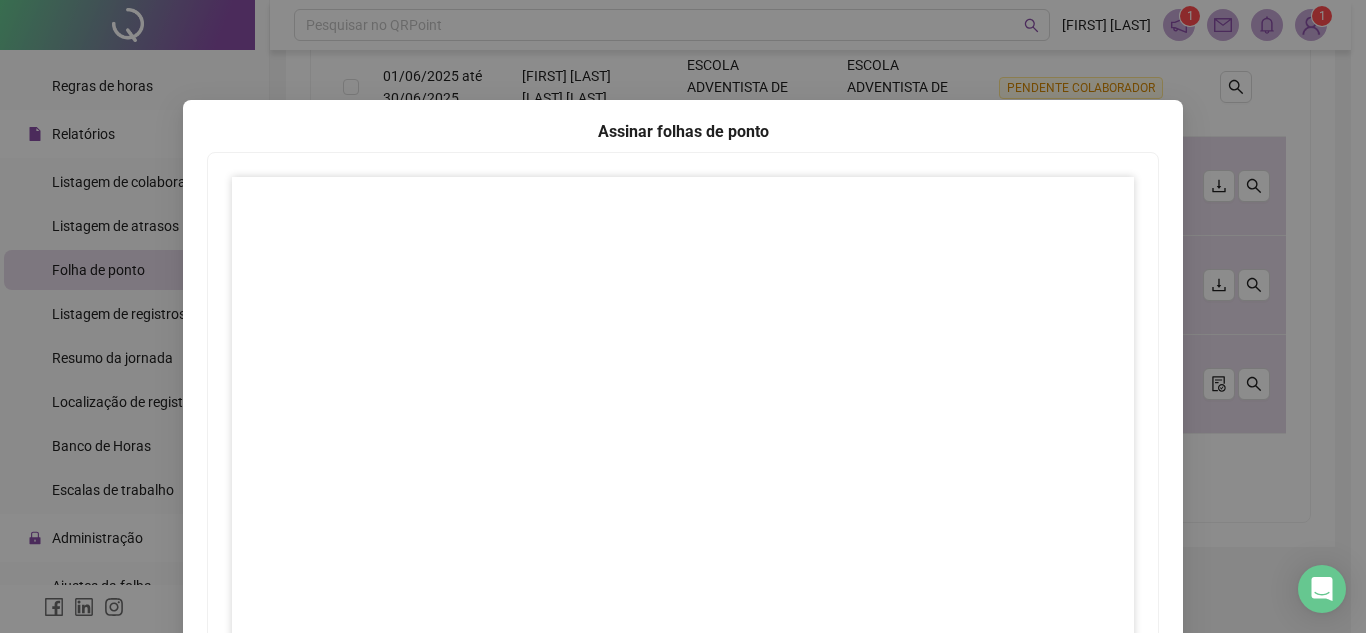 scroll, scrollTop: 297, scrollLeft: 0, axis: vertical 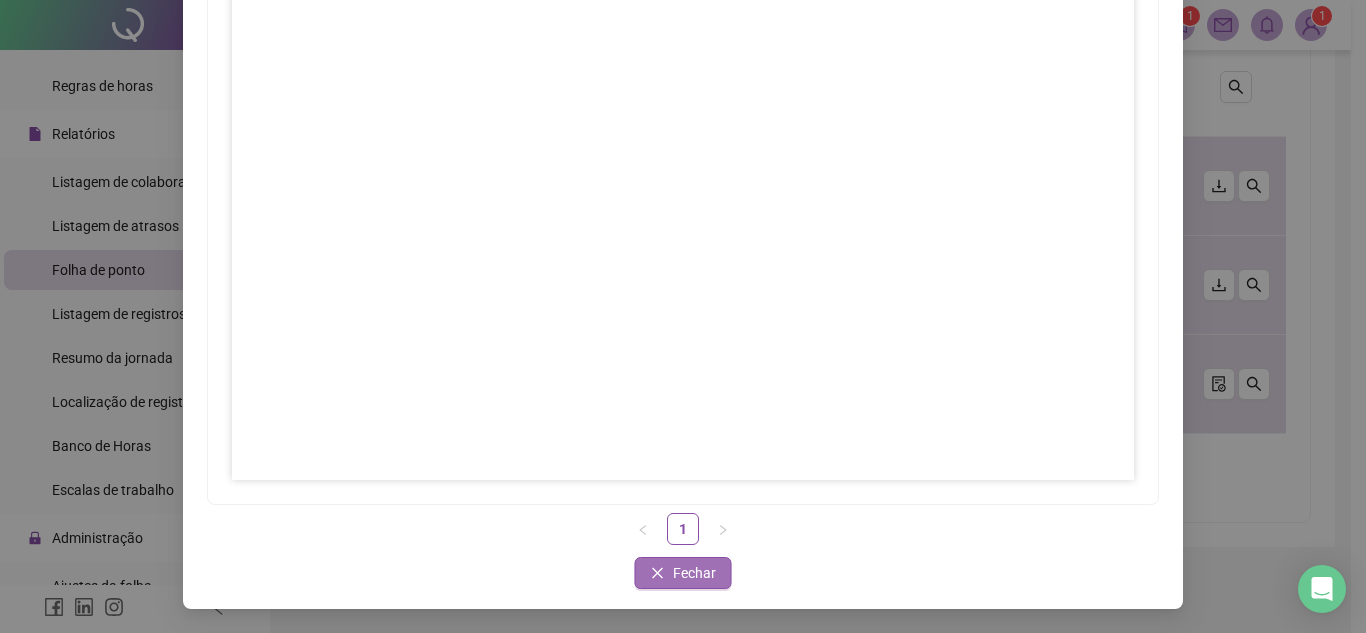 click on "Fechar" at bounding box center (694, 573) 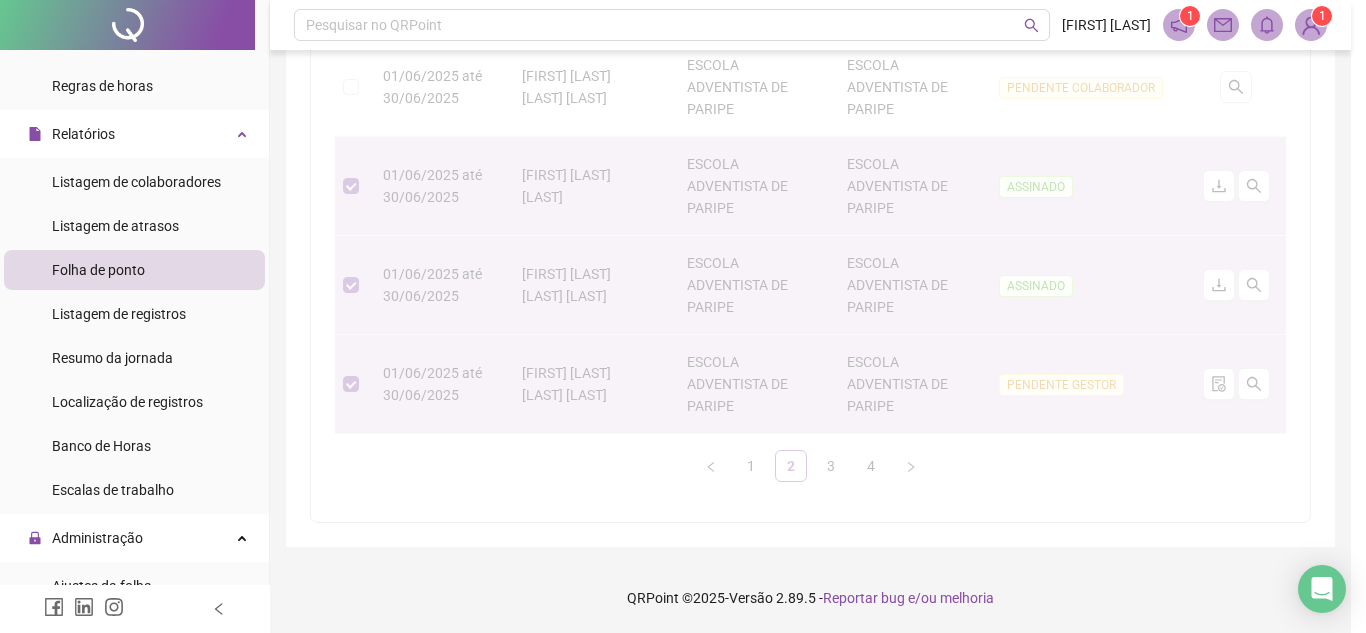 click on "Assinar folhas de ponto 1 Fechar Fechar" at bounding box center [683, 316] 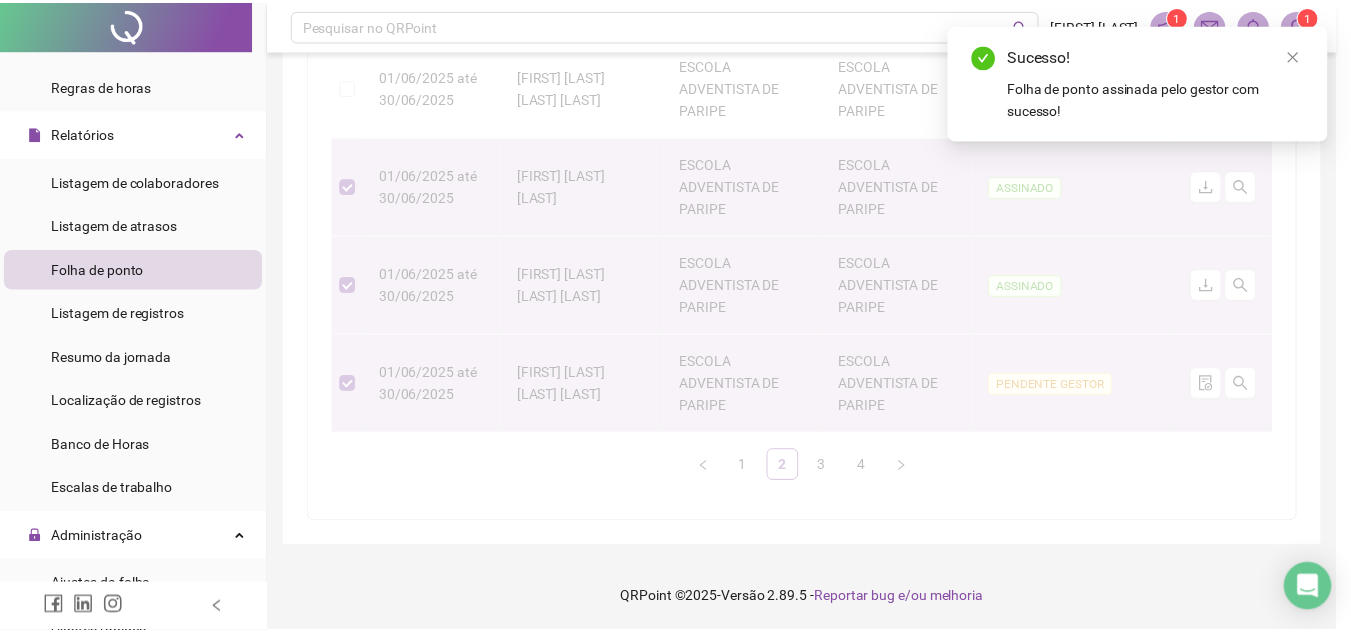 scroll, scrollTop: 0, scrollLeft: 0, axis: both 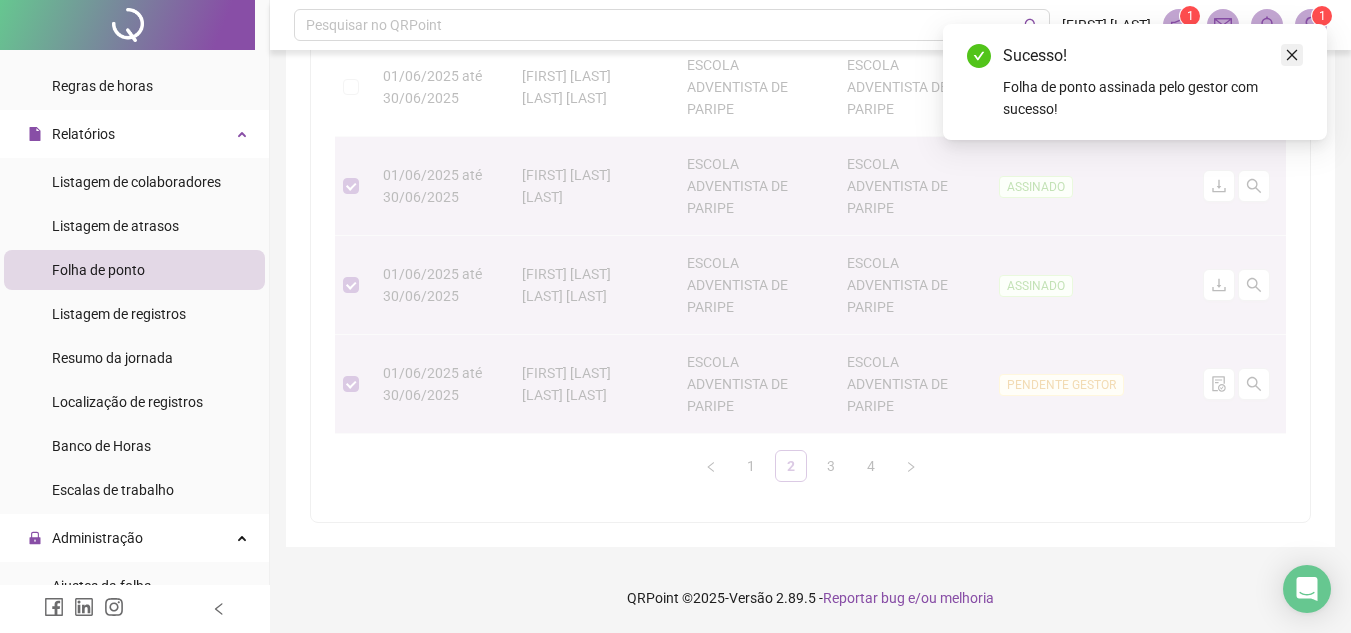 click 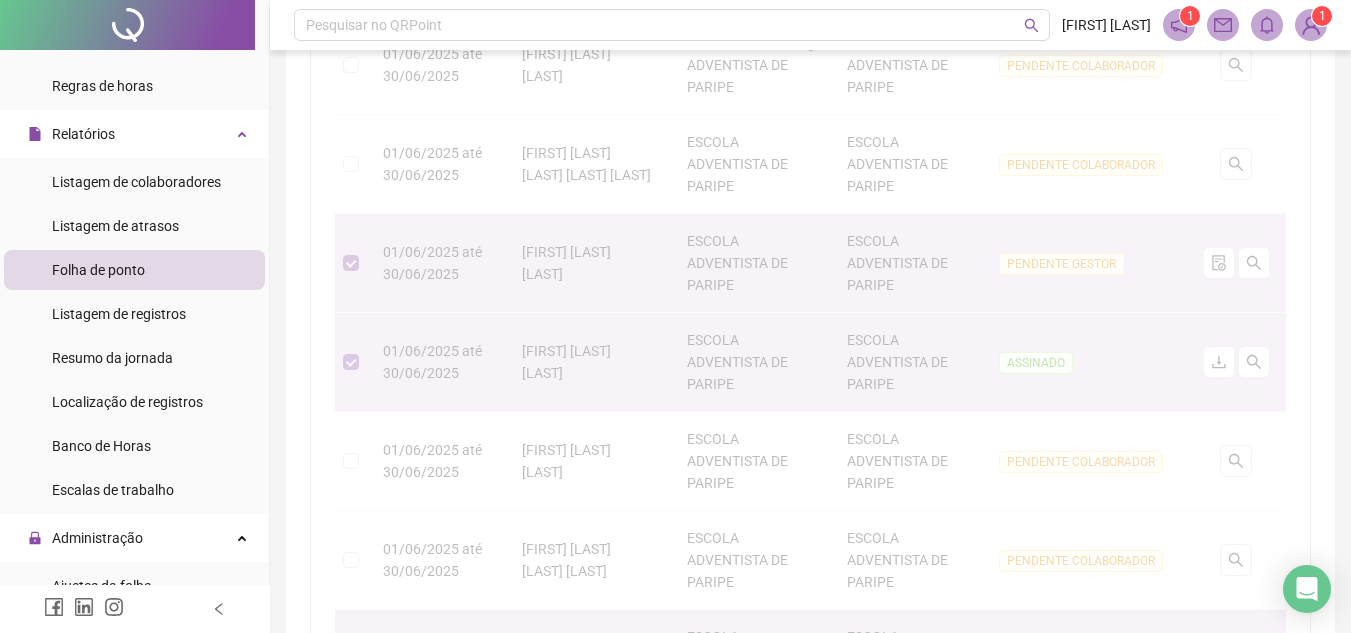 scroll, scrollTop: 378, scrollLeft: 0, axis: vertical 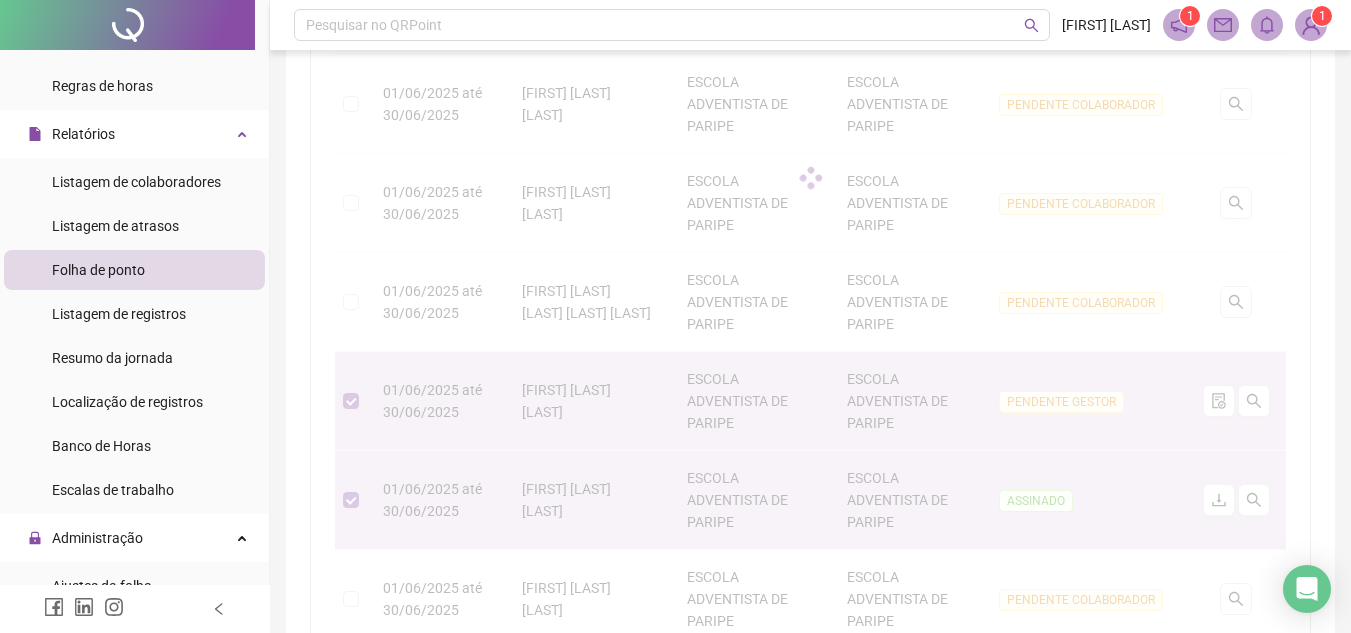 click at bounding box center [810, 178] 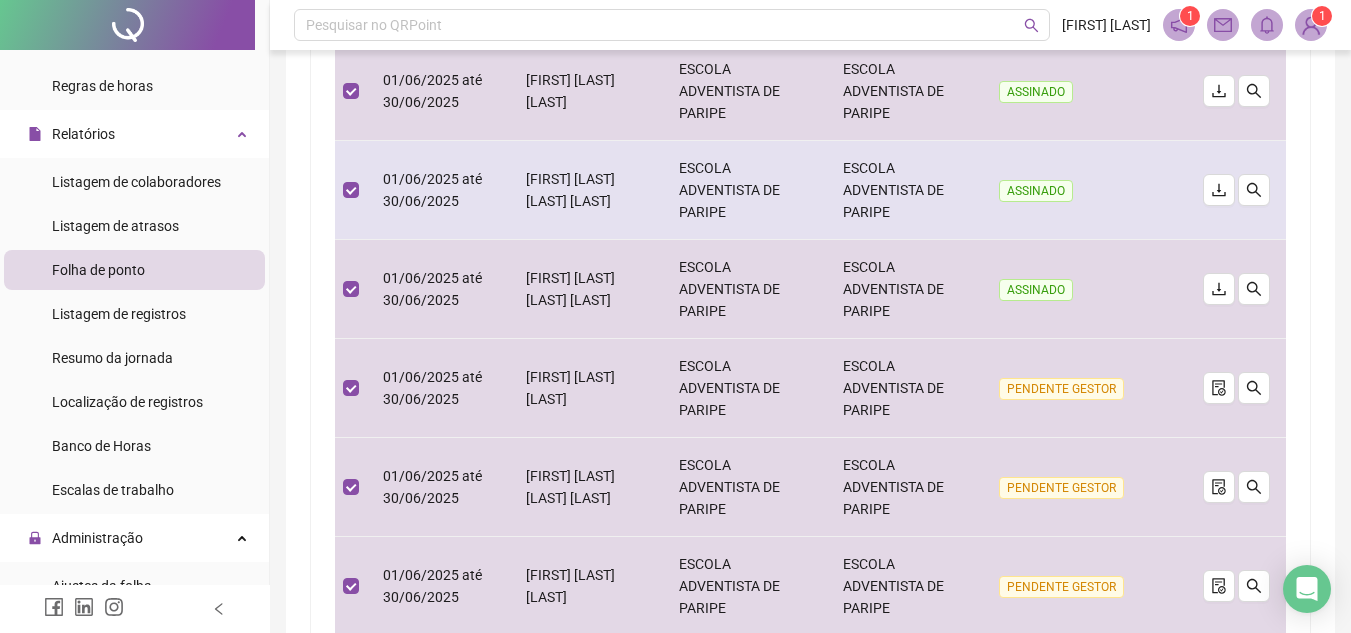 scroll, scrollTop: 189, scrollLeft: 0, axis: vertical 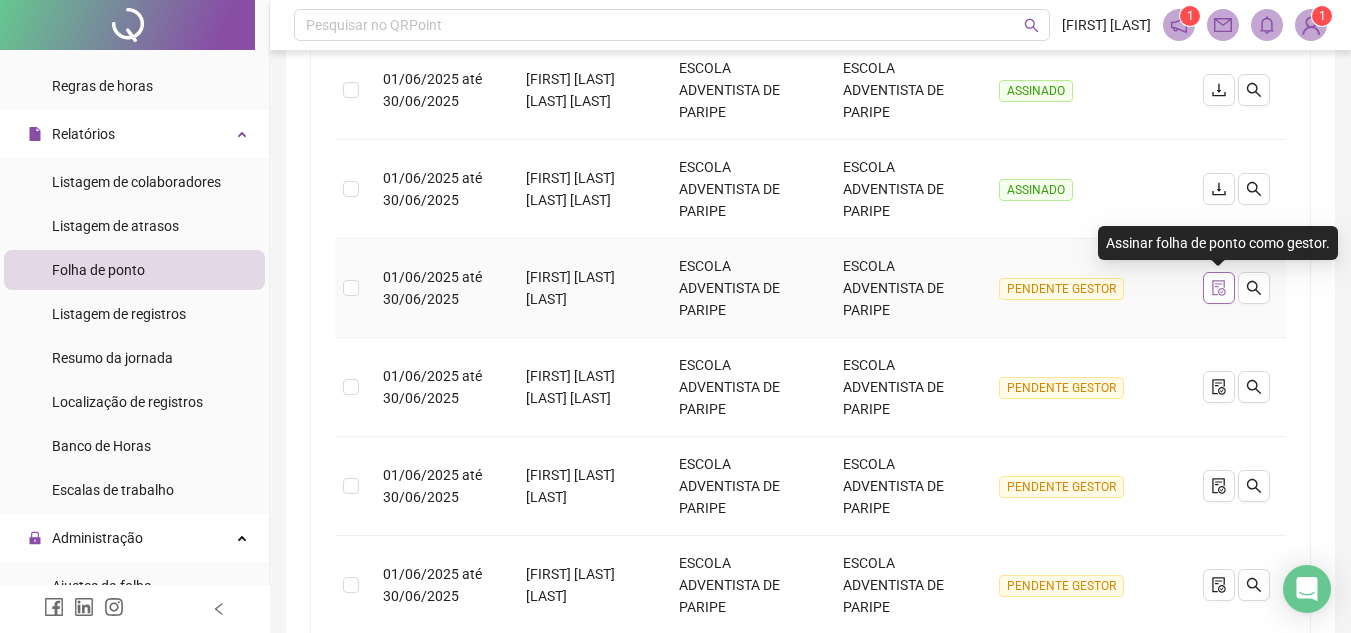 click 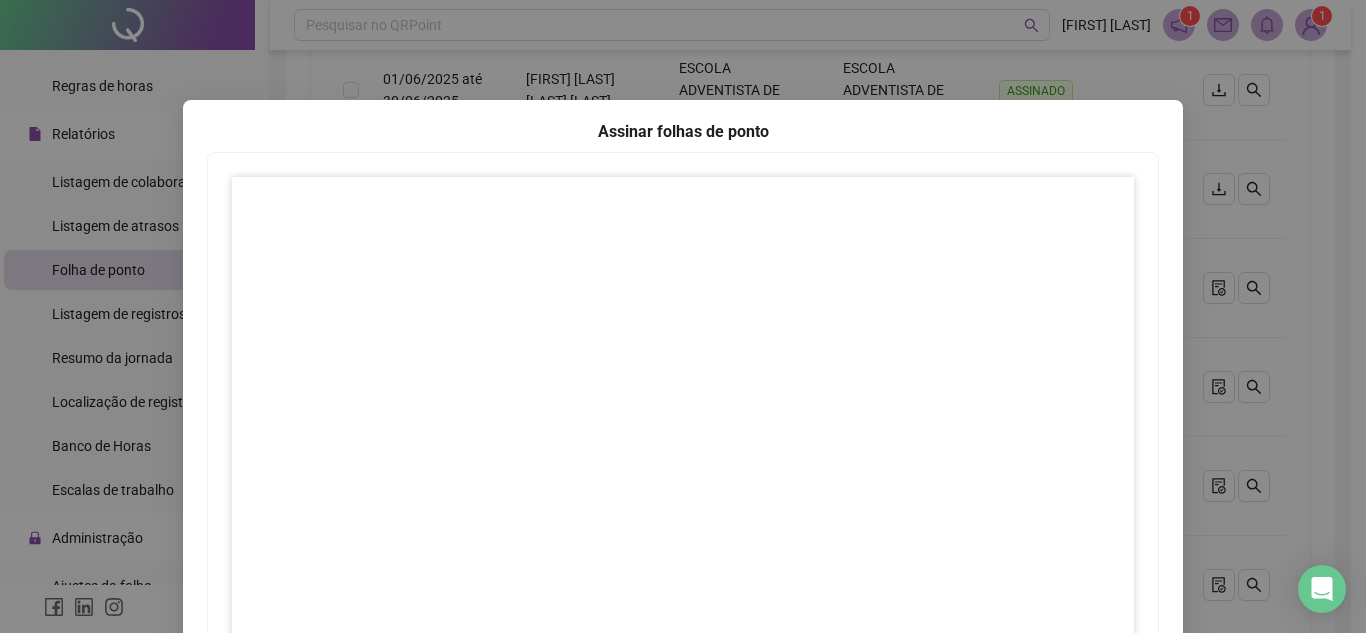 scroll, scrollTop: 297, scrollLeft: 0, axis: vertical 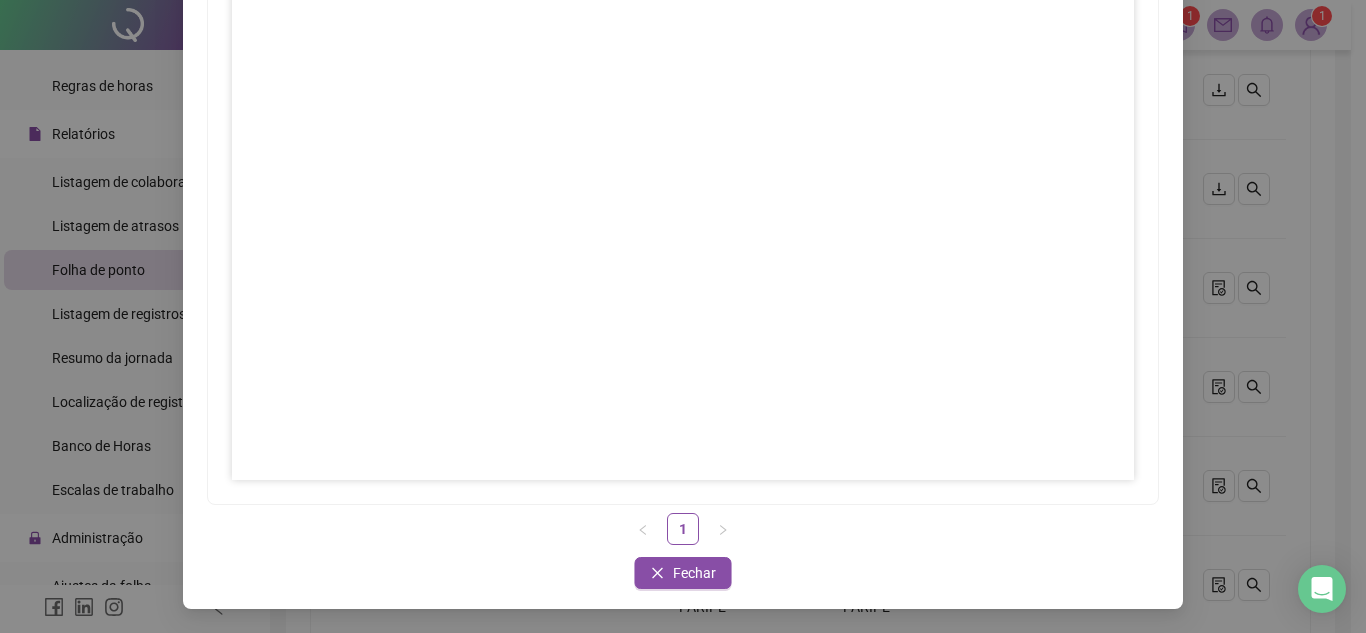 drag, startPoint x: 694, startPoint y: 571, endPoint x: 768, endPoint y: 506, distance: 98.49365 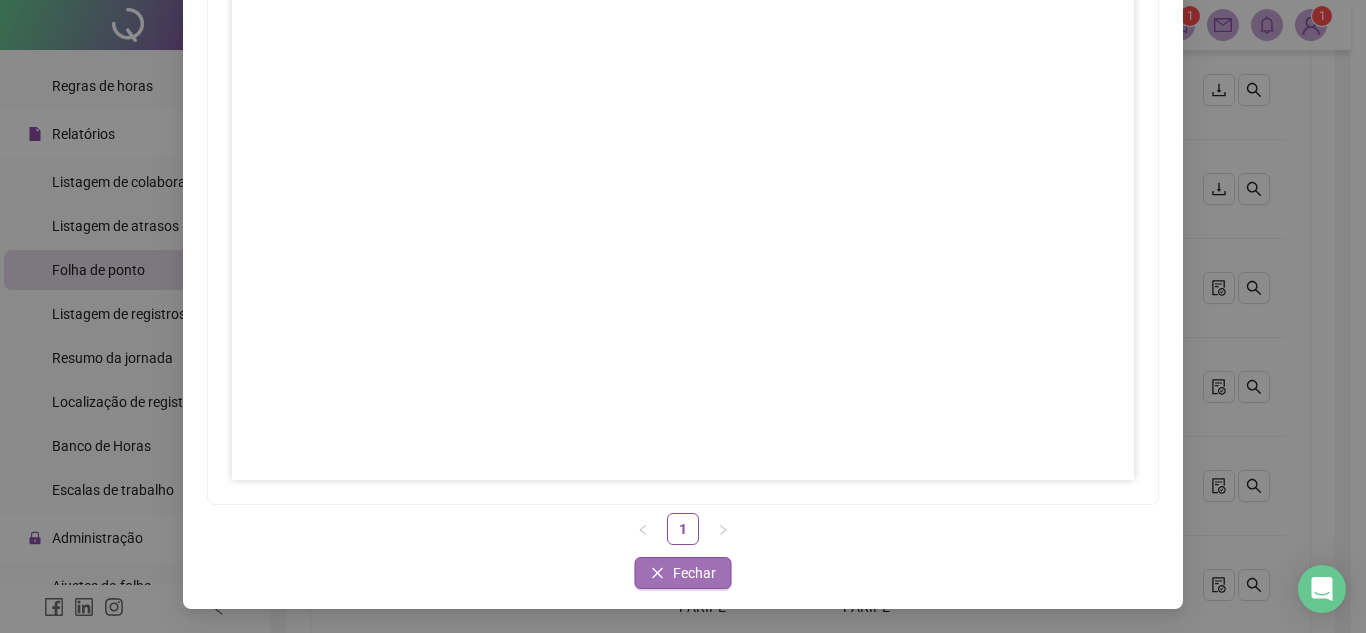 click on "Fechar" at bounding box center [694, 573] 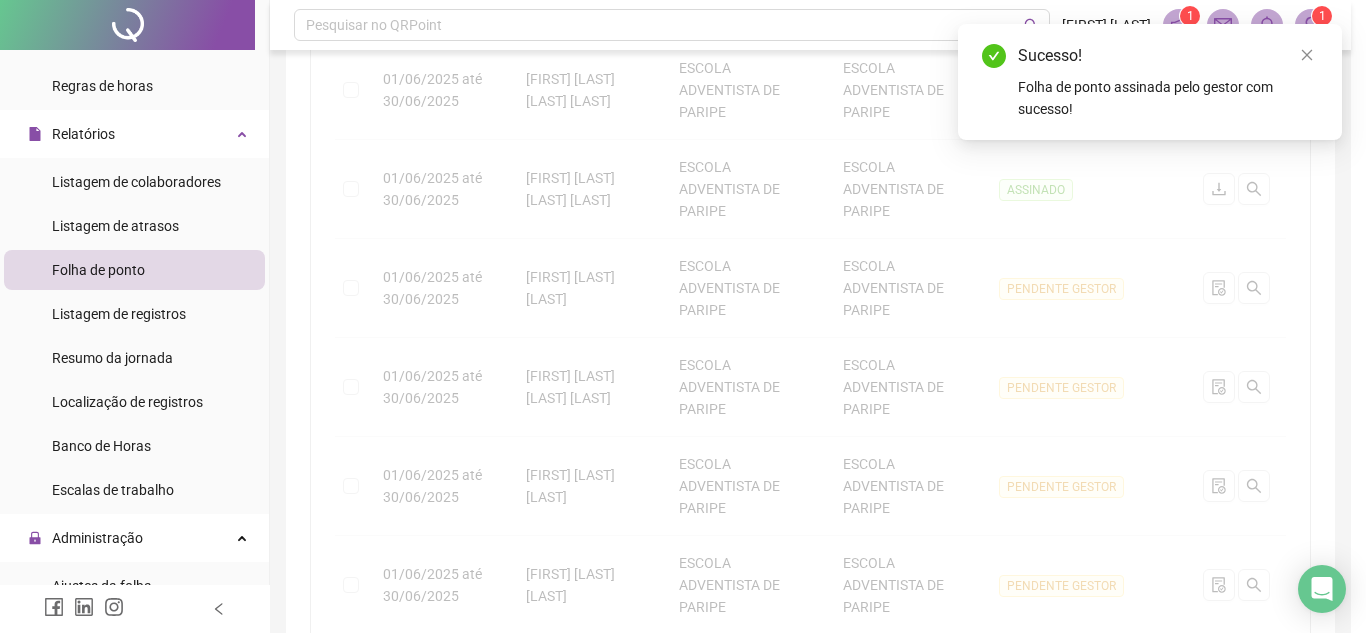 scroll, scrollTop: 197, scrollLeft: 0, axis: vertical 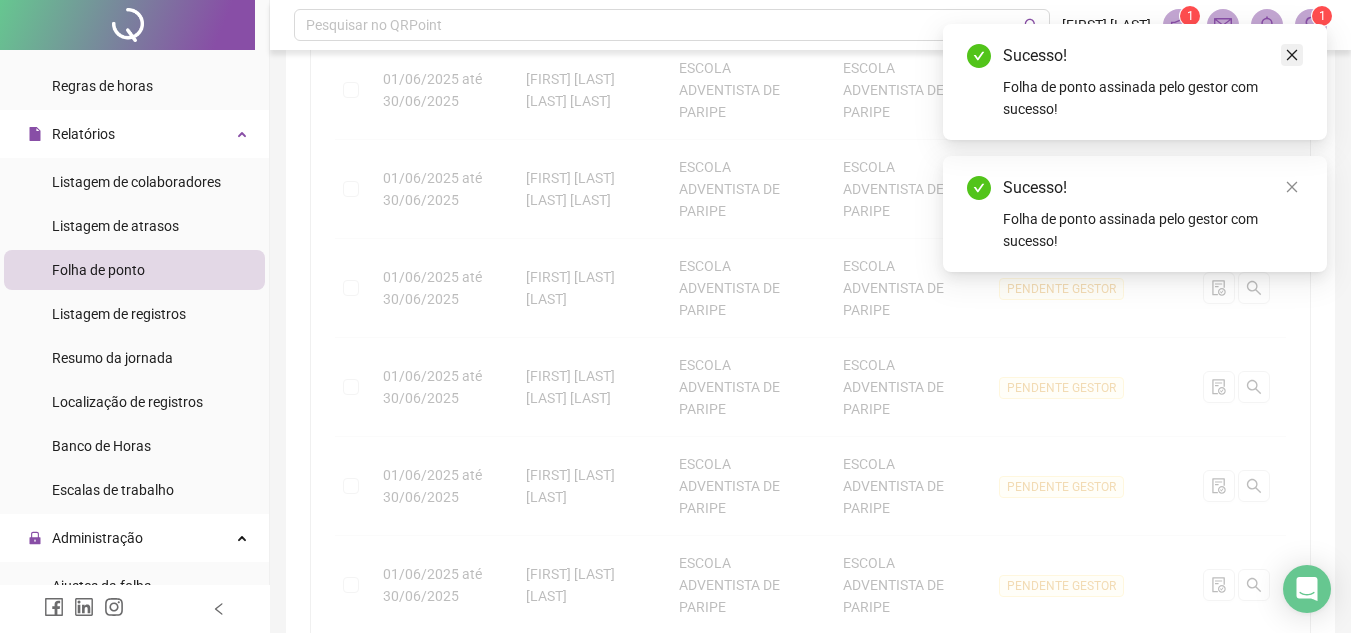 click 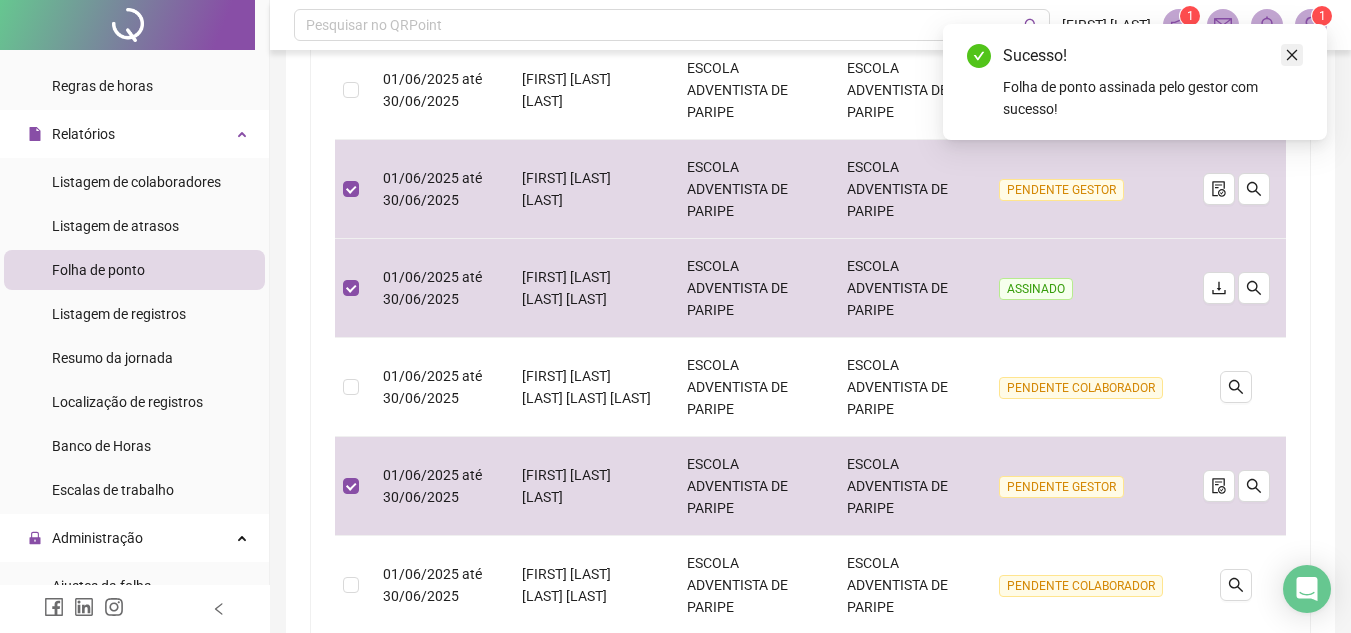 click 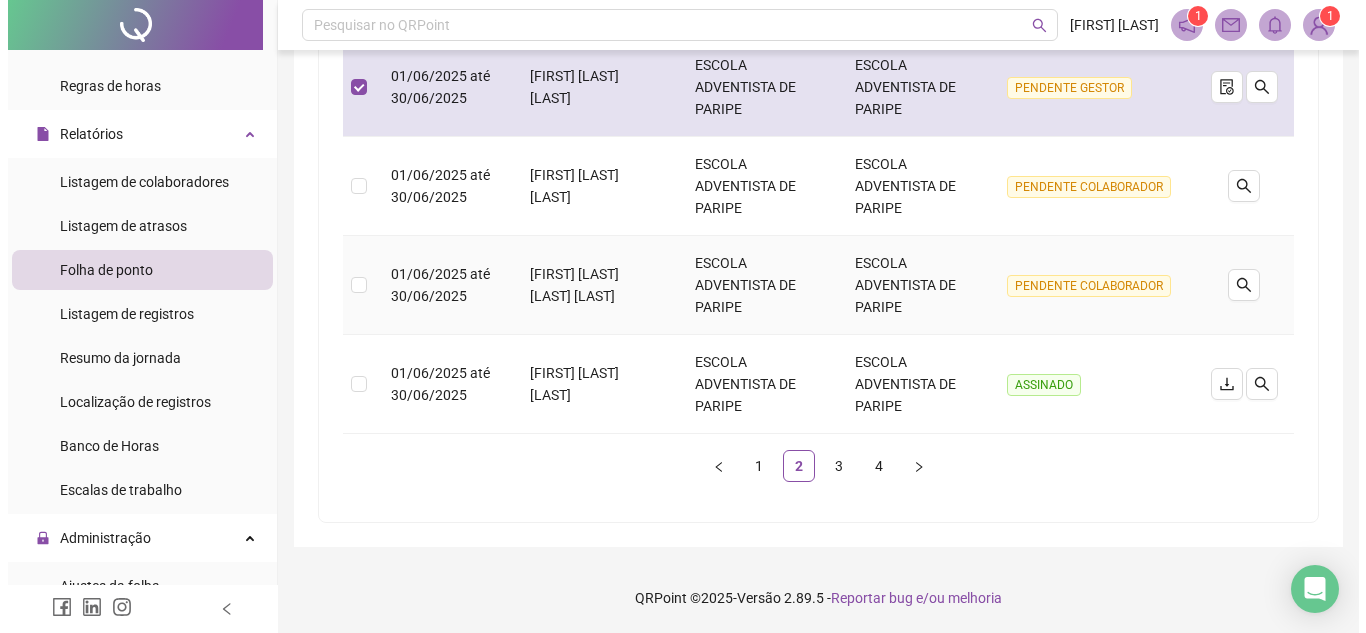 scroll, scrollTop: 789, scrollLeft: 0, axis: vertical 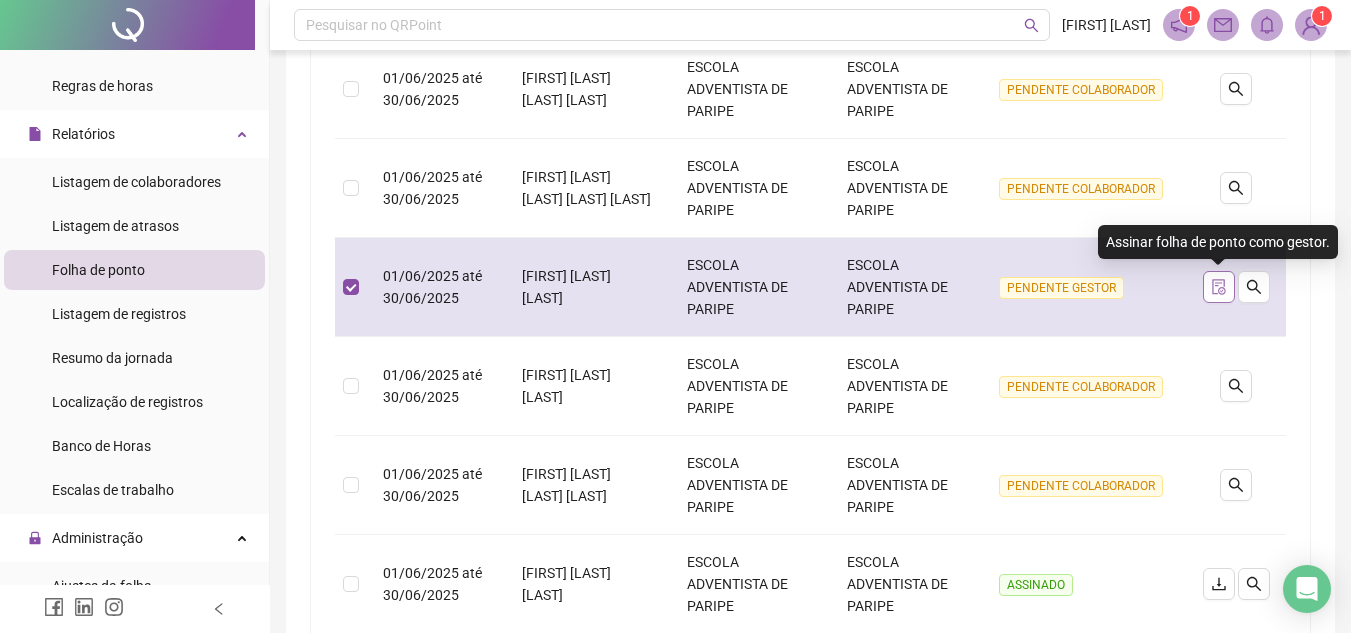 click 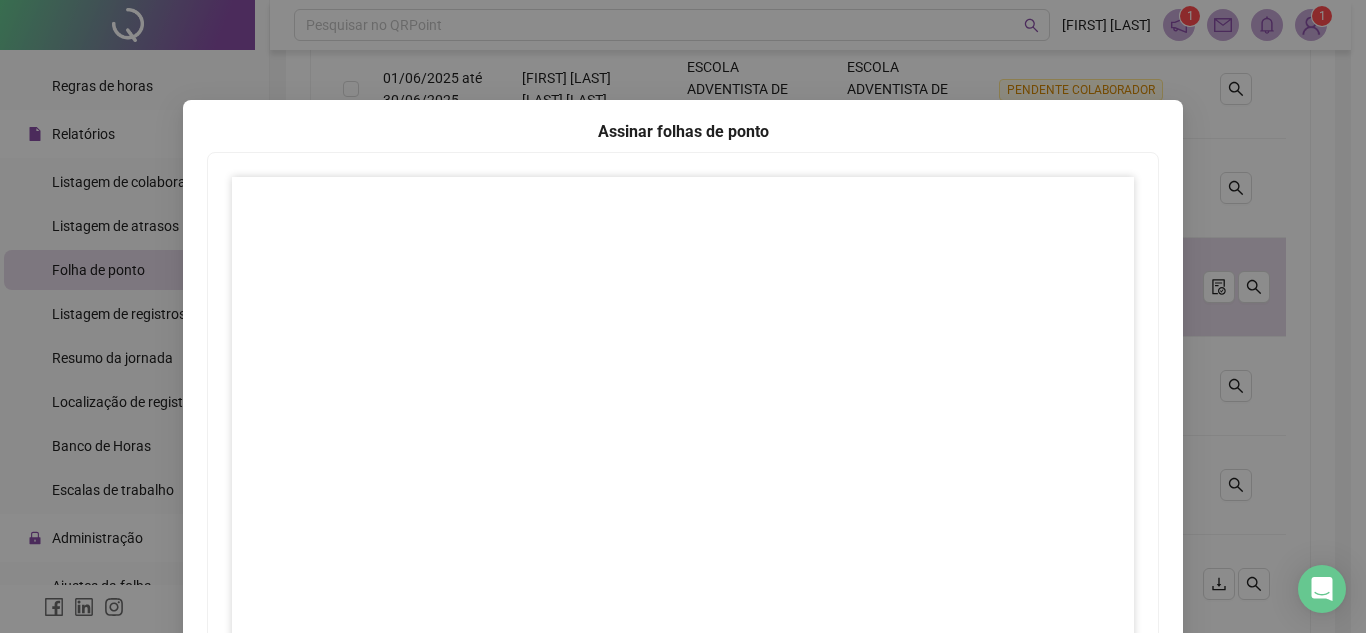 scroll, scrollTop: 297, scrollLeft: 0, axis: vertical 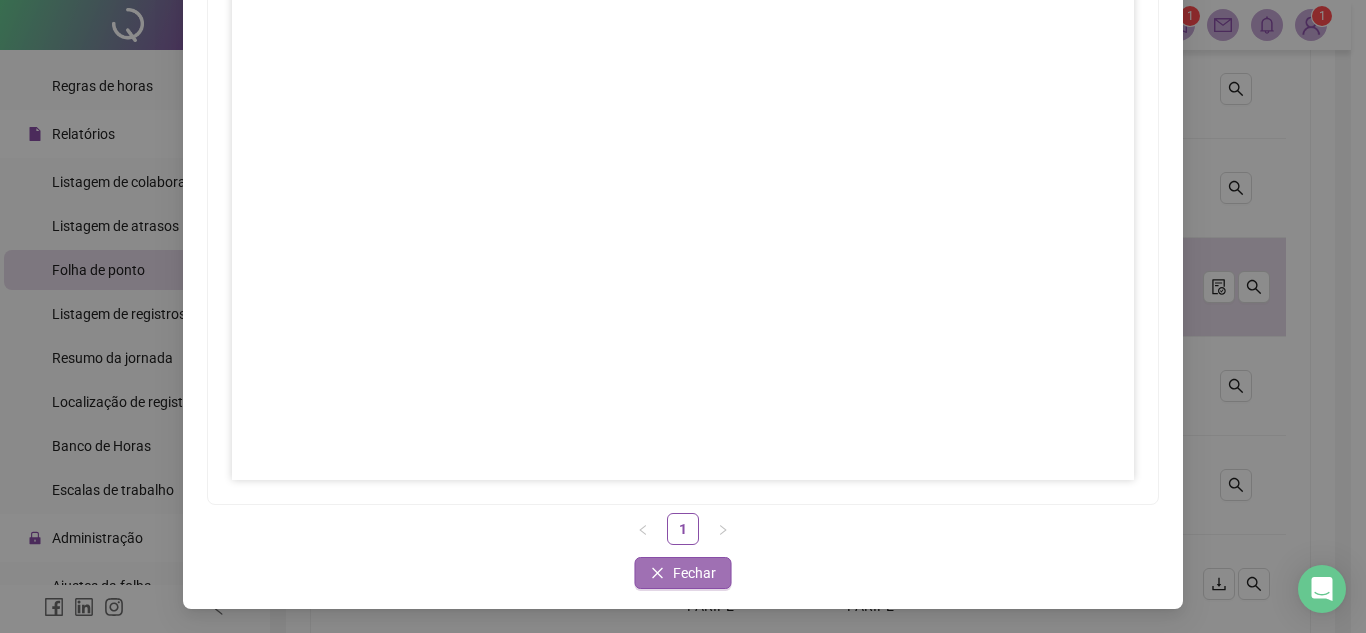 click on "Fechar" at bounding box center [694, 573] 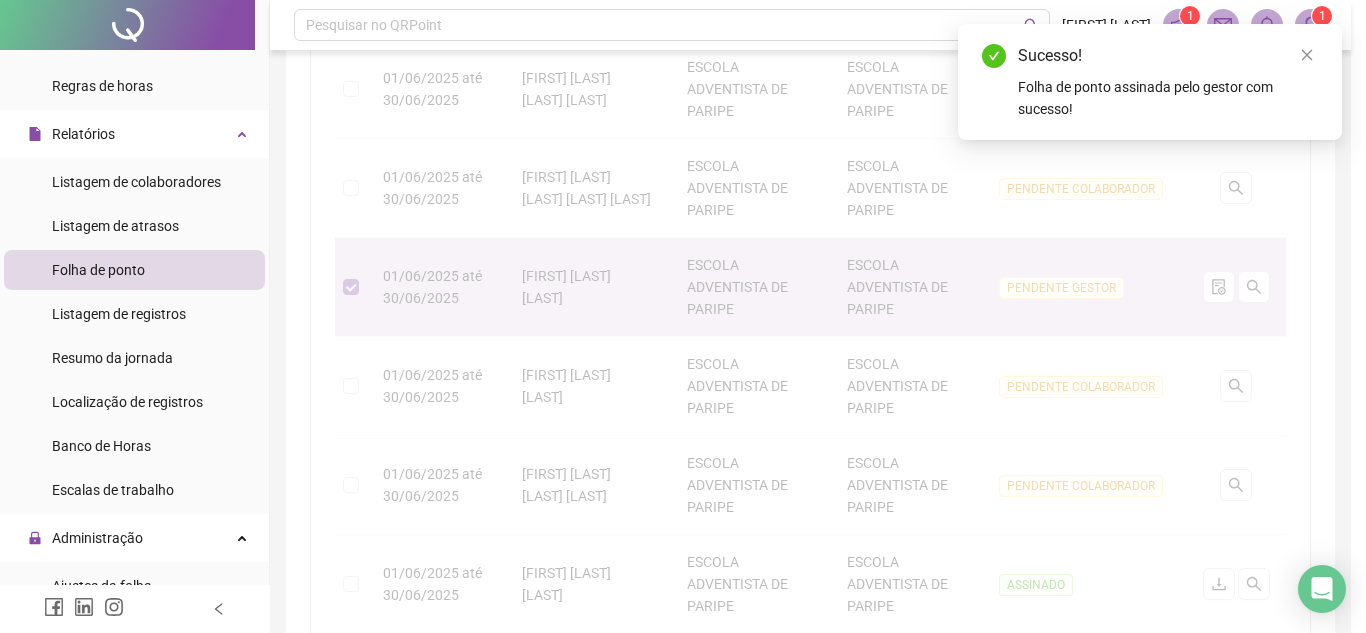 scroll, scrollTop: 197, scrollLeft: 0, axis: vertical 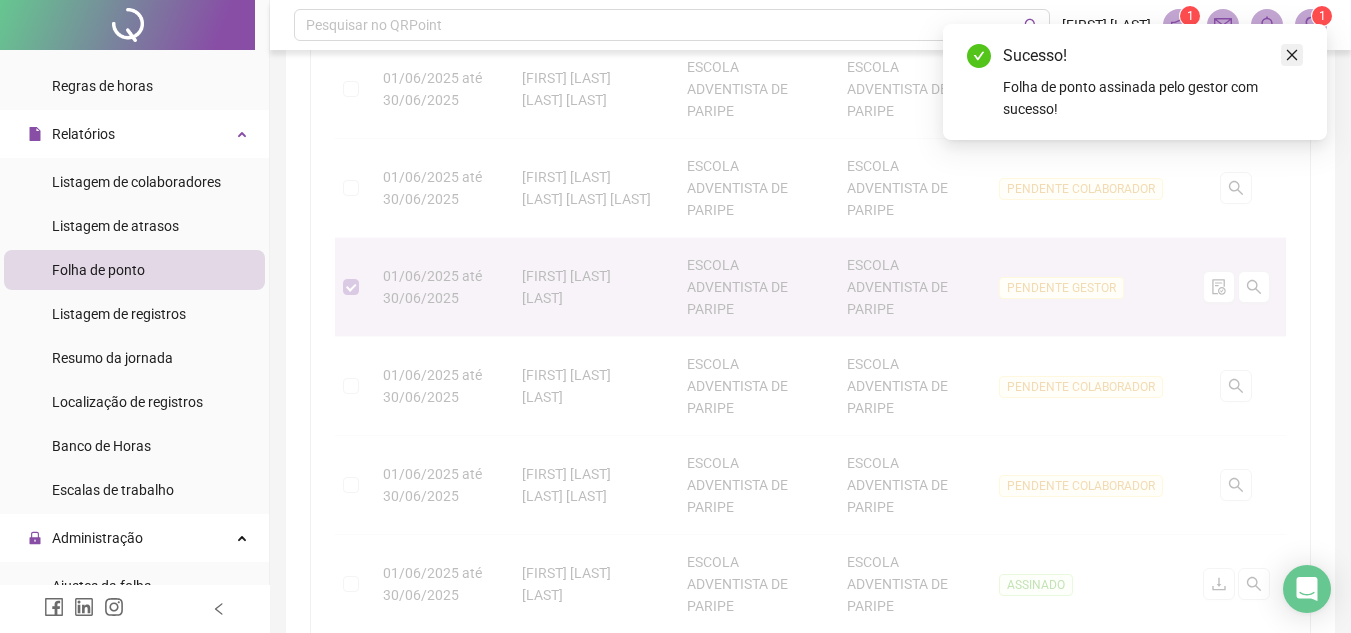 click 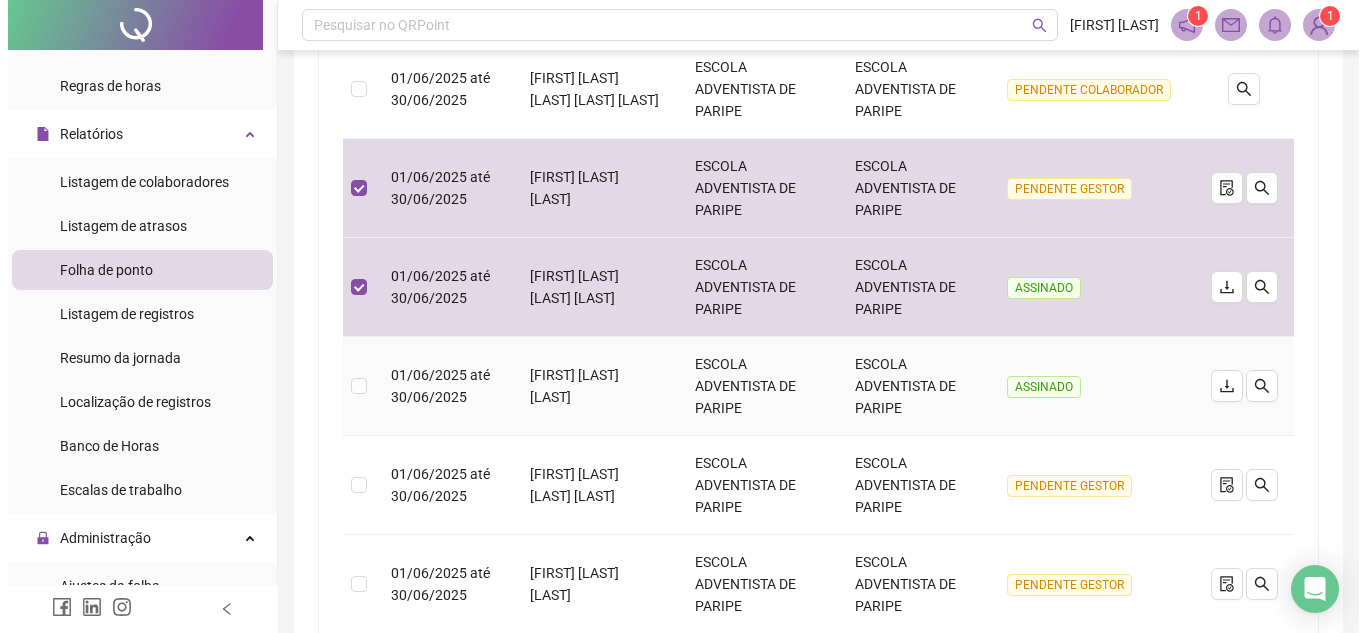scroll, scrollTop: 989, scrollLeft: 0, axis: vertical 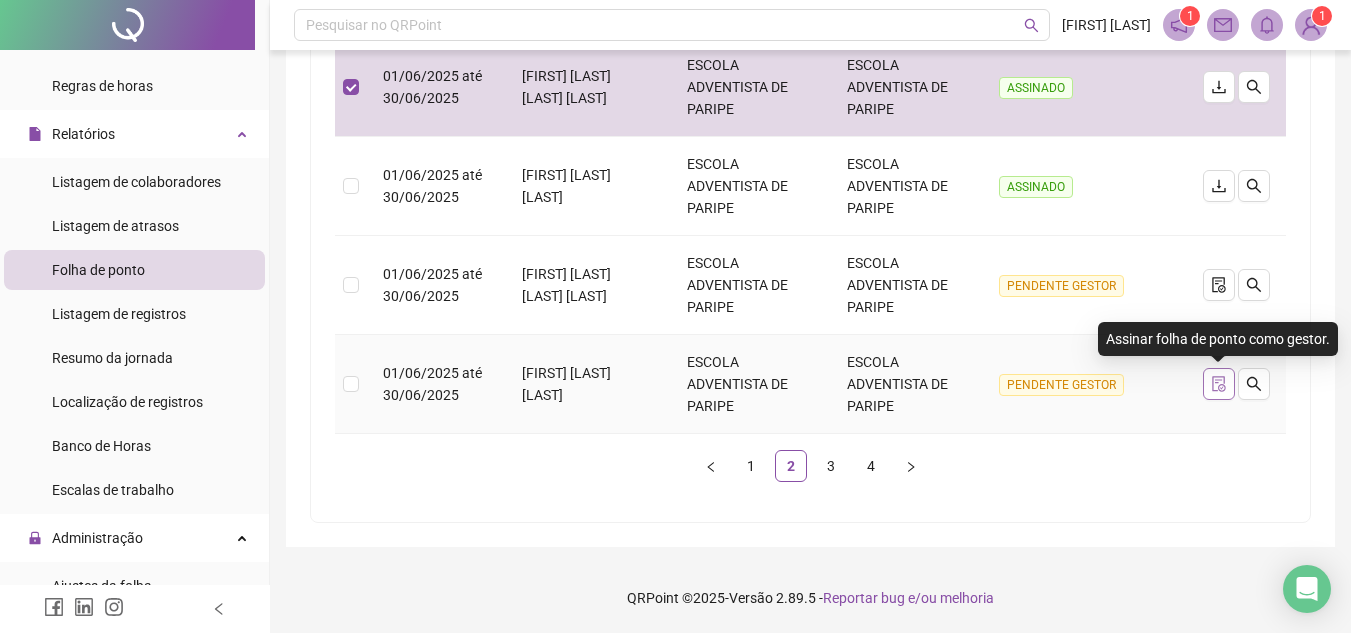 click 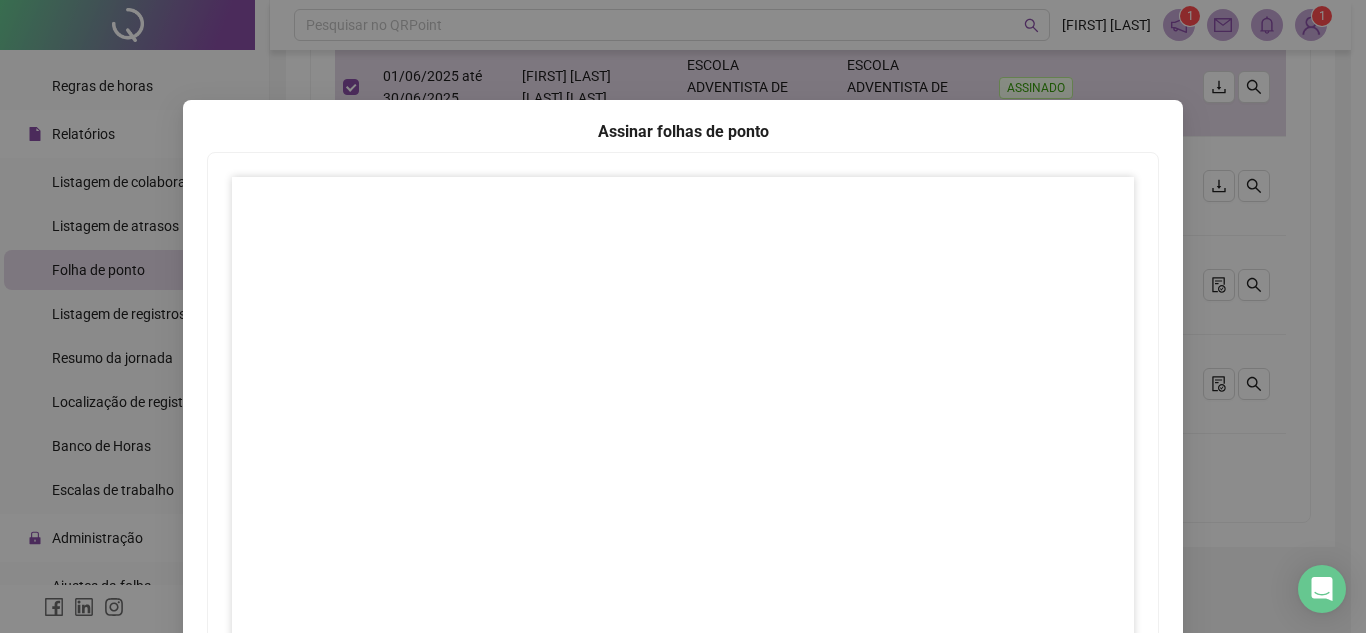 scroll, scrollTop: 297, scrollLeft: 0, axis: vertical 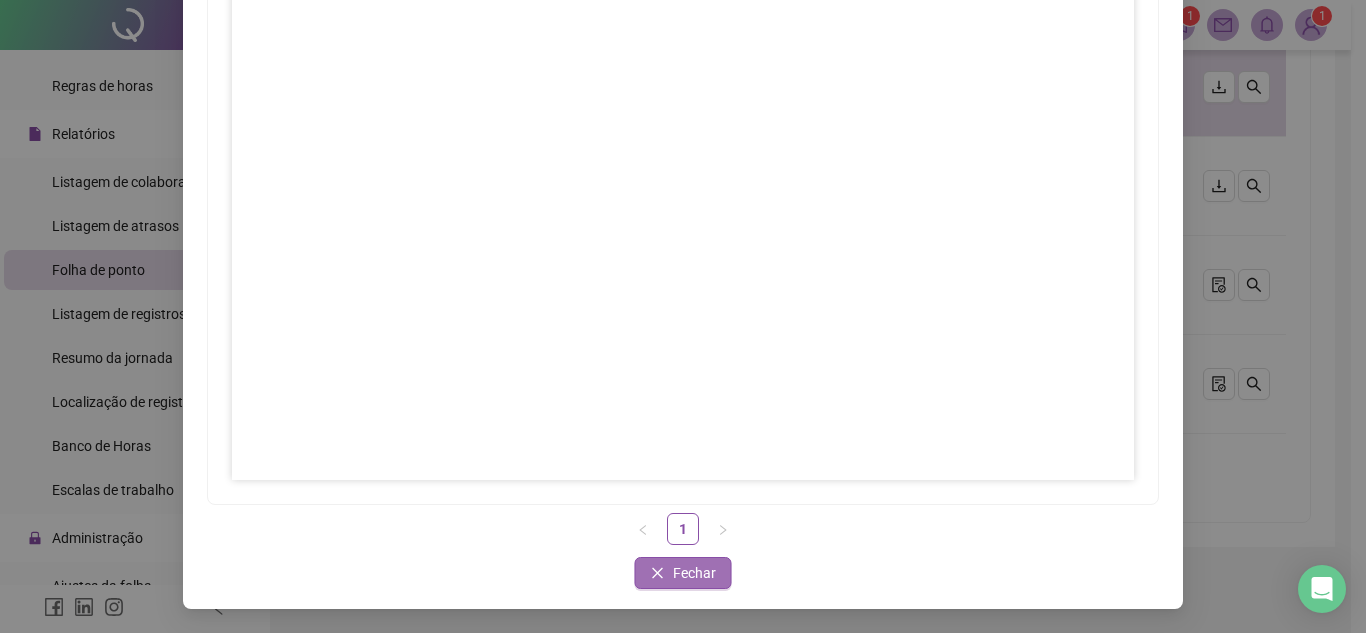 click on "Fechar" at bounding box center [683, 573] 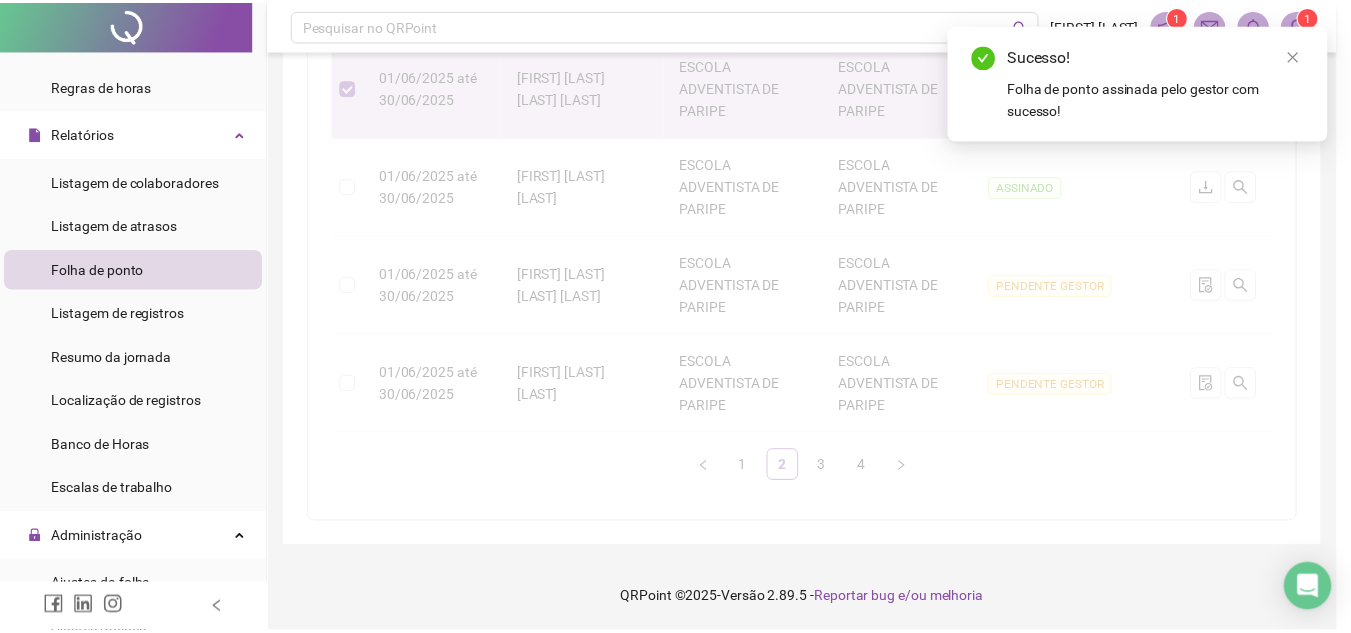 scroll, scrollTop: 197, scrollLeft: 0, axis: vertical 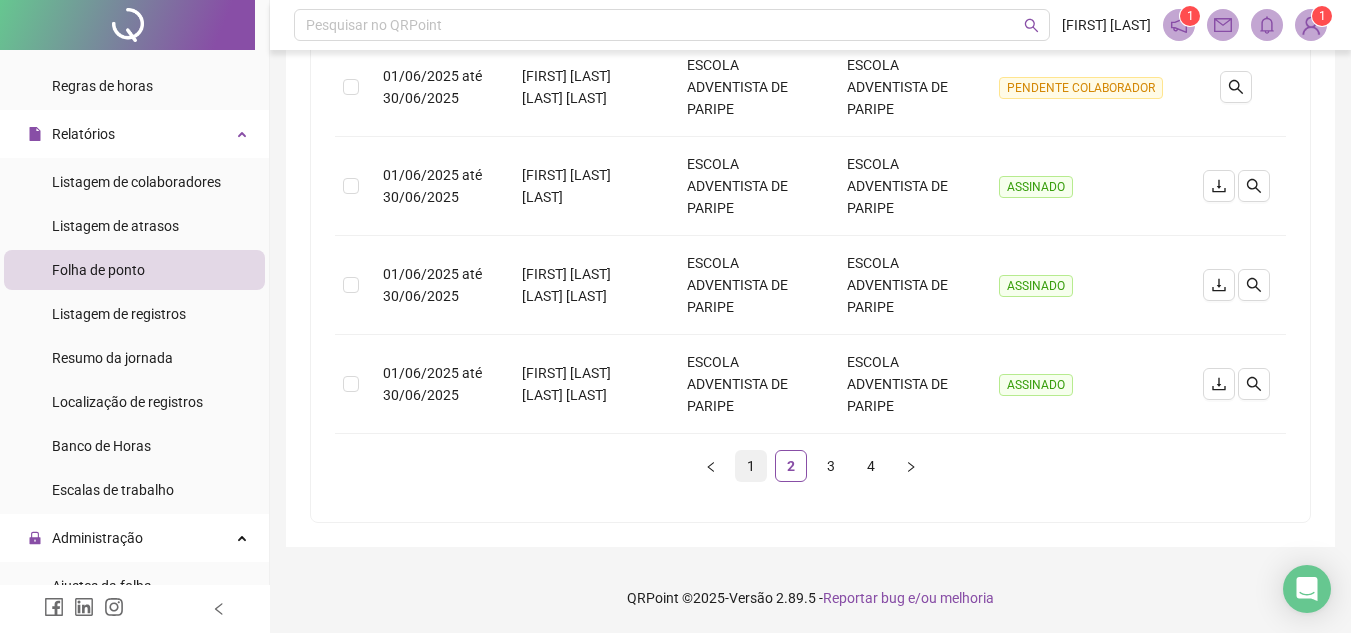 click on "1" at bounding box center (751, 466) 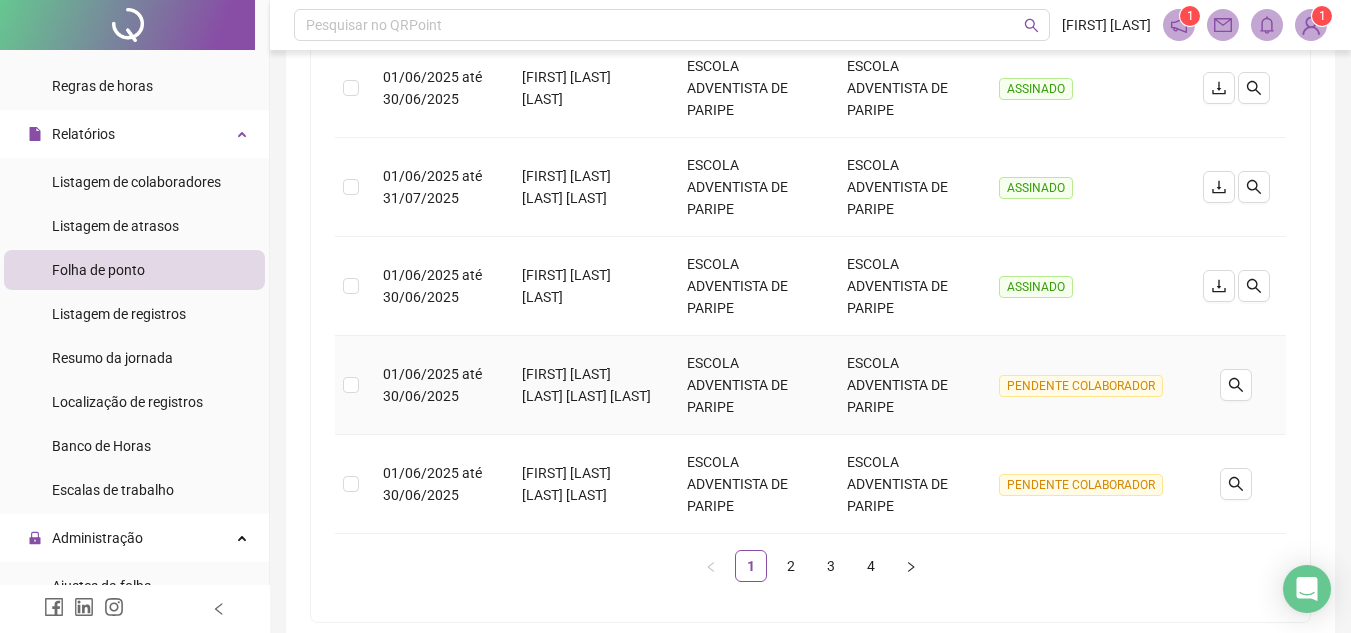 scroll, scrollTop: 989, scrollLeft: 0, axis: vertical 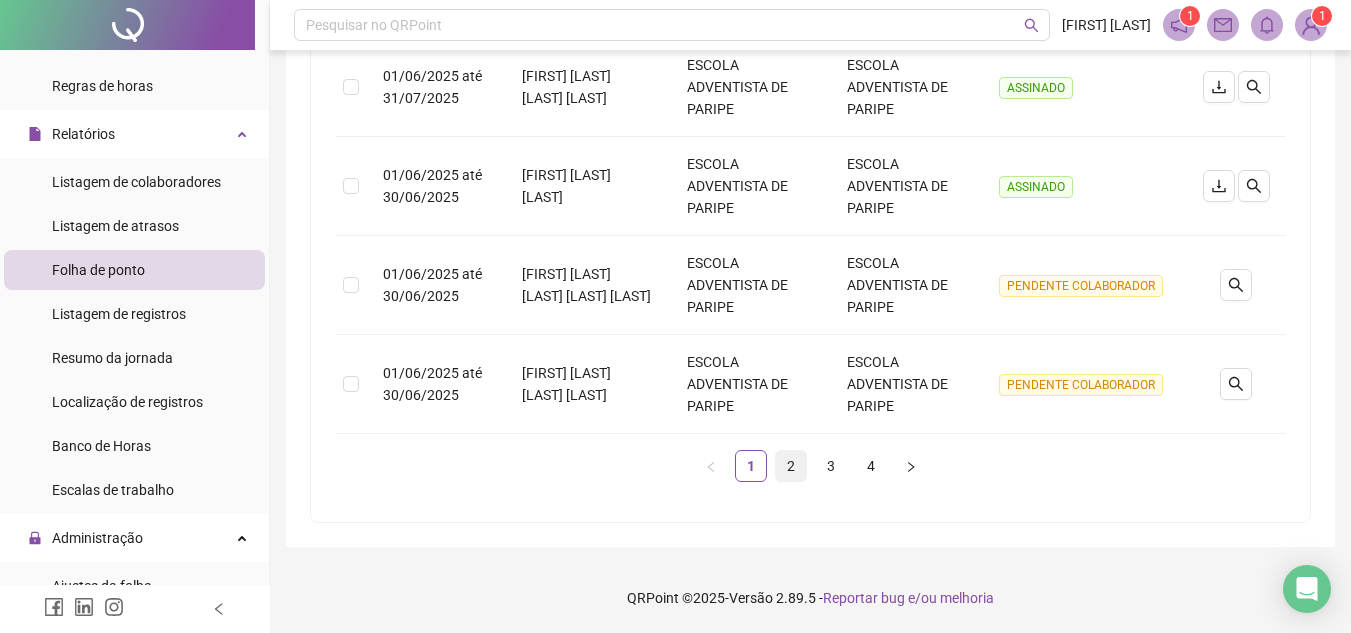 click on "2" at bounding box center [791, 466] 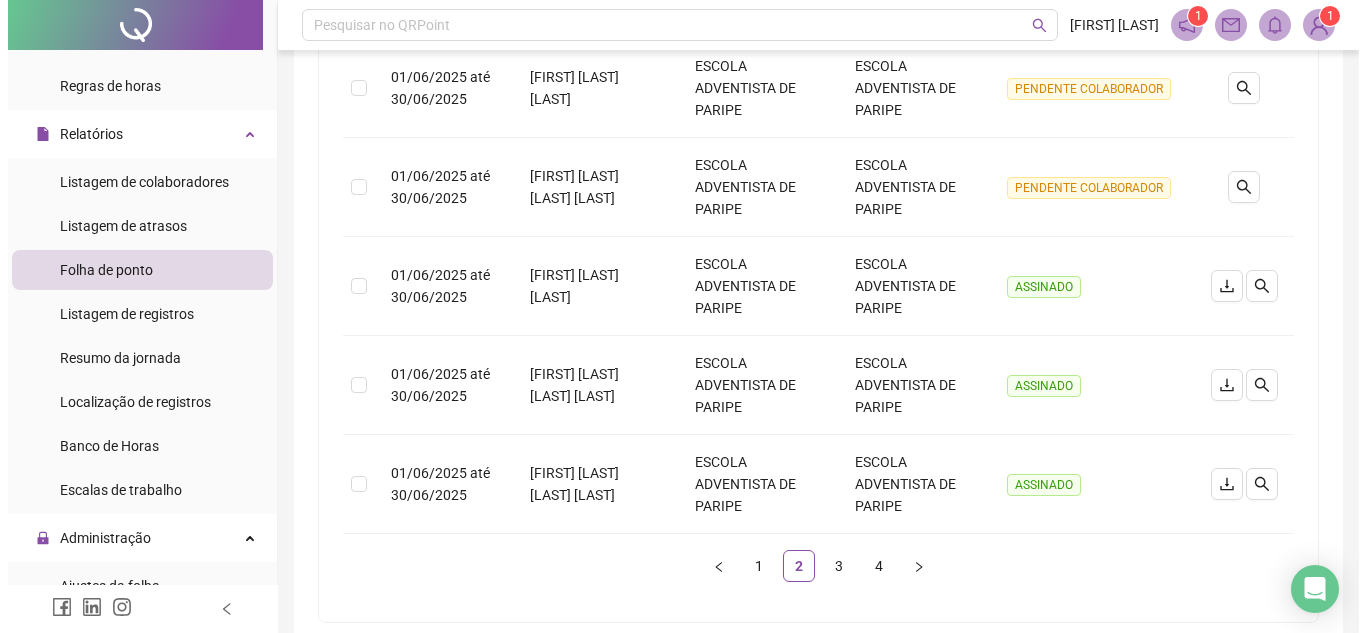 scroll, scrollTop: 989, scrollLeft: 0, axis: vertical 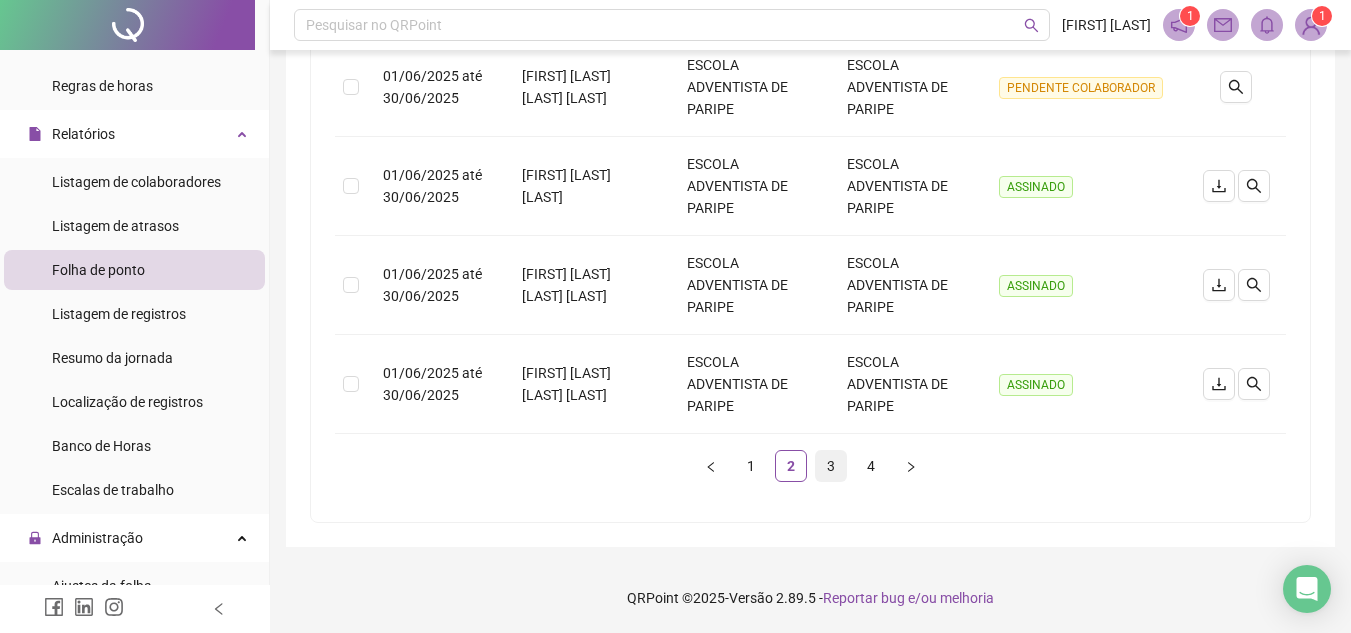 click on "3" at bounding box center (831, 466) 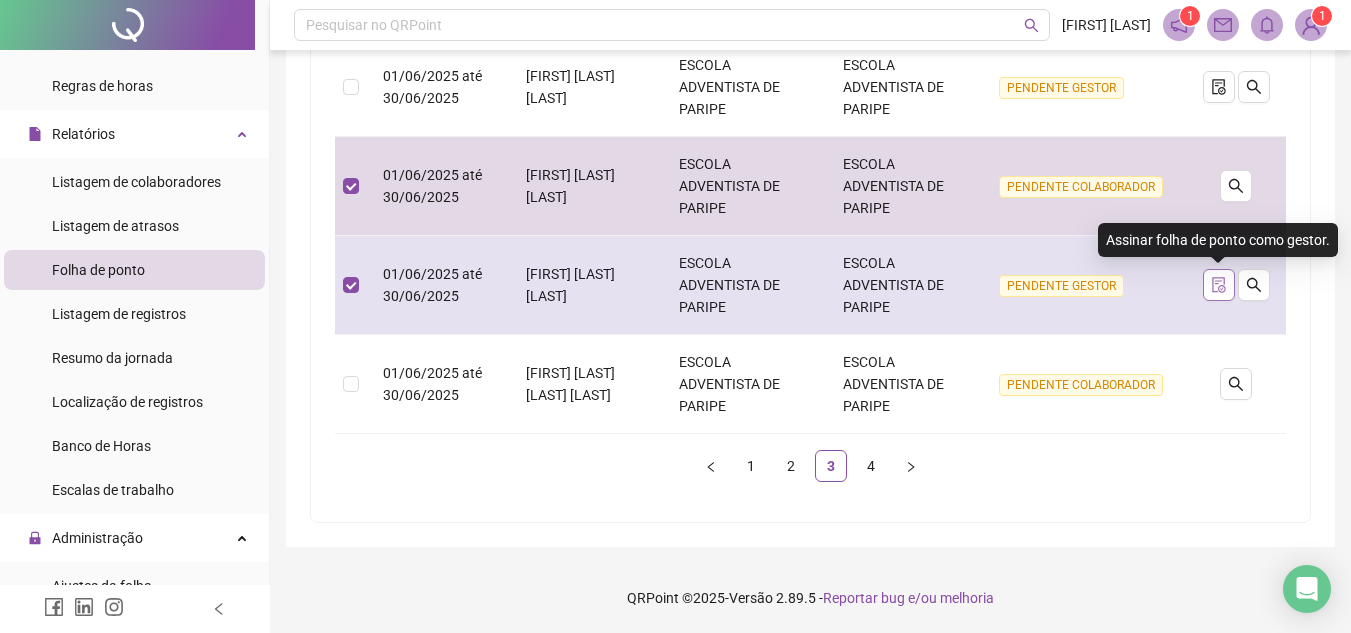 click 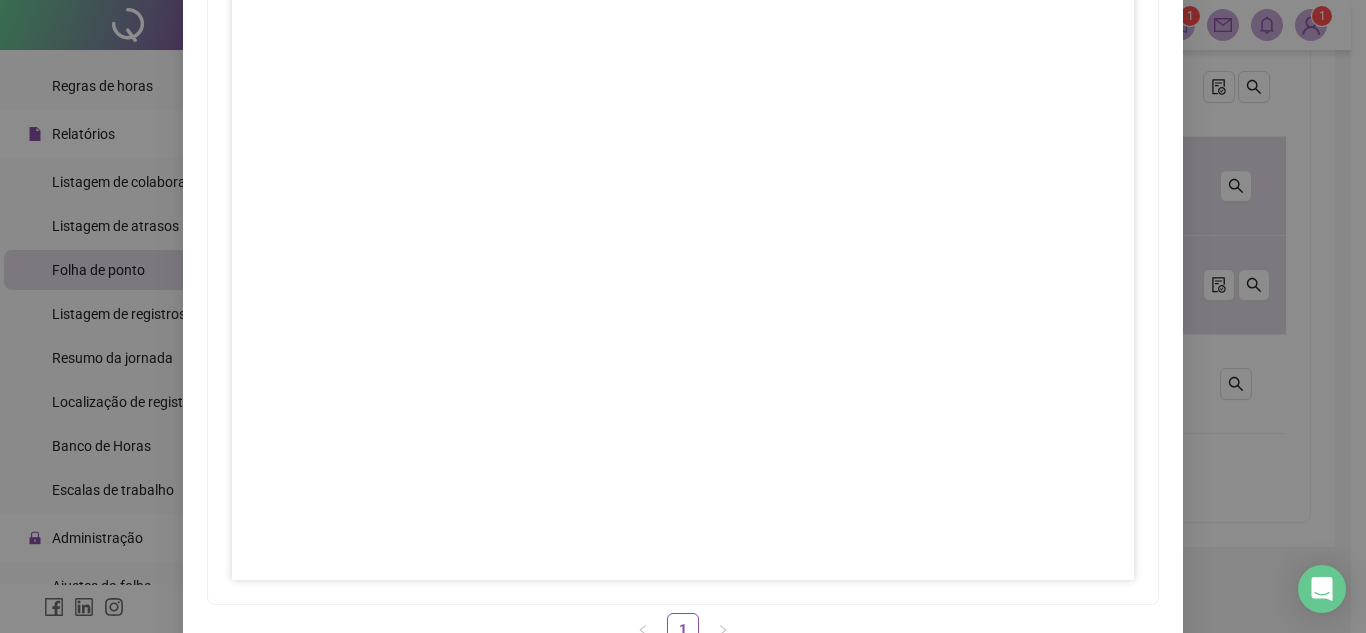 scroll, scrollTop: 297, scrollLeft: 0, axis: vertical 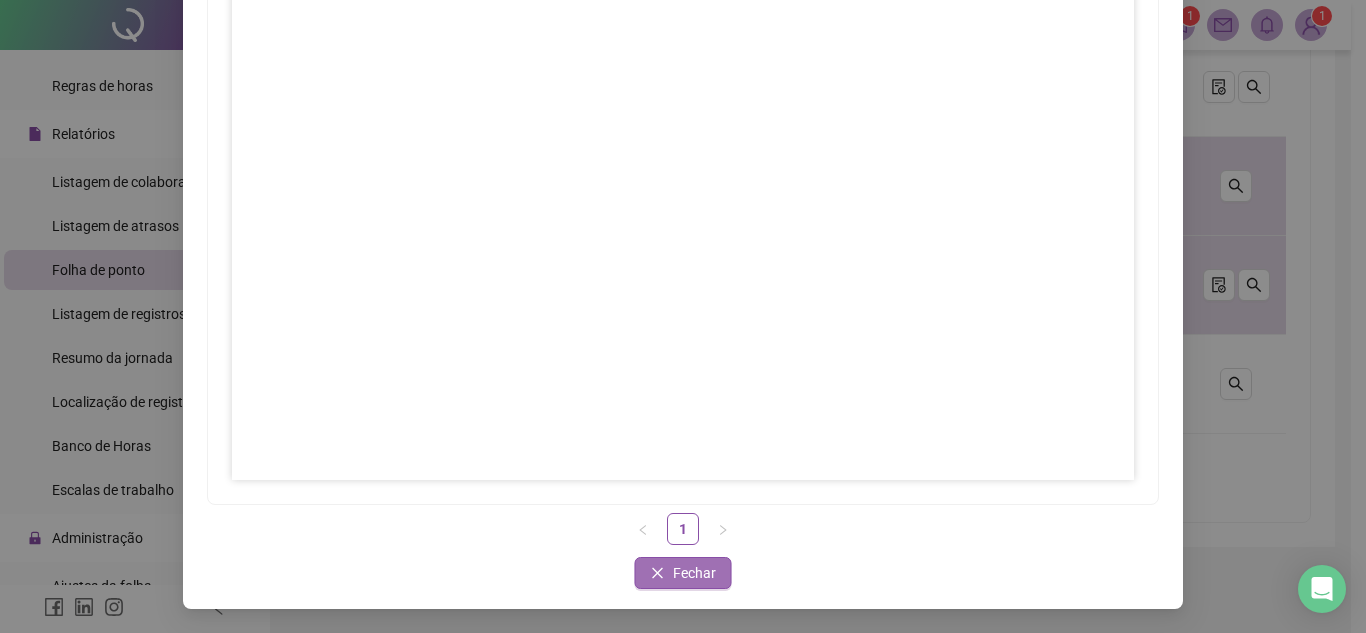 drag, startPoint x: 691, startPoint y: 570, endPoint x: 702, endPoint y: 560, distance: 14.866069 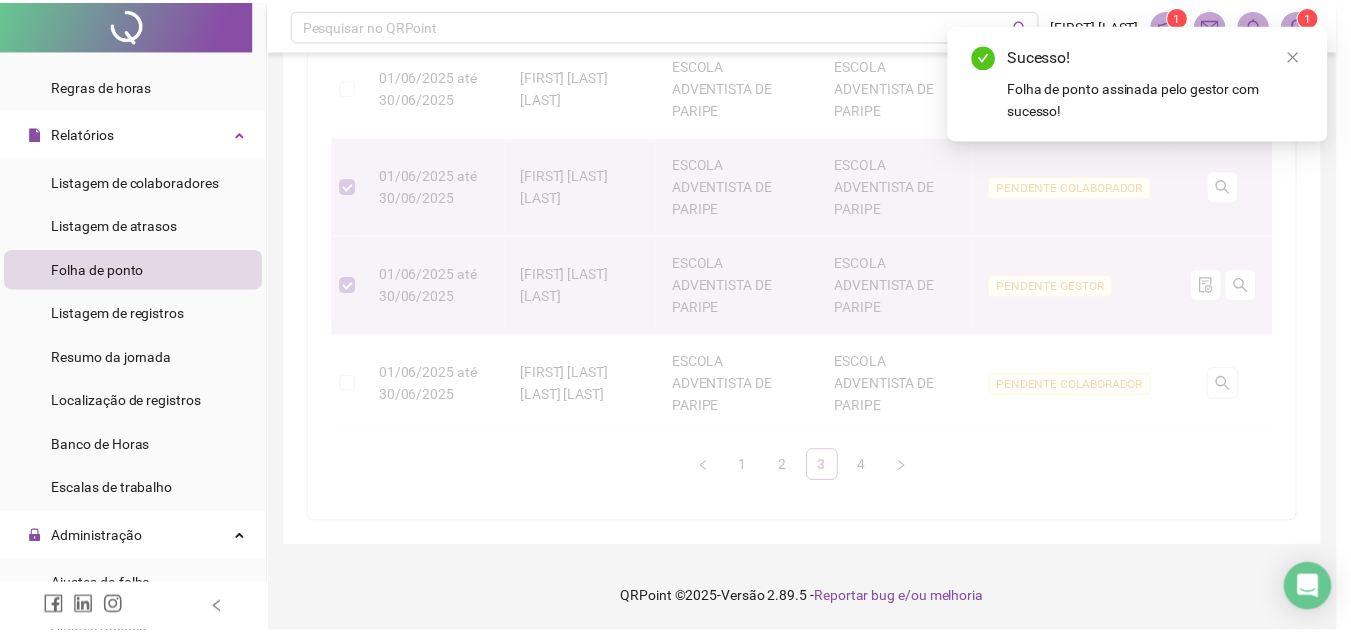 scroll, scrollTop: 197, scrollLeft: 0, axis: vertical 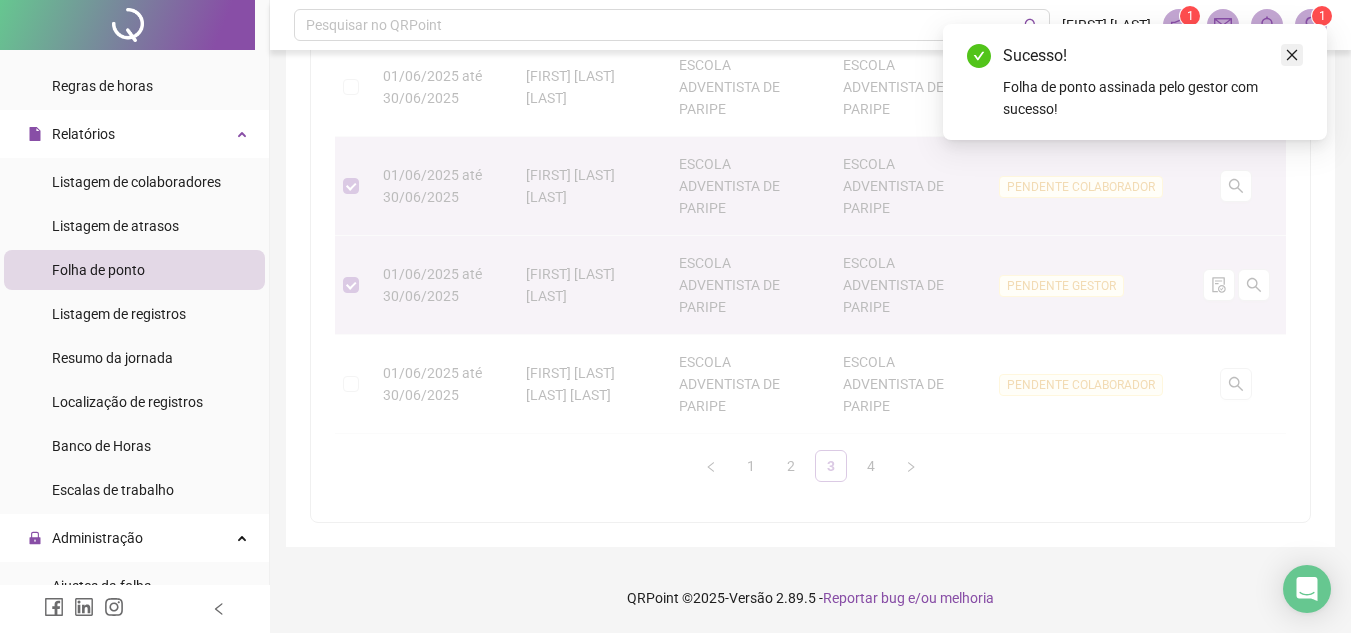 click 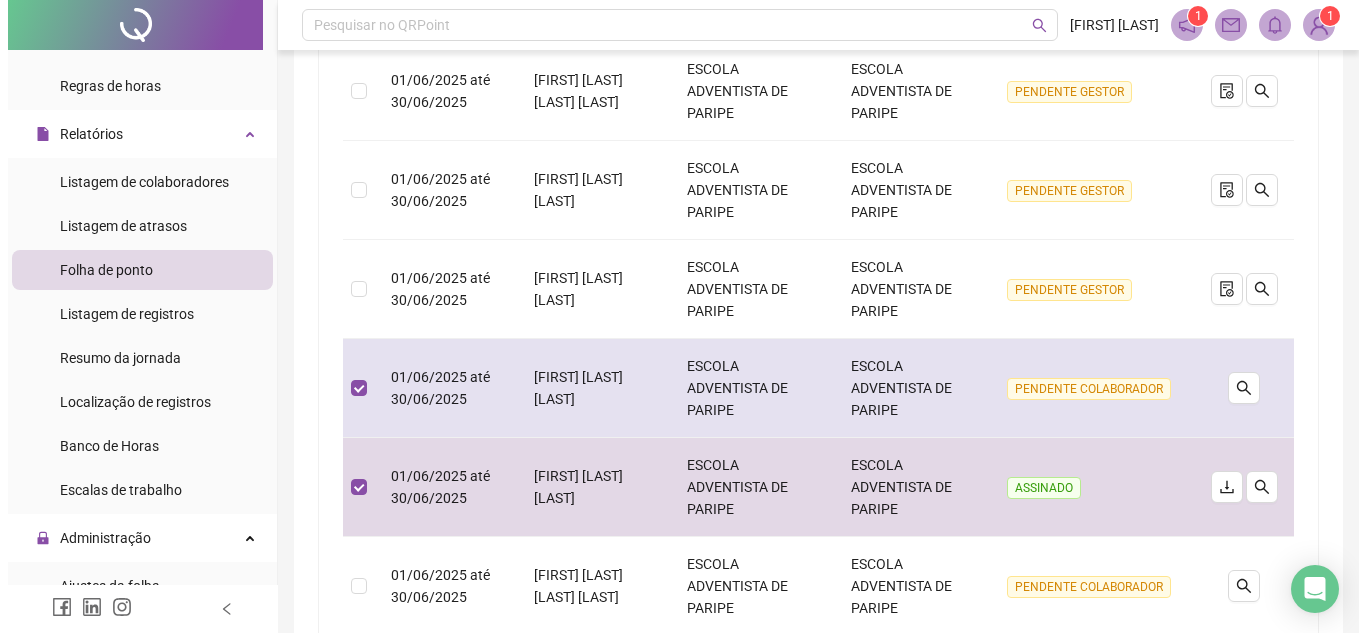 scroll, scrollTop: 489, scrollLeft: 0, axis: vertical 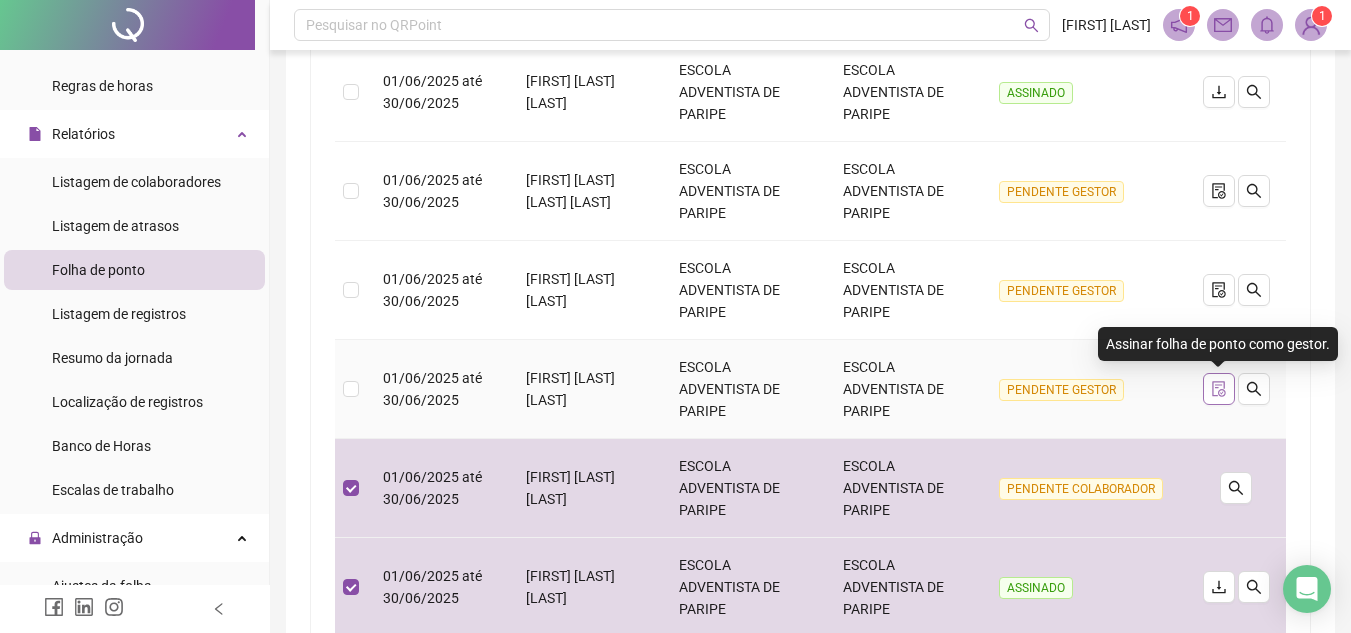 click 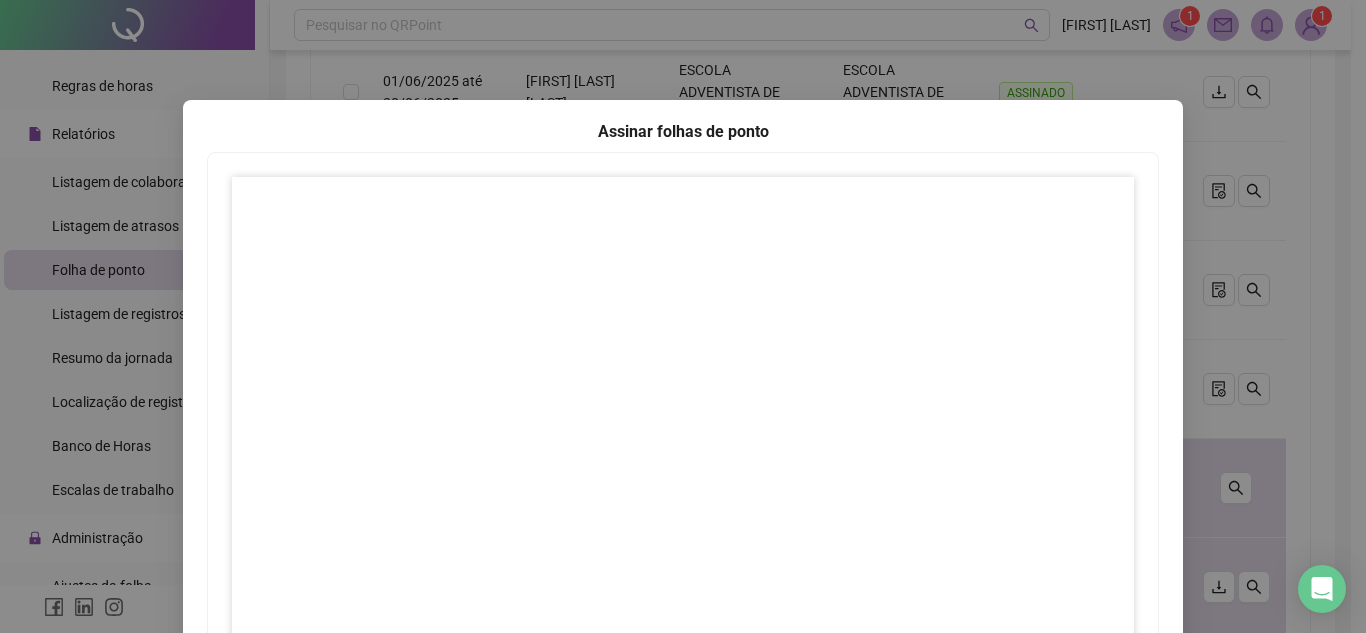 scroll, scrollTop: 297, scrollLeft: 0, axis: vertical 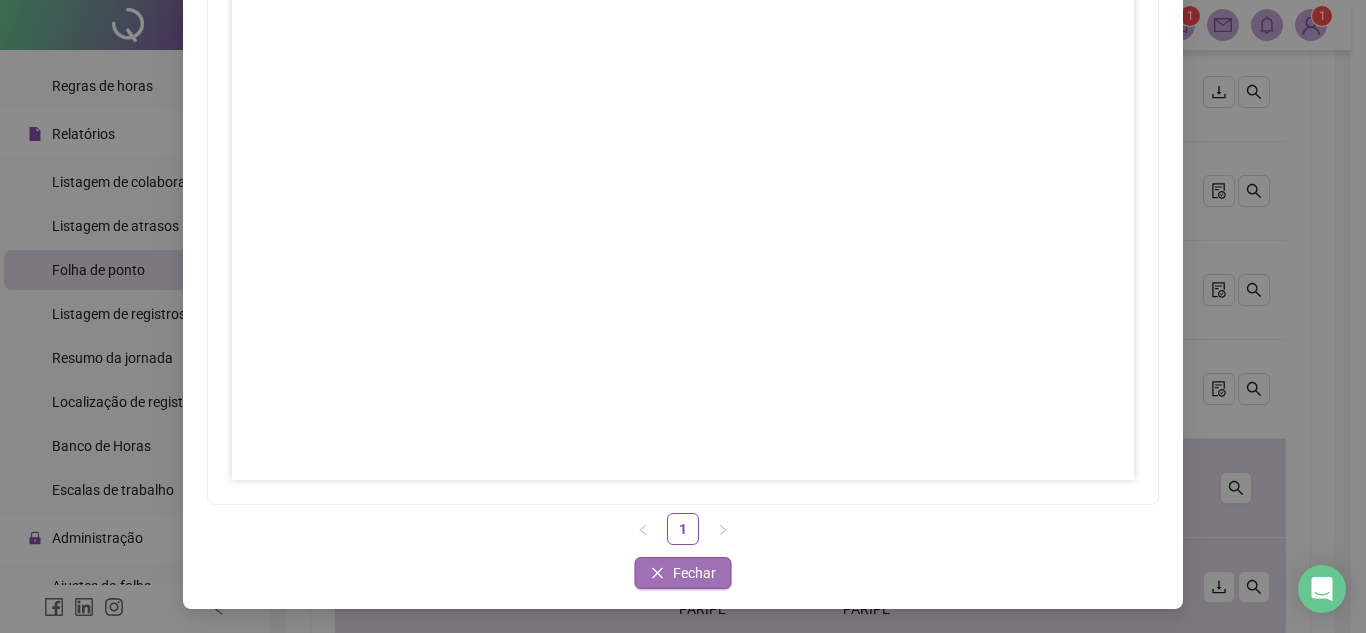 click on "Fechar" at bounding box center [694, 573] 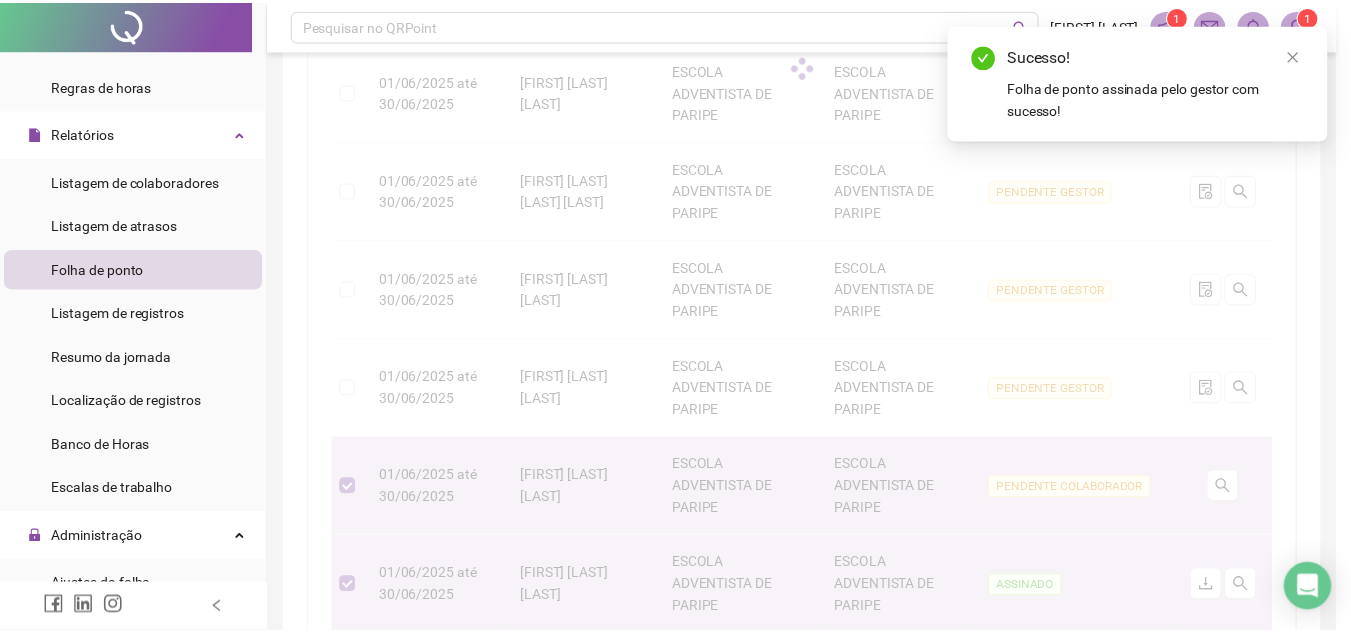scroll, scrollTop: 197, scrollLeft: 0, axis: vertical 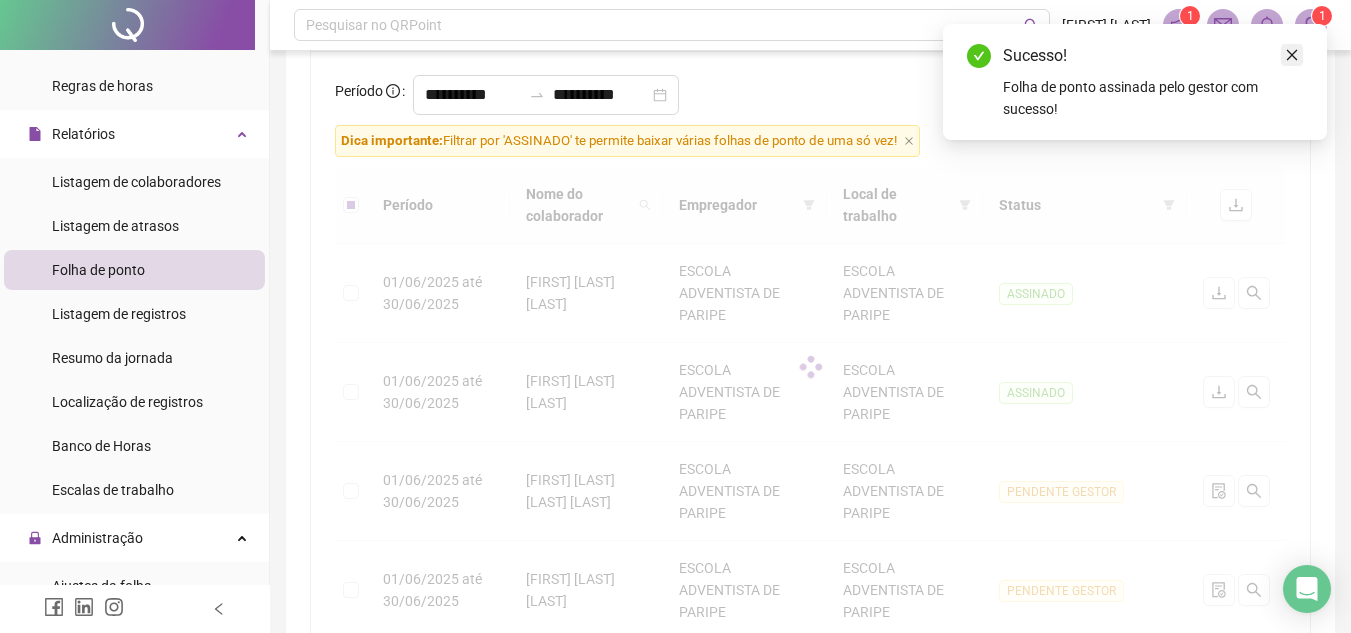 click 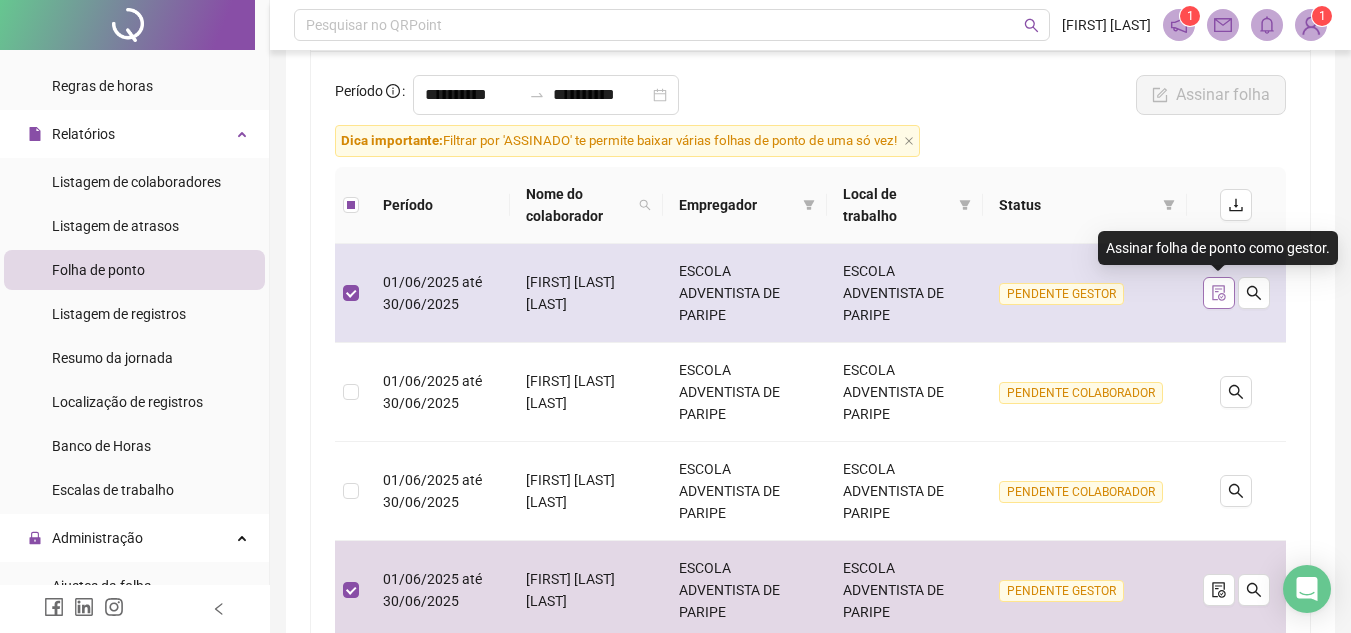 click 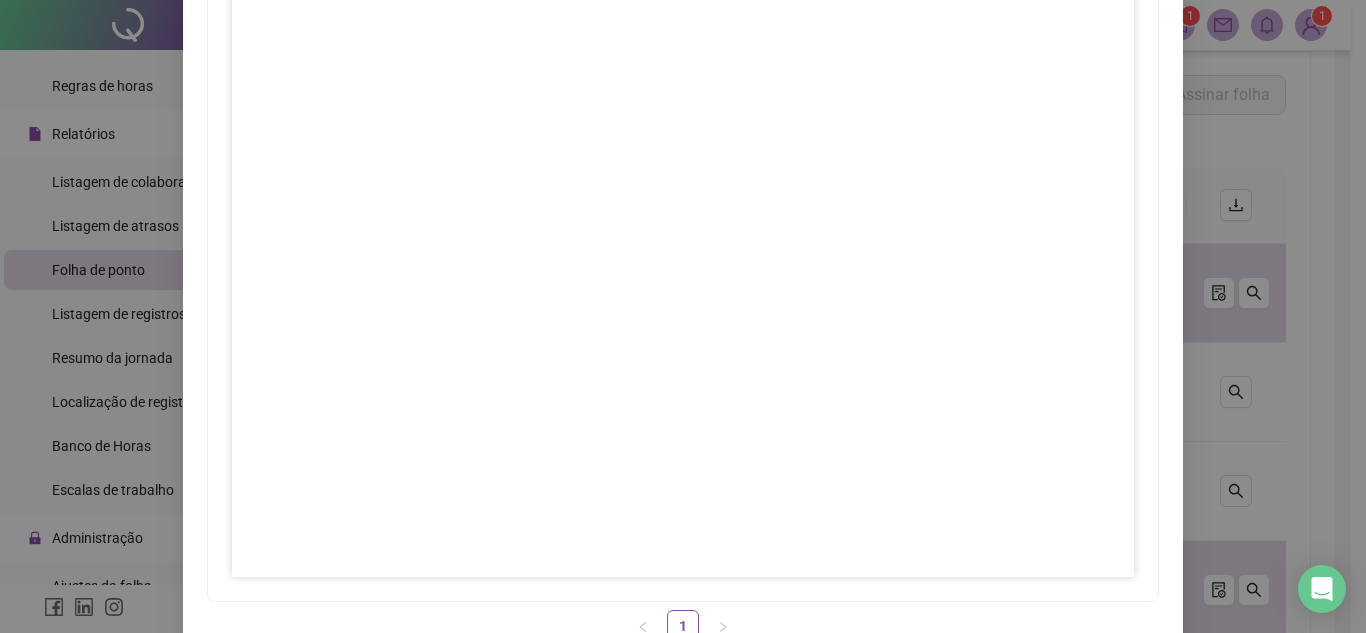 scroll, scrollTop: 297, scrollLeft: 0, axis: vertical 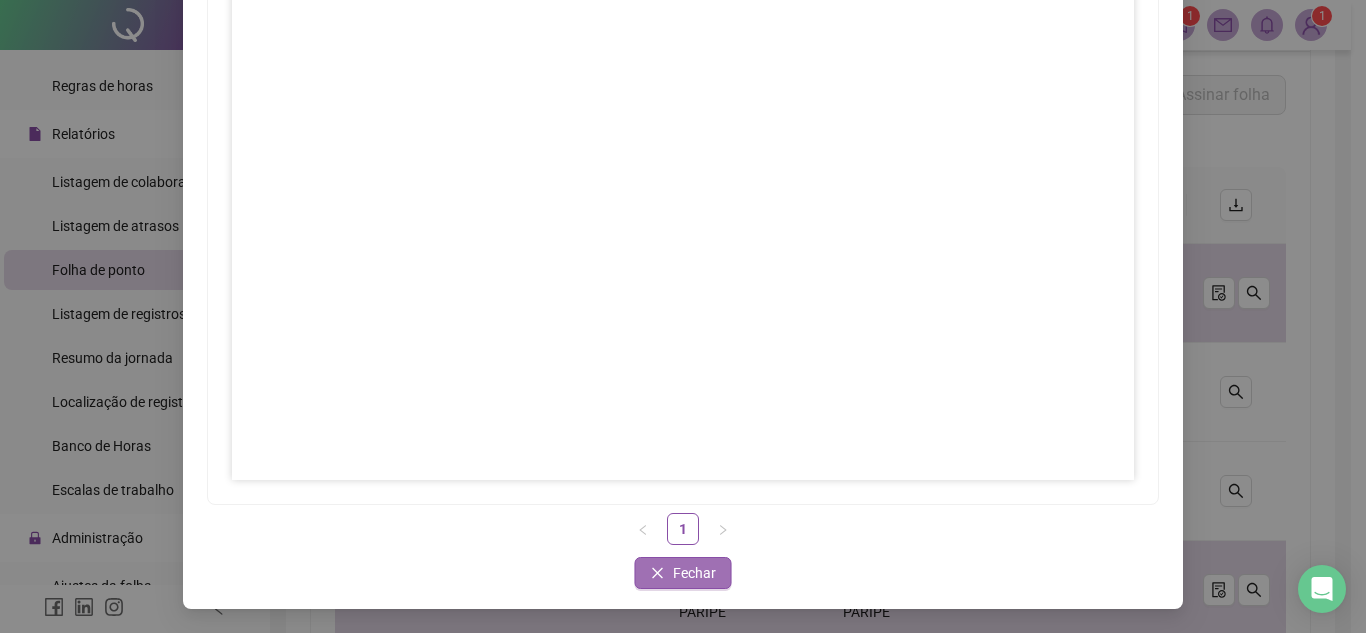 click on "Fechar" at bounding box center [694, 573] 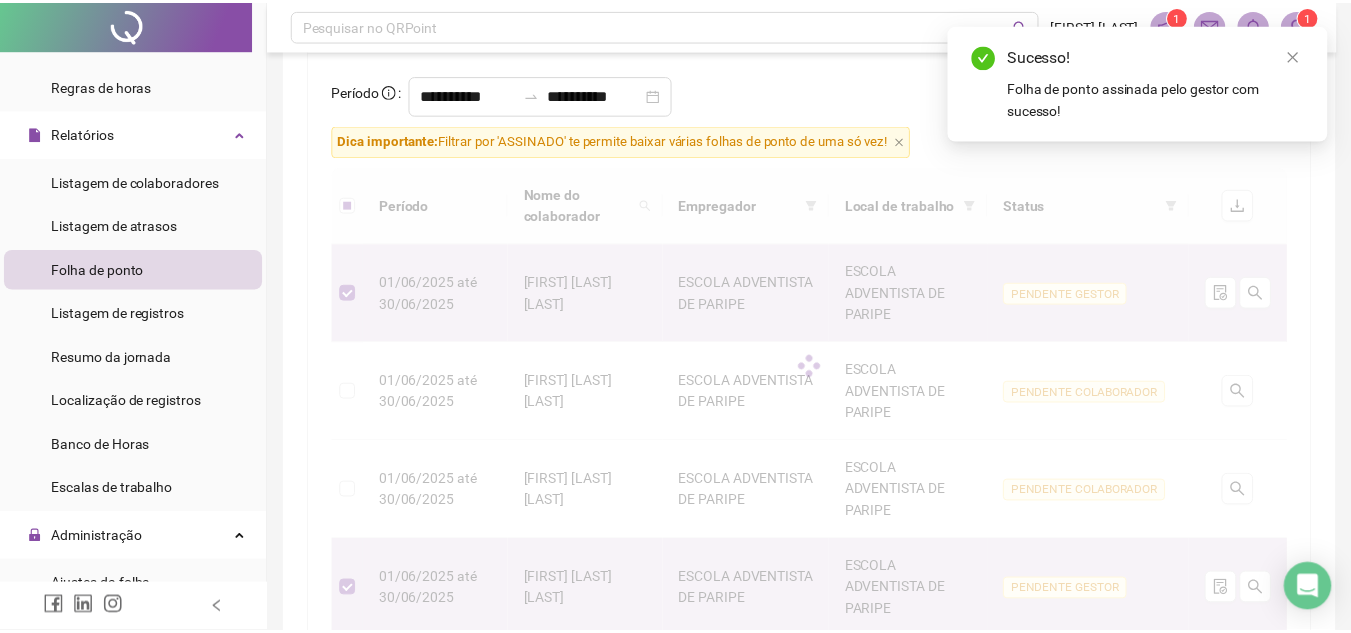 scroll, scrollTop: 0, scrollLeft: 0, axis: both 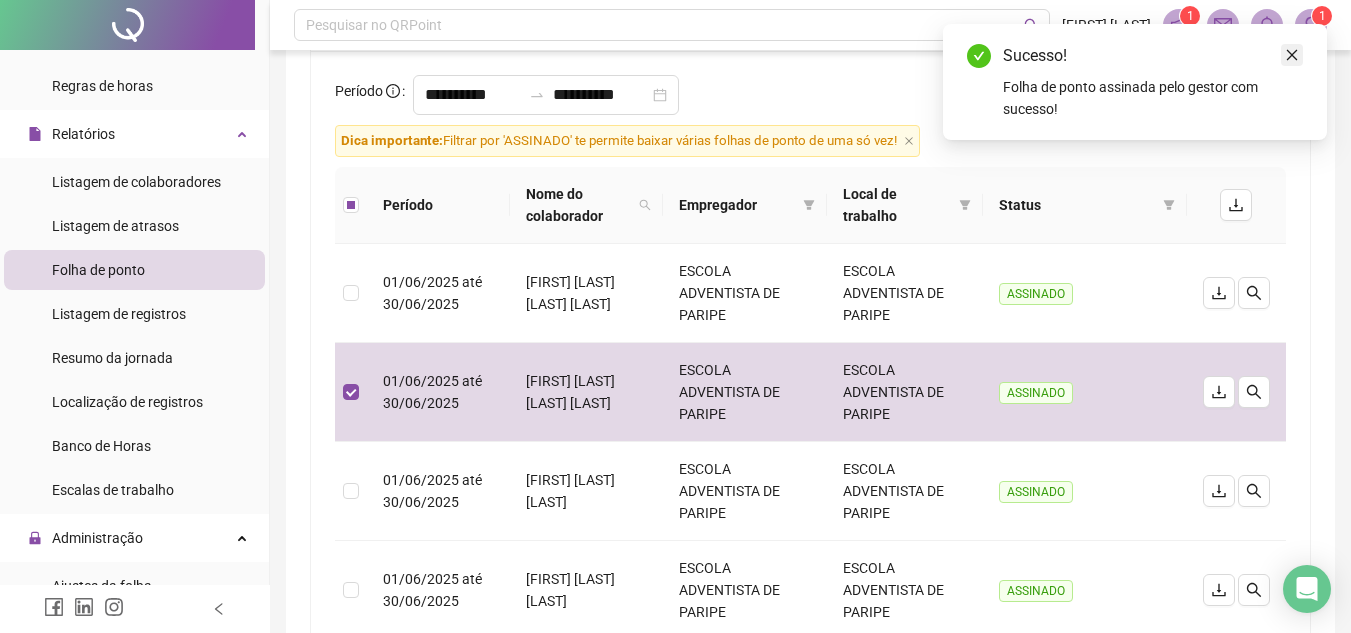 drag, startPoint x: 1292, startPoint y: 54, endPoint x: 1262, endPoint y: 163, distance: 113.053085 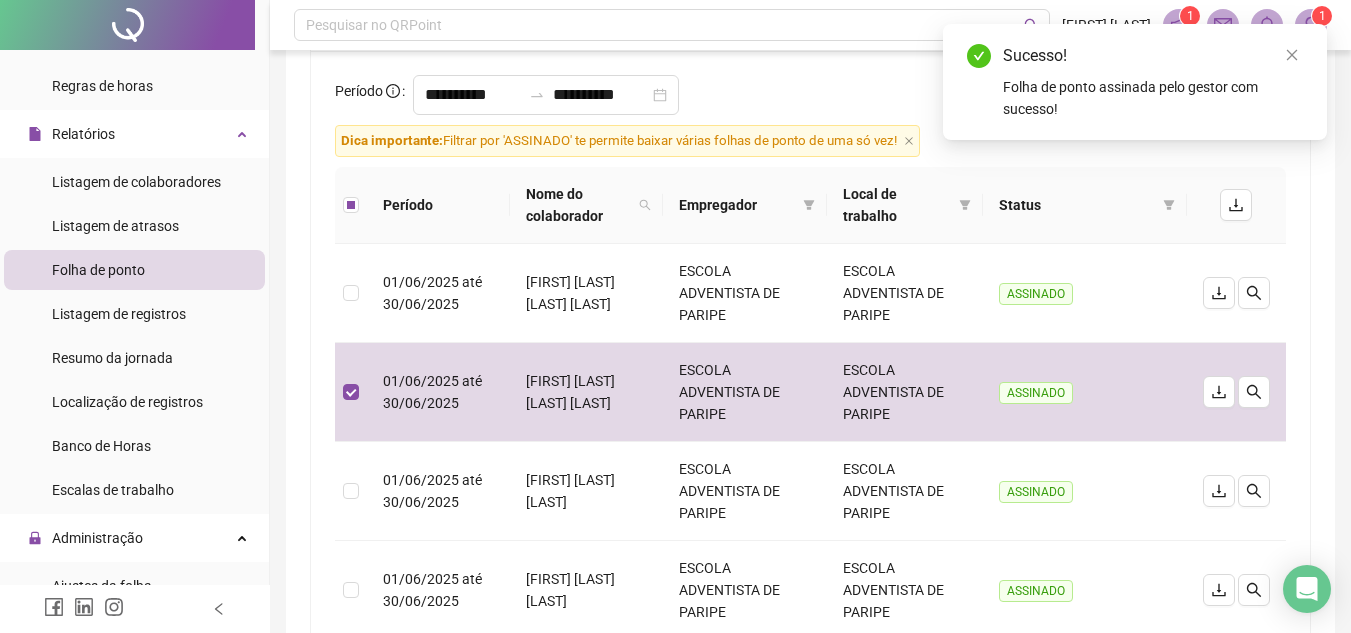 click 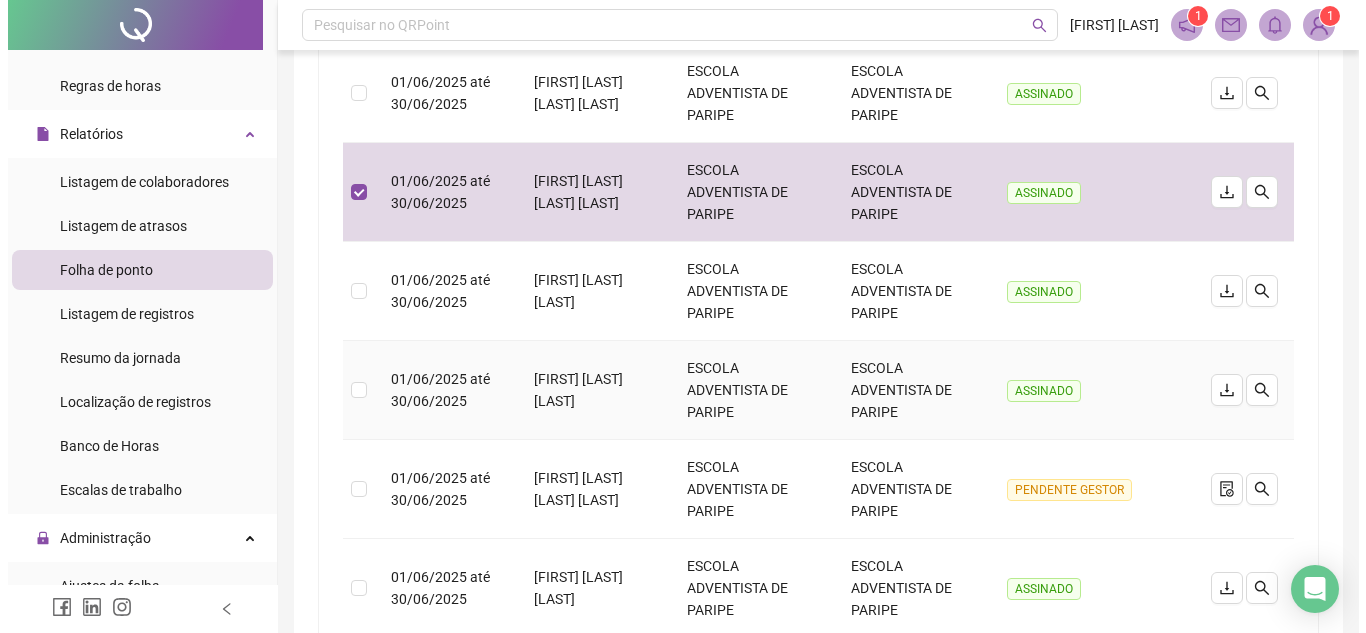 scroll, scrollTop: 489, scrollLeft: 0, axis: vertical 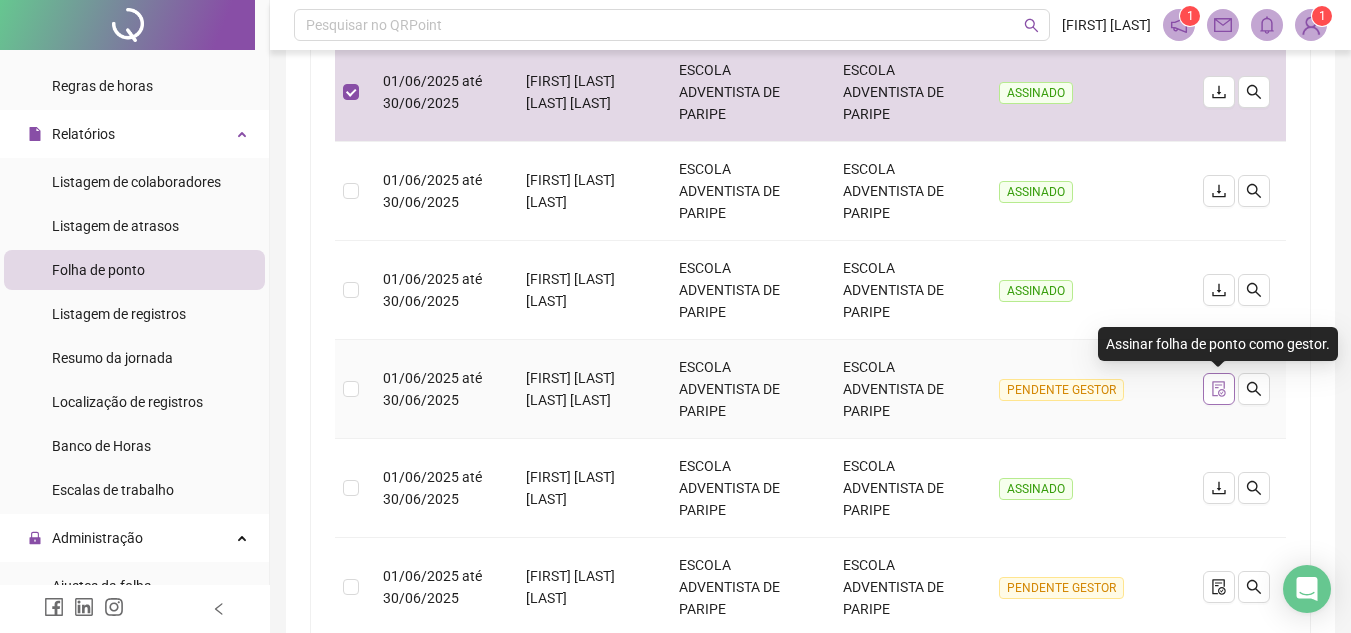 click 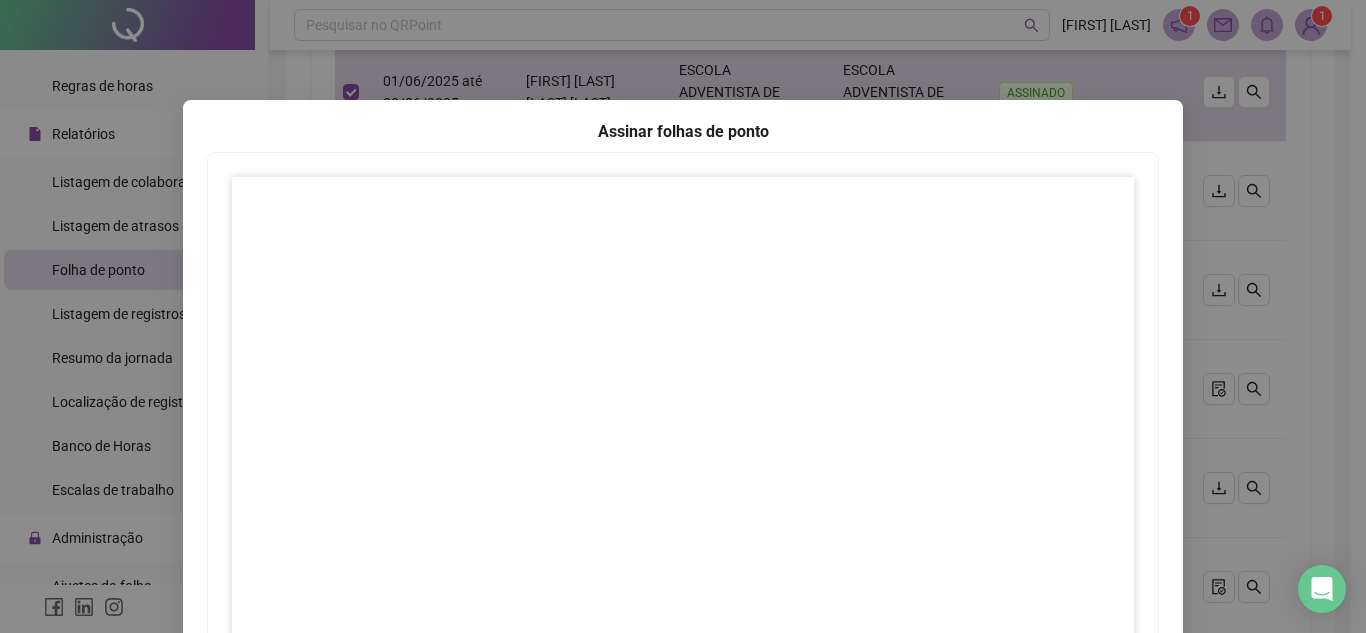 scroll, scrollTop: 297, scrollLeft: 0, axis: vertical 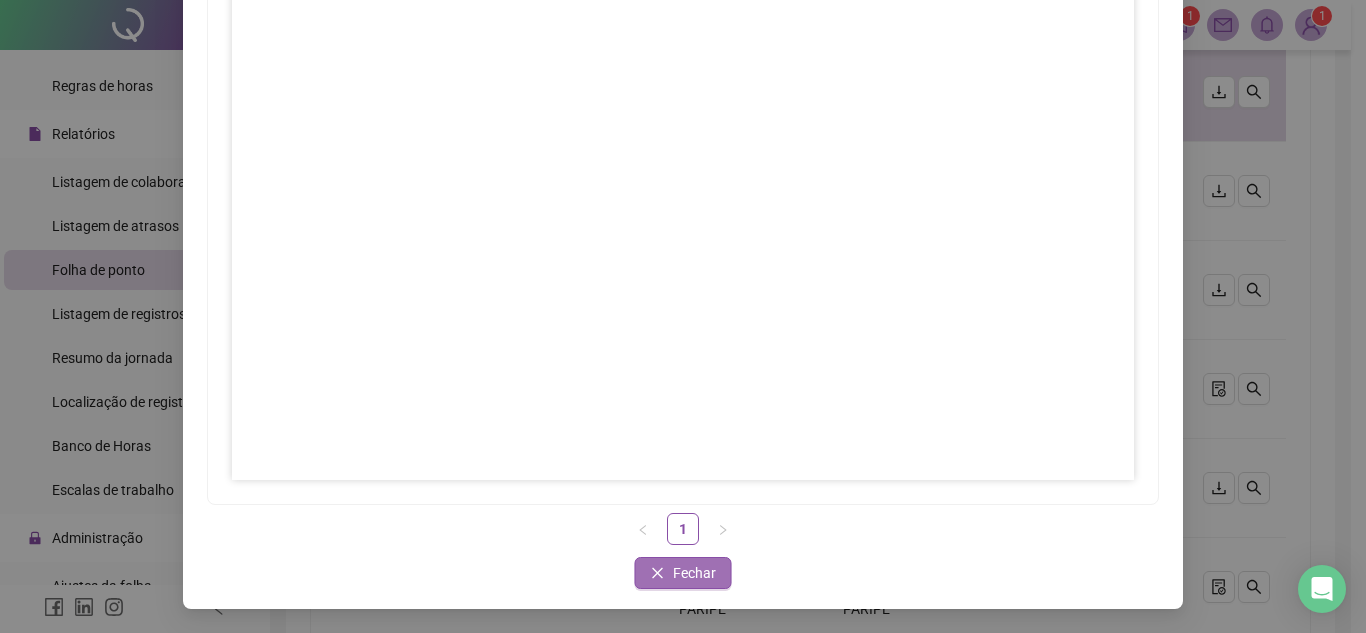 click on "Fechar" at bounding box center (694, 573) 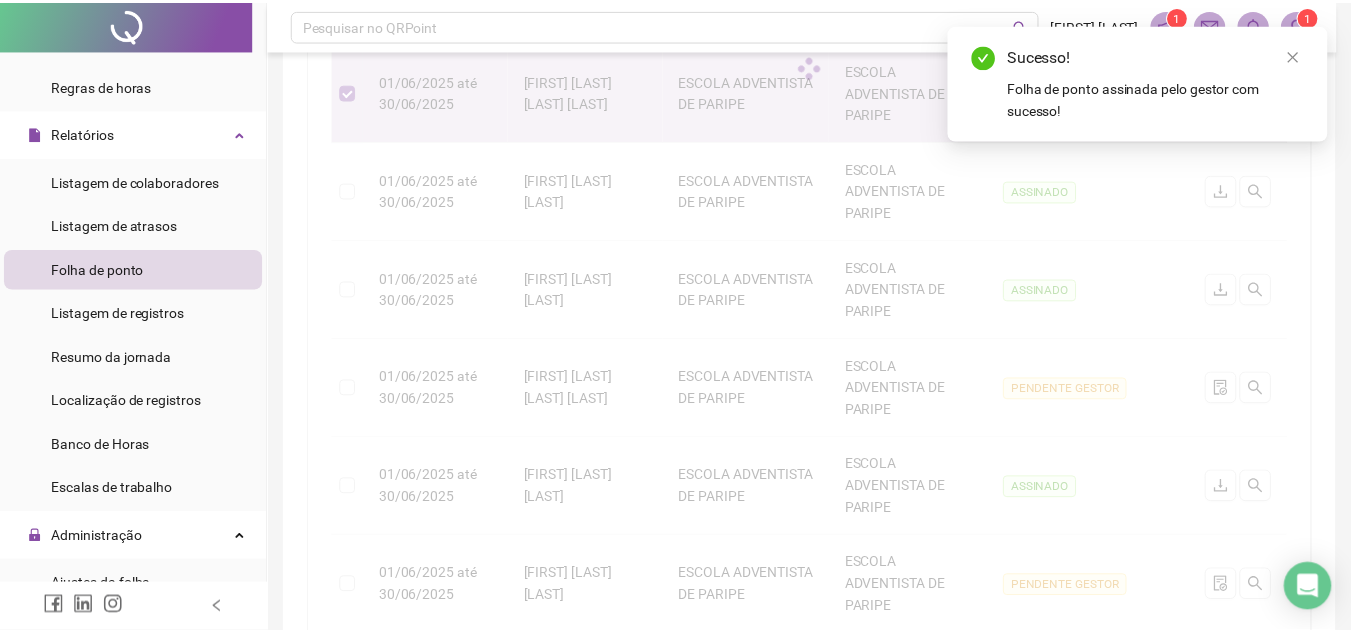 scroll, scrollTop: 0, scrollLeft: 0, axis: both 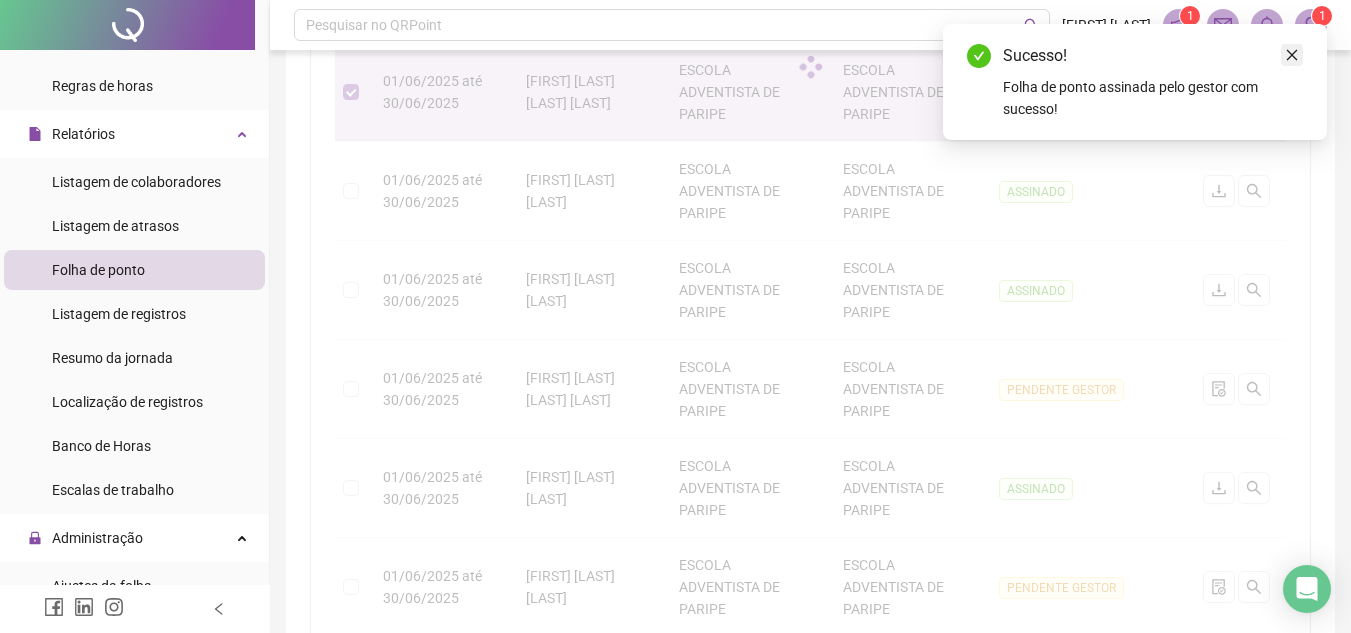 click 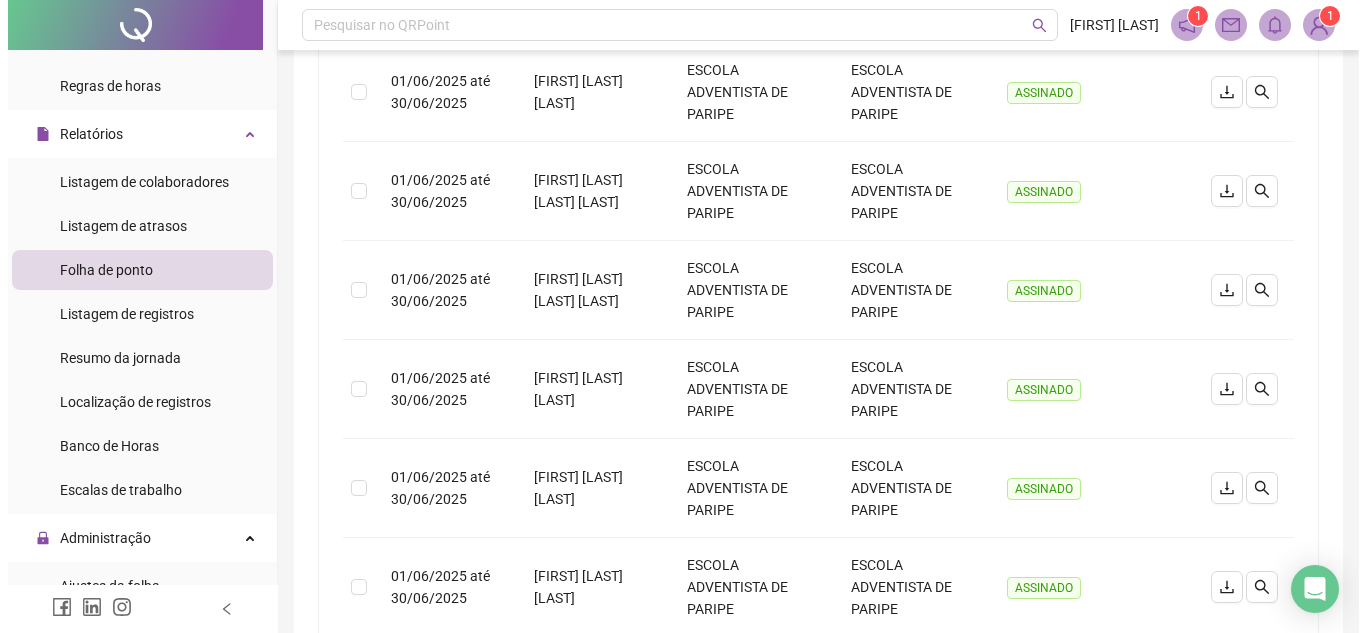scroll, scrollTop: 989, scrollLeft: 0, axis: vertical 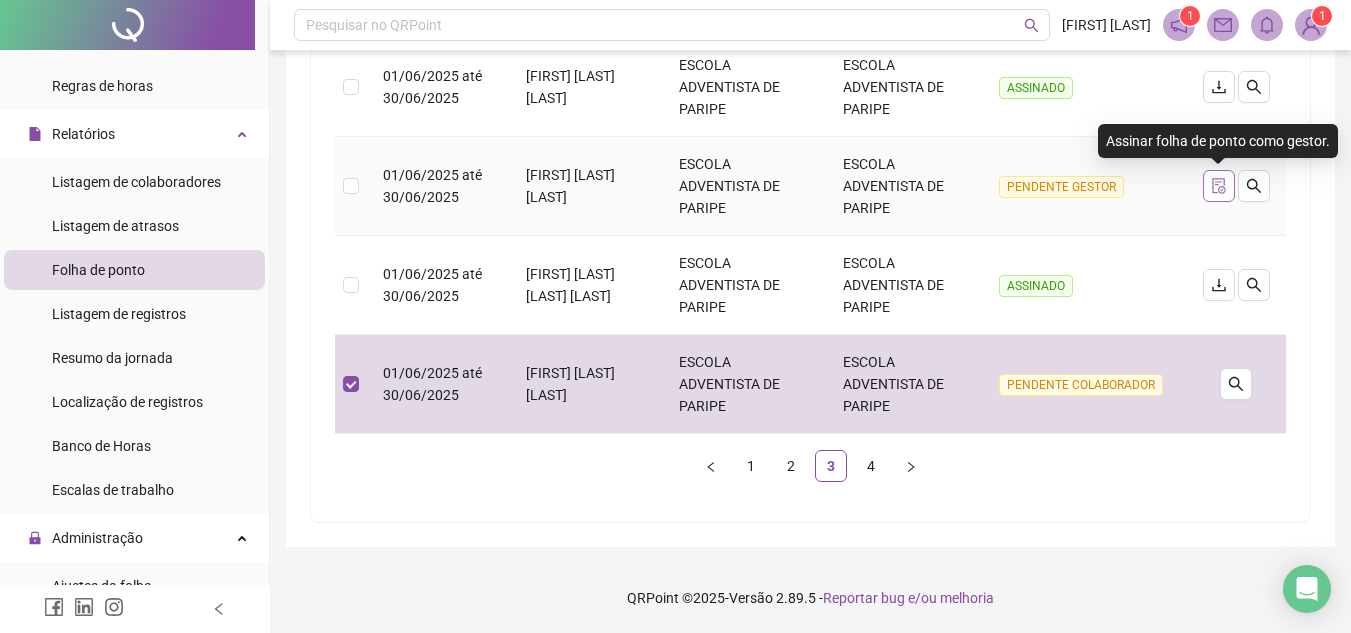 click 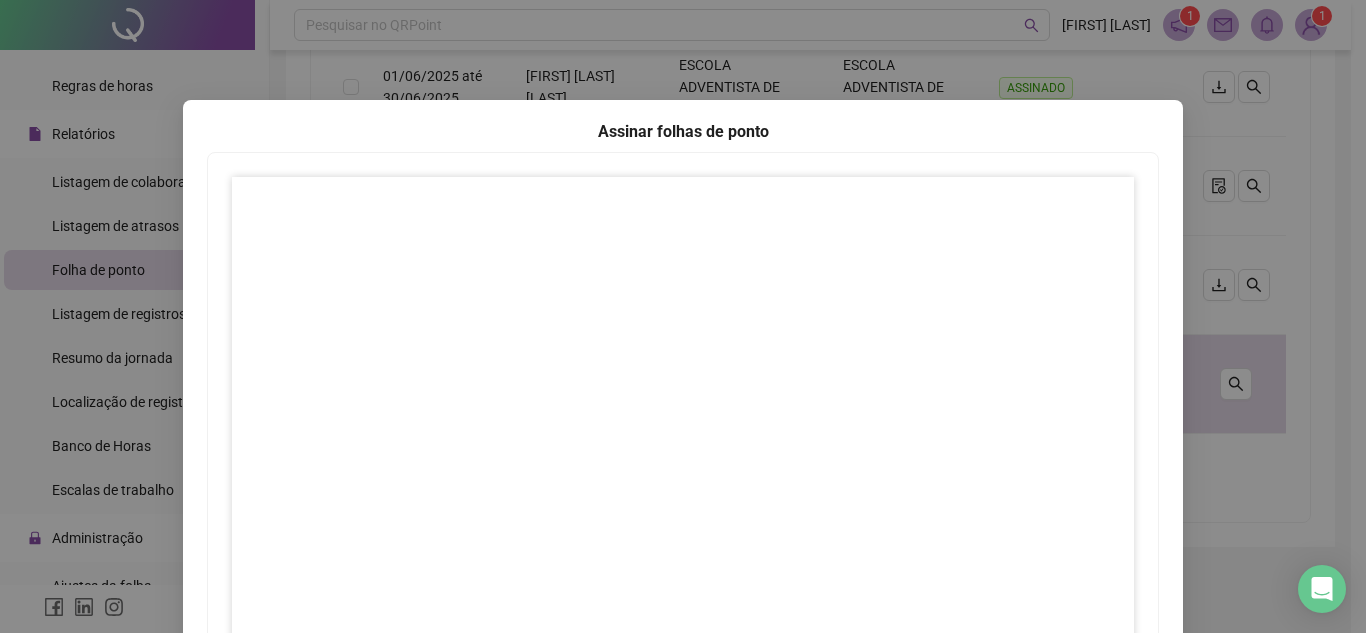 scroll, scrollTop: 297, scrollLeft: 0, axis: vertical 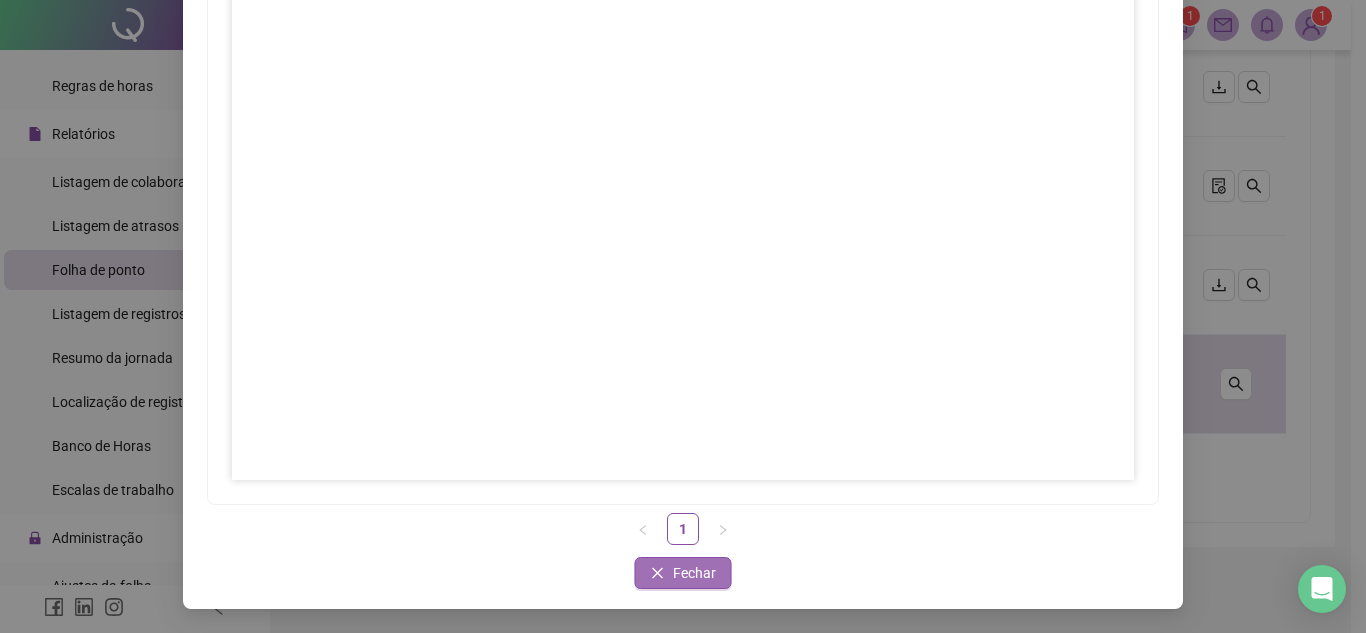 click on "Fechar" at bounding box center [683, 573] 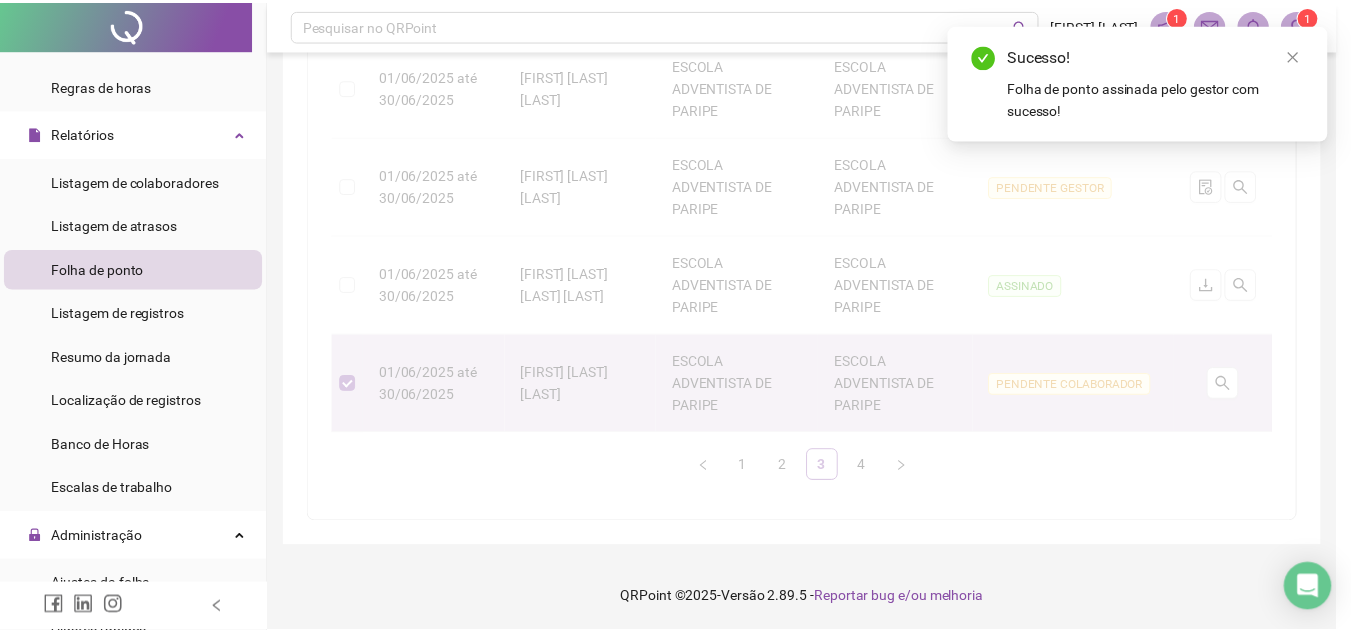 scroll, scrollTop: 197, scrollLeft: 0, axis: vertical 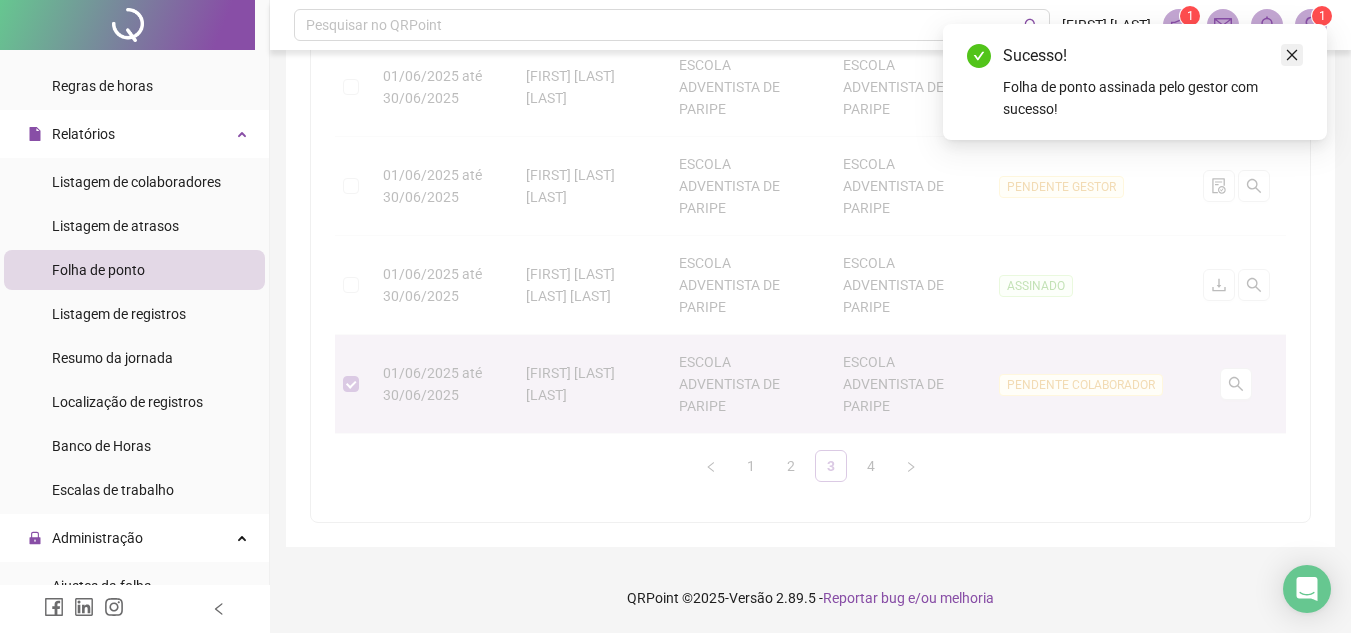 click 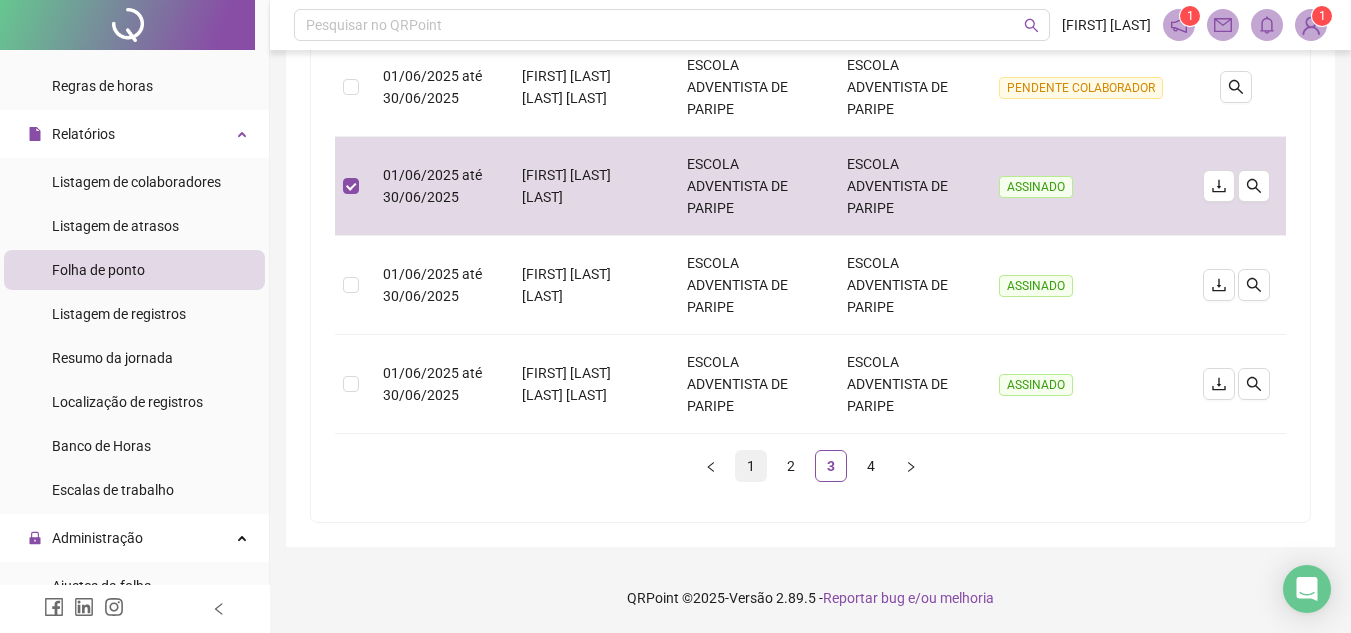 click on "1" at bounding box center [751, 466] 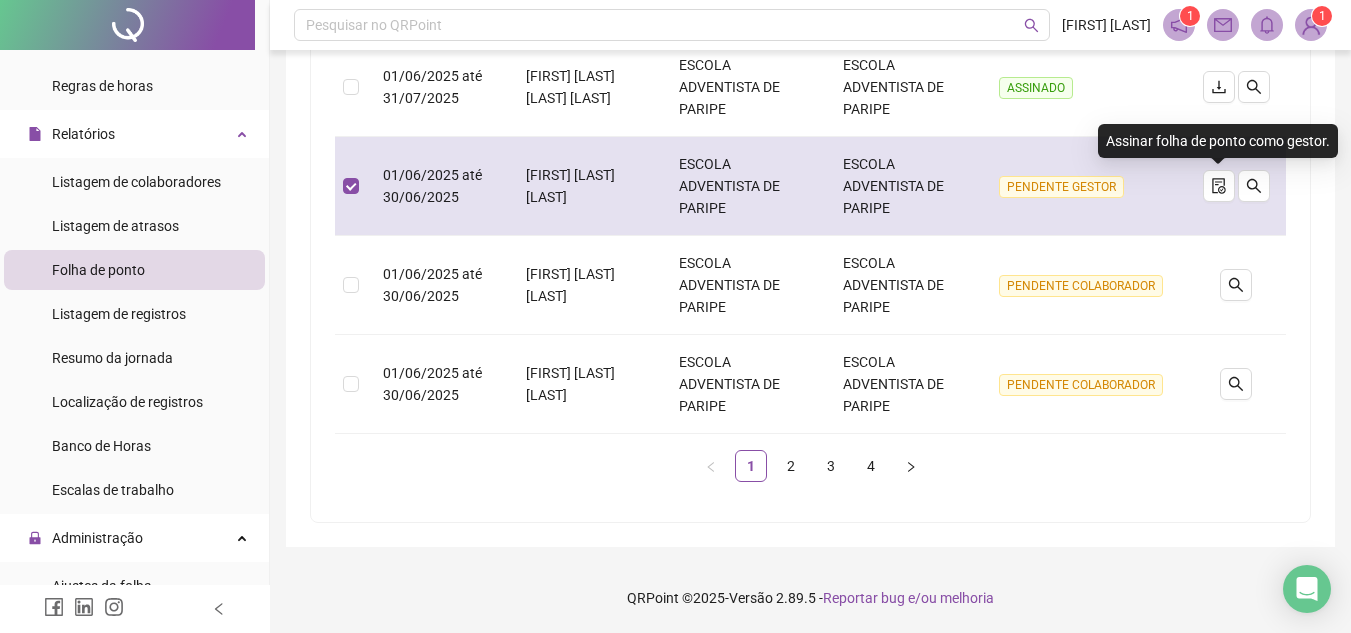 drag, startPoint x: 1223, startPoint y: 185, endPoint x: 1201, endPoint y: 205, distance: 29.732138 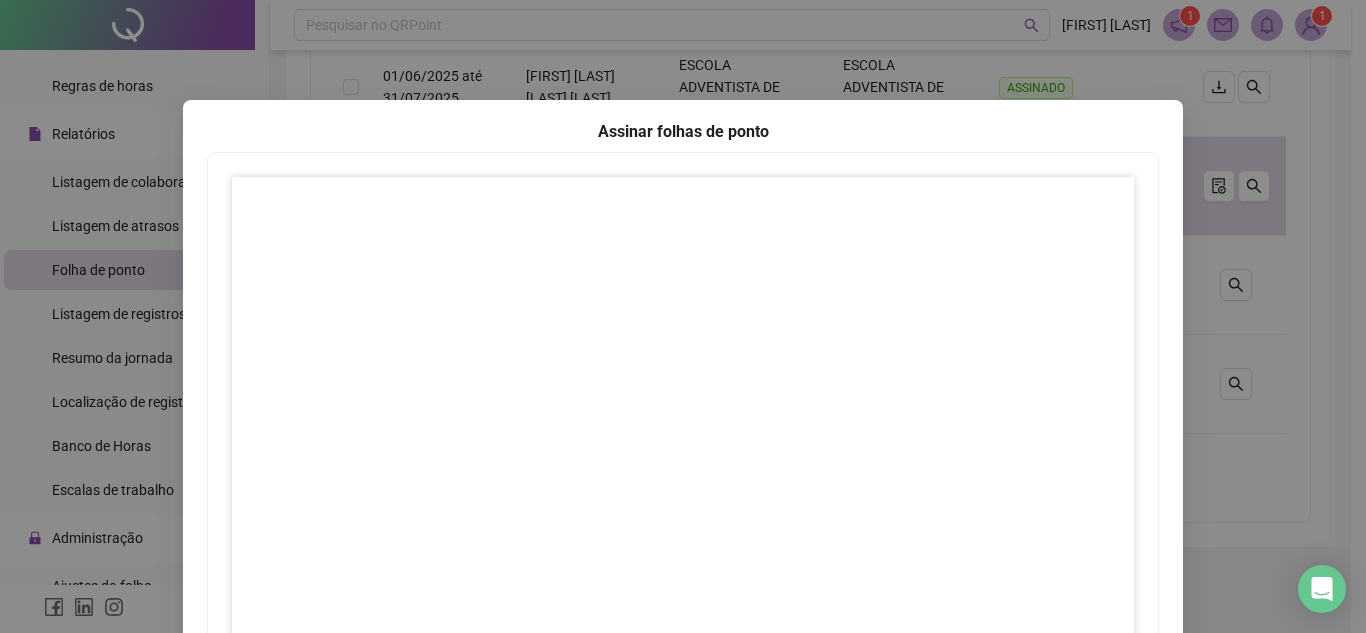 scroll, scrollTop: 297, scrollLeft: 0, axis: vertical 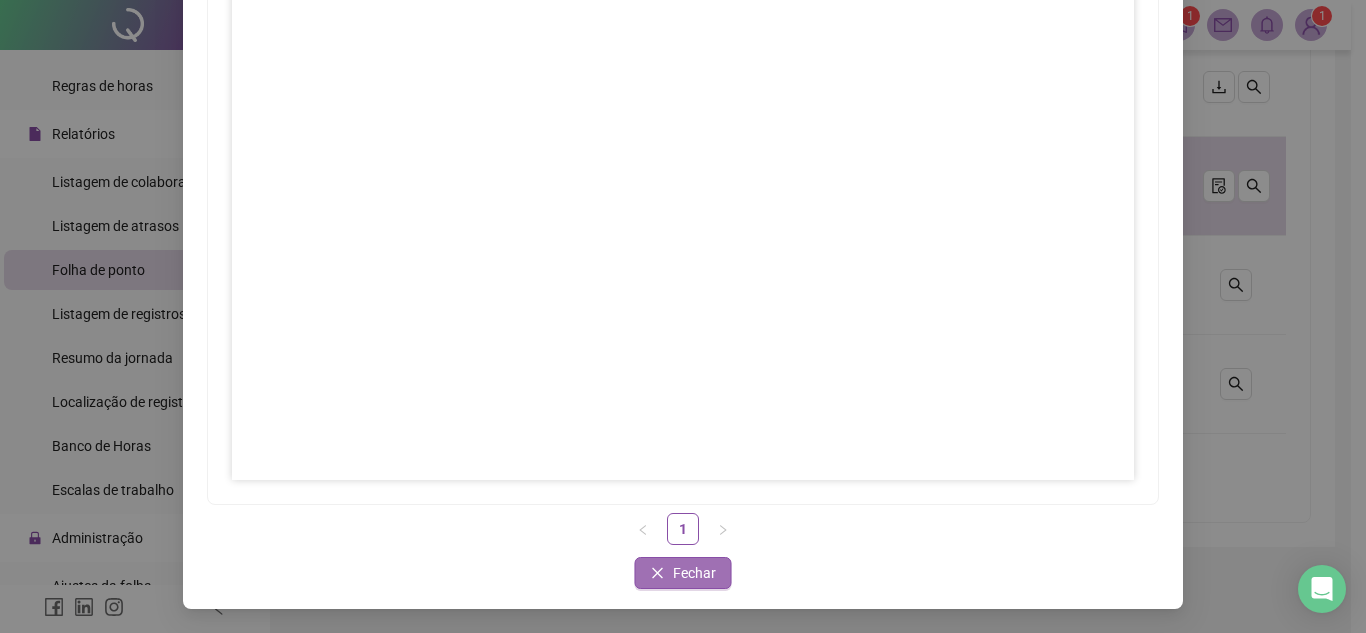 click on "Fechar" at bounding box center (694, 573) 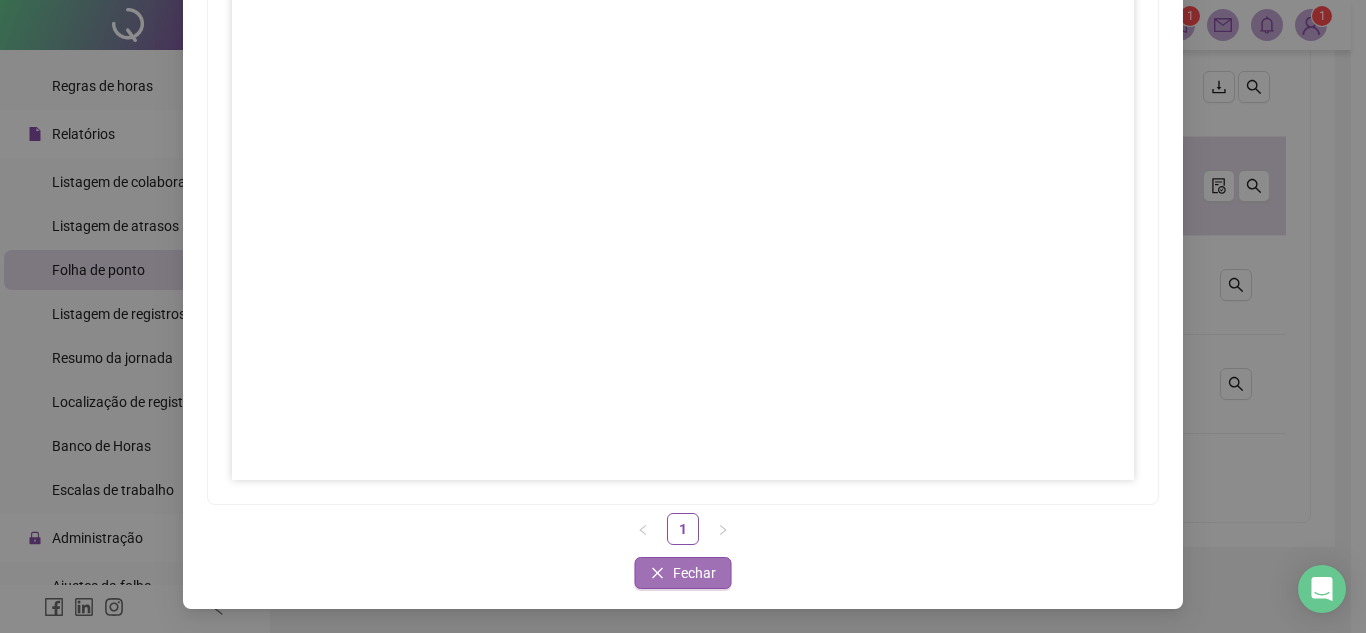 click on "Fechar" at bounding box center (694, 573) 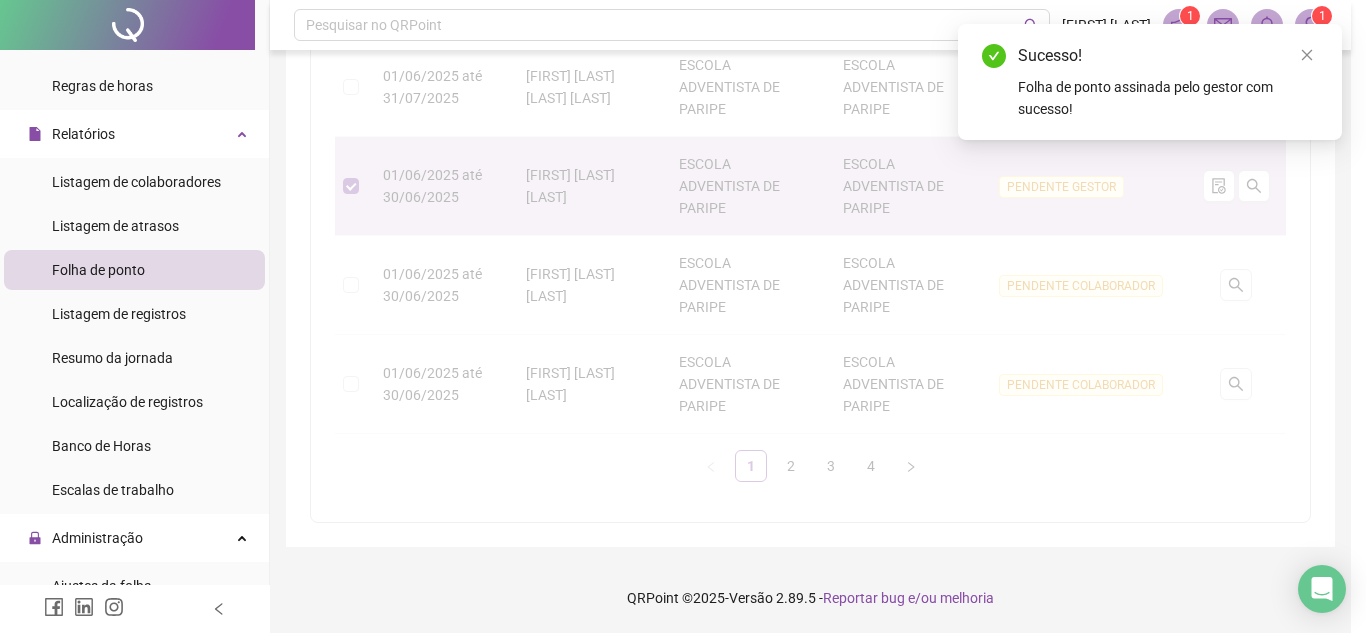 scroll, scrollTop: 197, scrollLeft: 0, axis: vertical 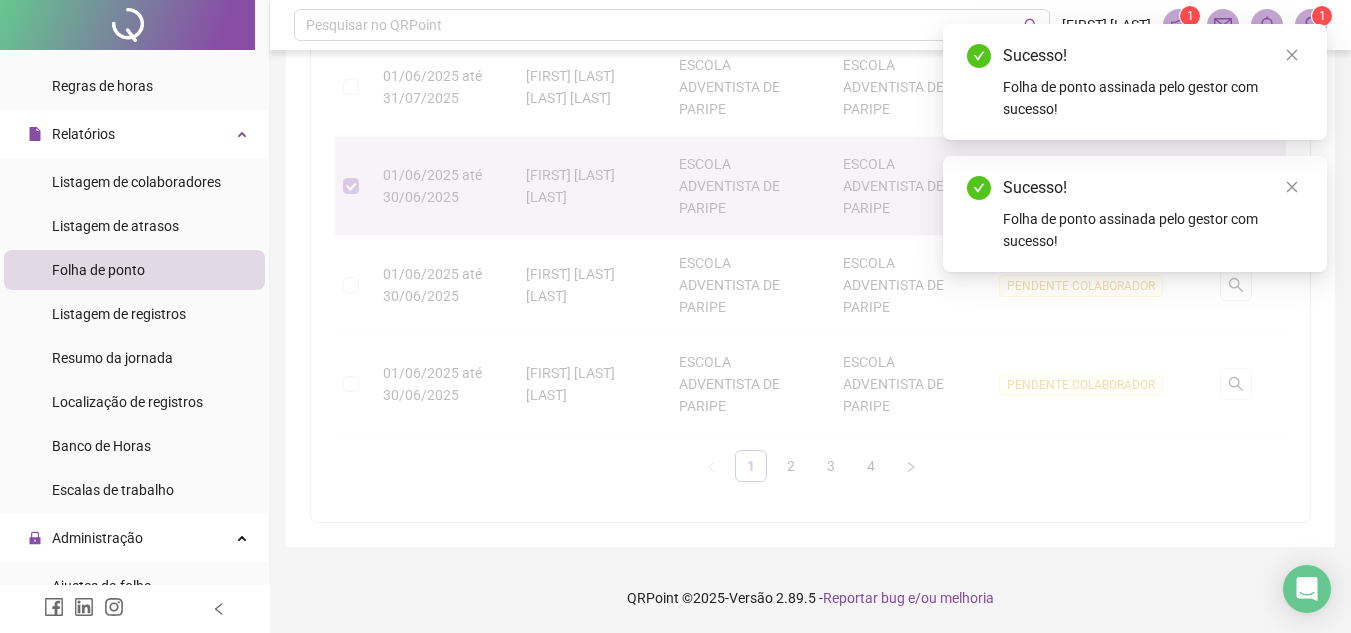 drag, startPoint x: 1288, startPoint y: 56, endPoint x: 1286, endPoint y: 114, distance: 58.034473 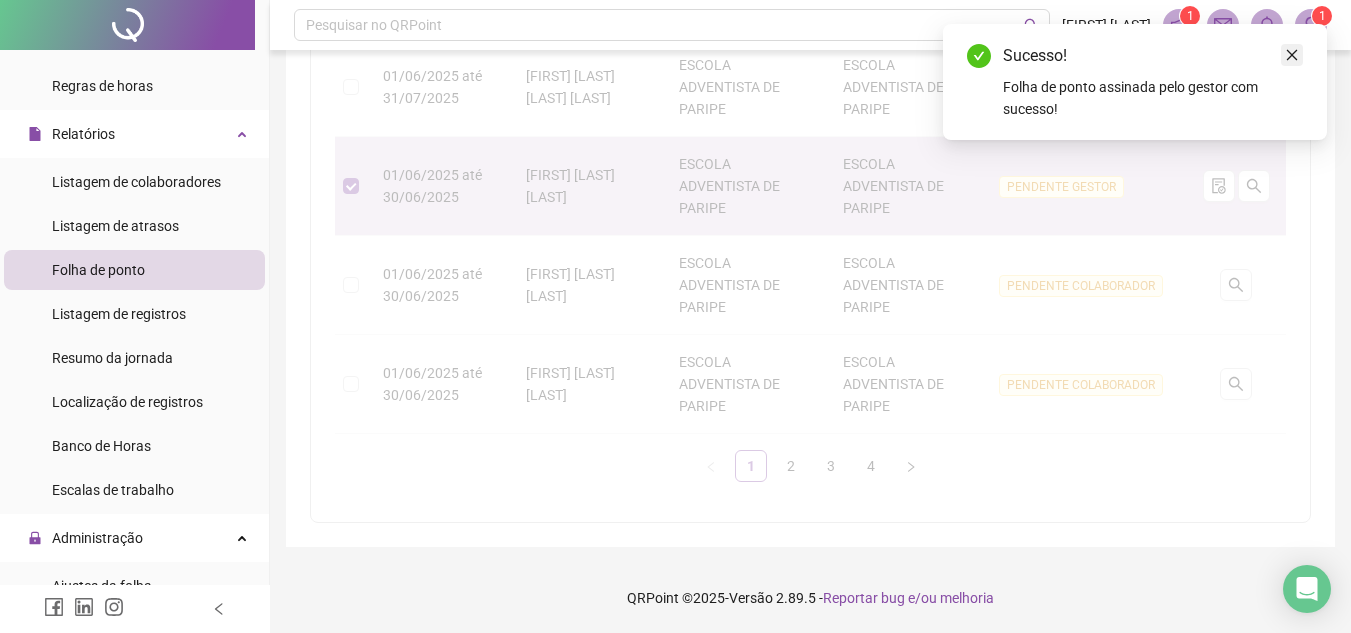 click 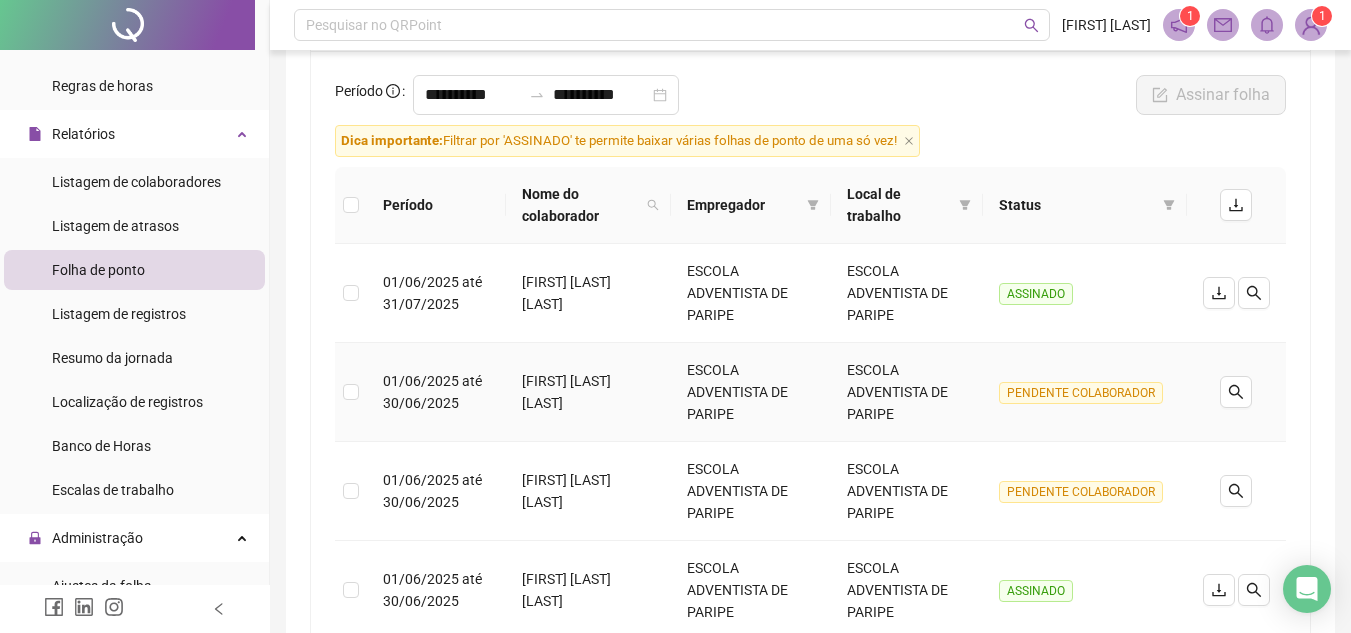 scroll, scrollTop: 989, scrollLeft: 0, axis: vertical 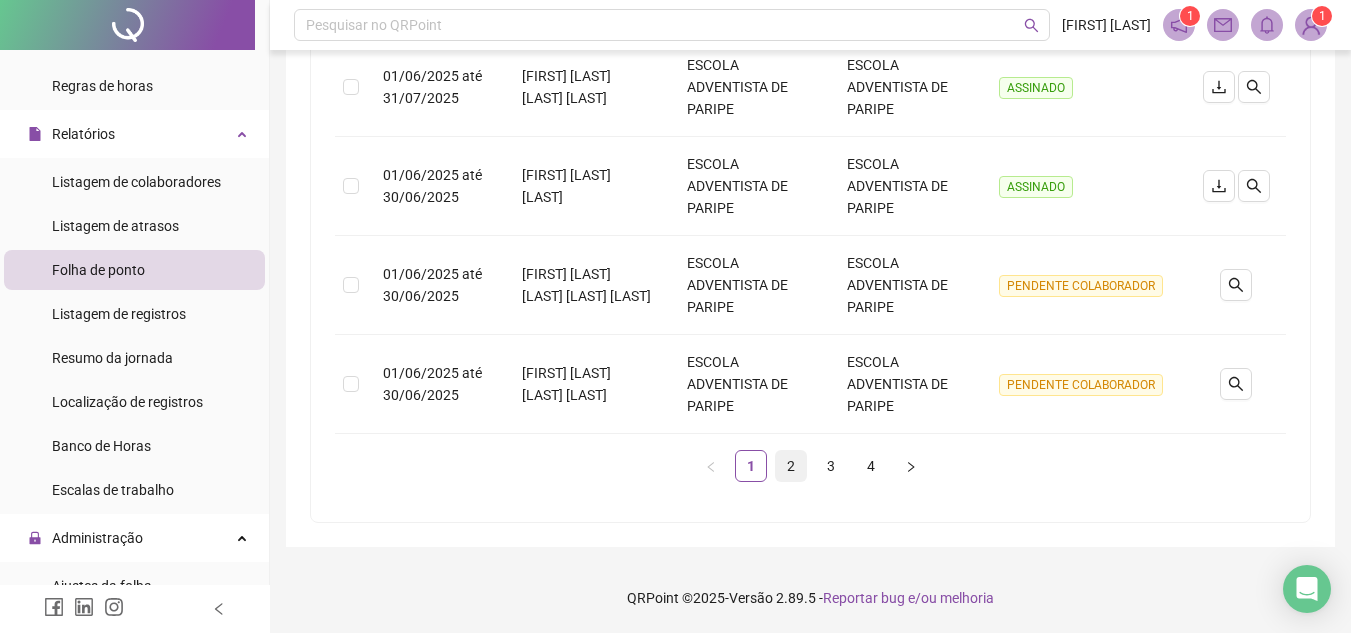 click on "2" at bounding box center [791, 466] 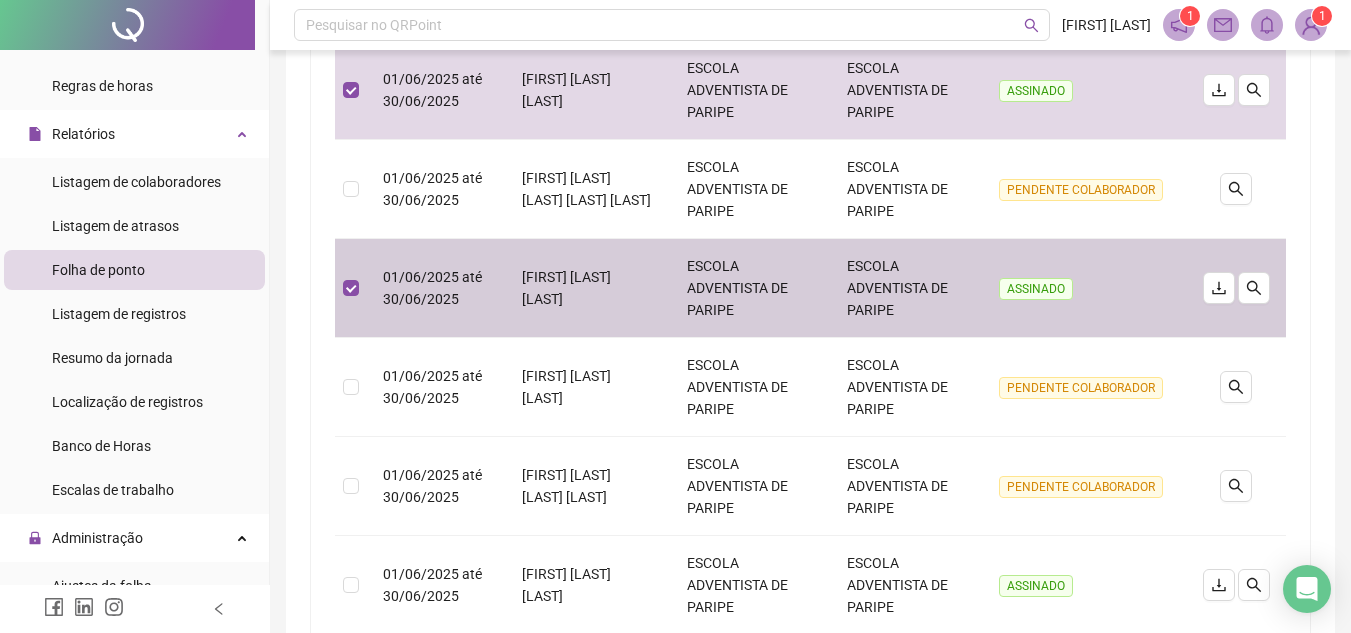 scroll, scrollTop: 989, scrollLeft: 0, axis: vertical 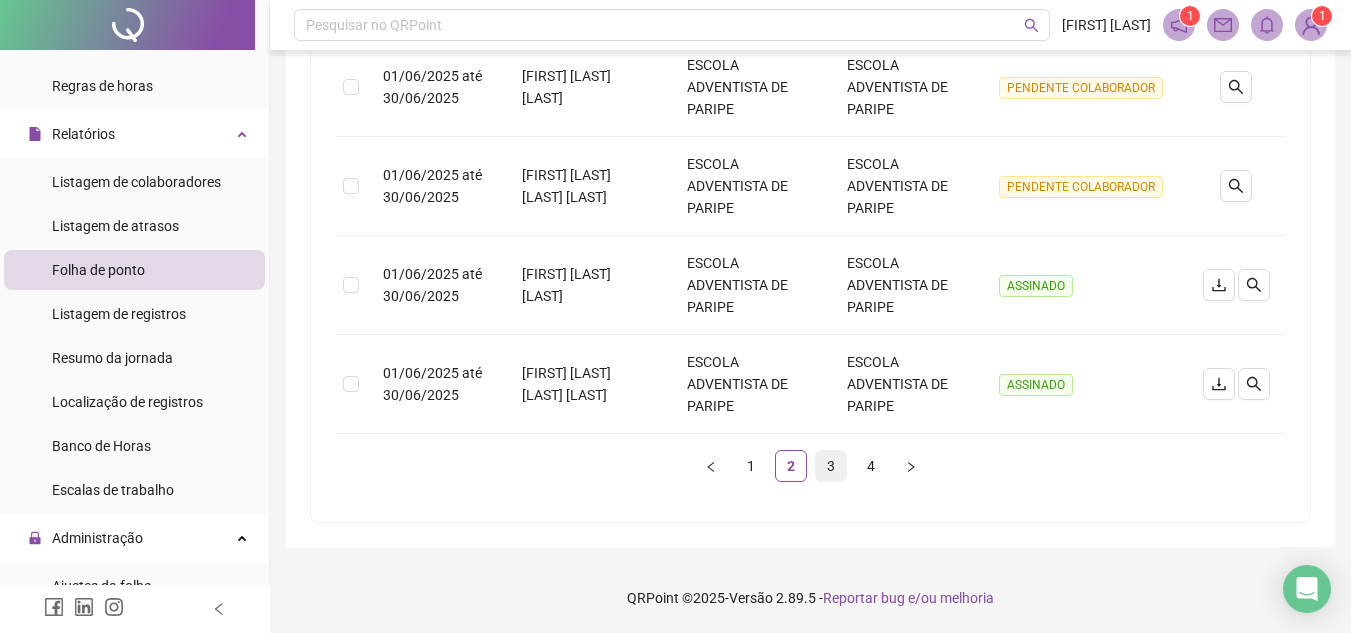 click on "3" at bounding box center (831, 466) 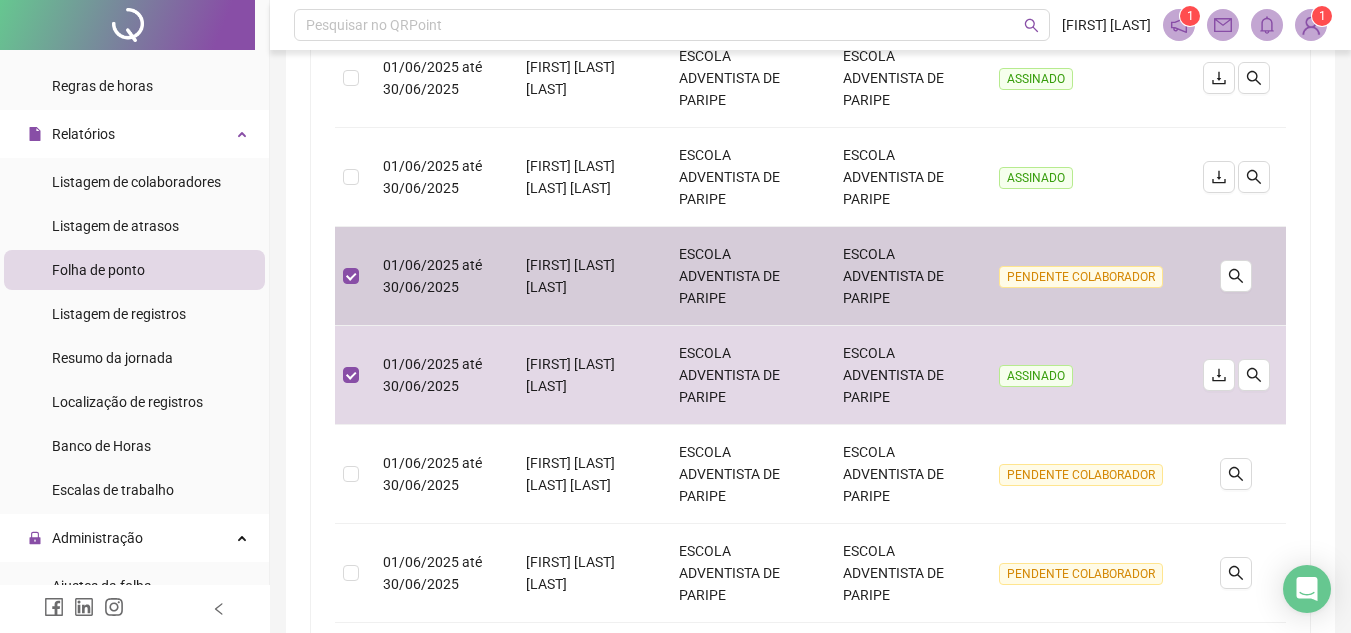 scroll, scrollTop: 989, scrollLeft: 0, axis: vertical 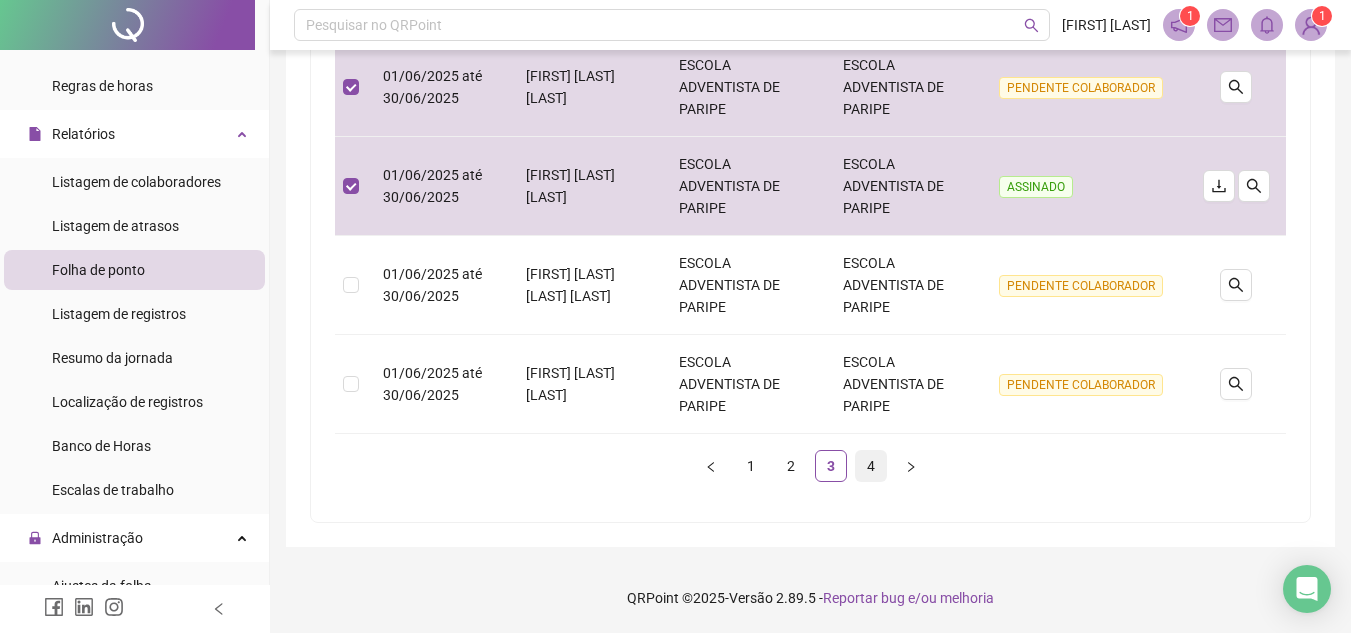 click on "4" at bounding box center [871, 466] 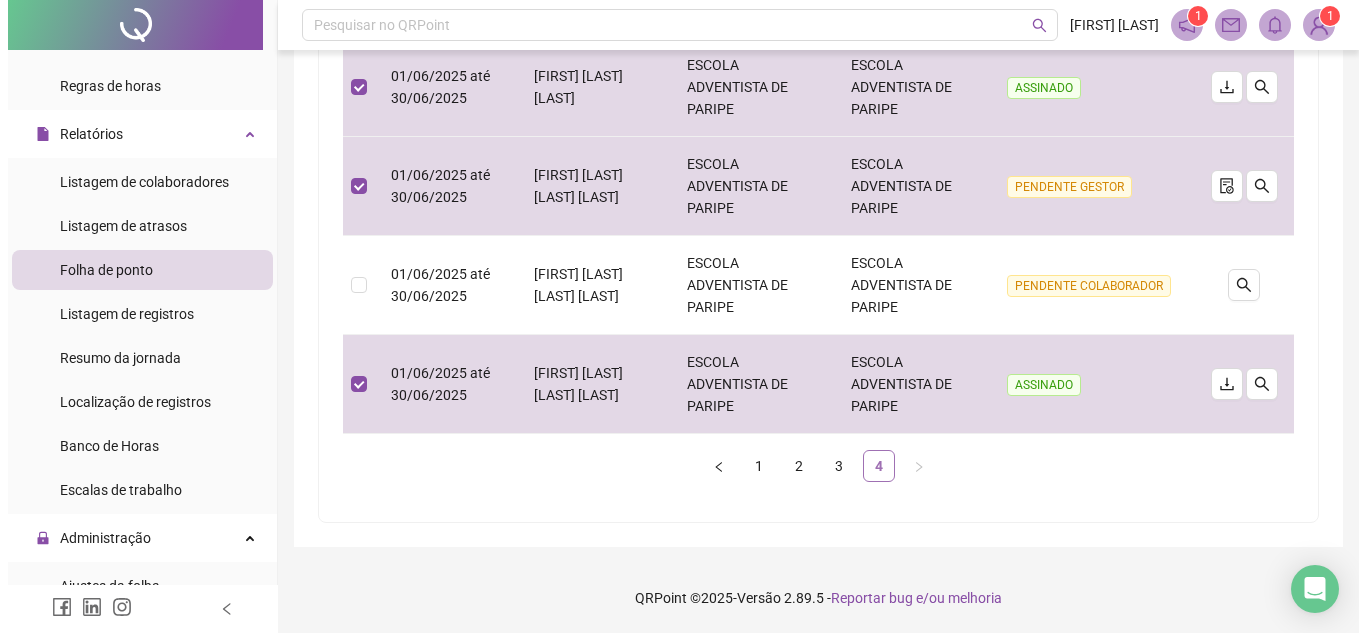 scroll, scrollTop: 494, scrollLeft: 0, axis: vertical 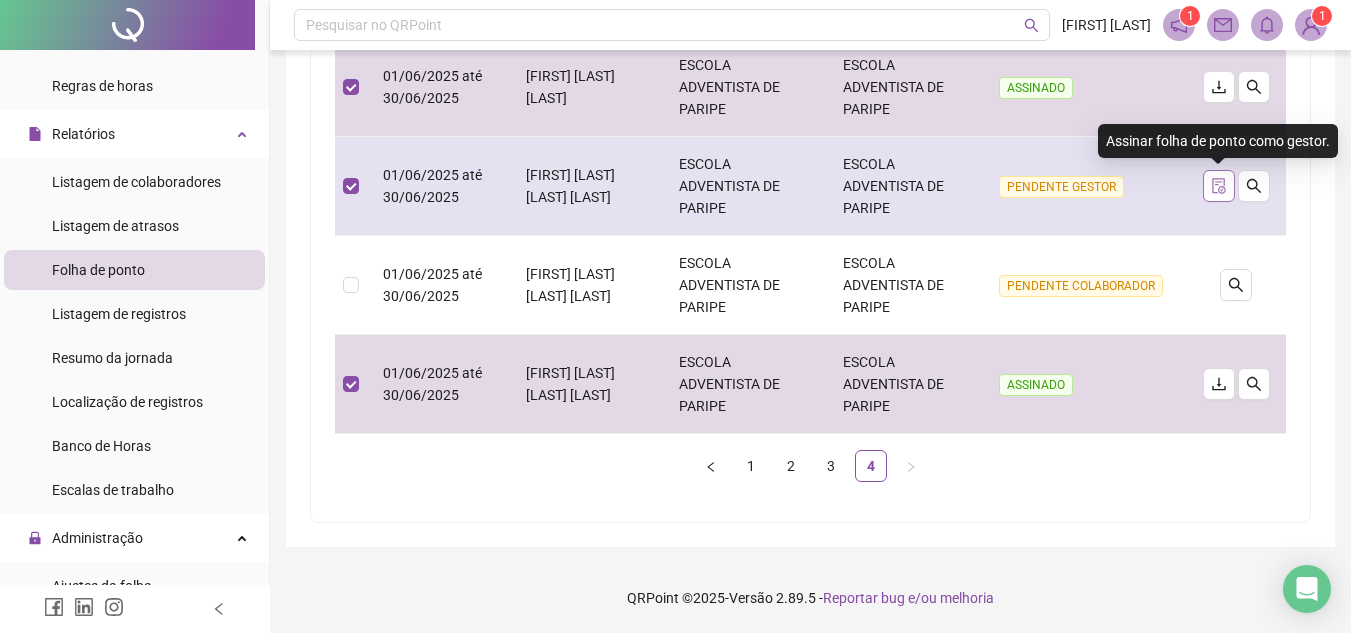 click 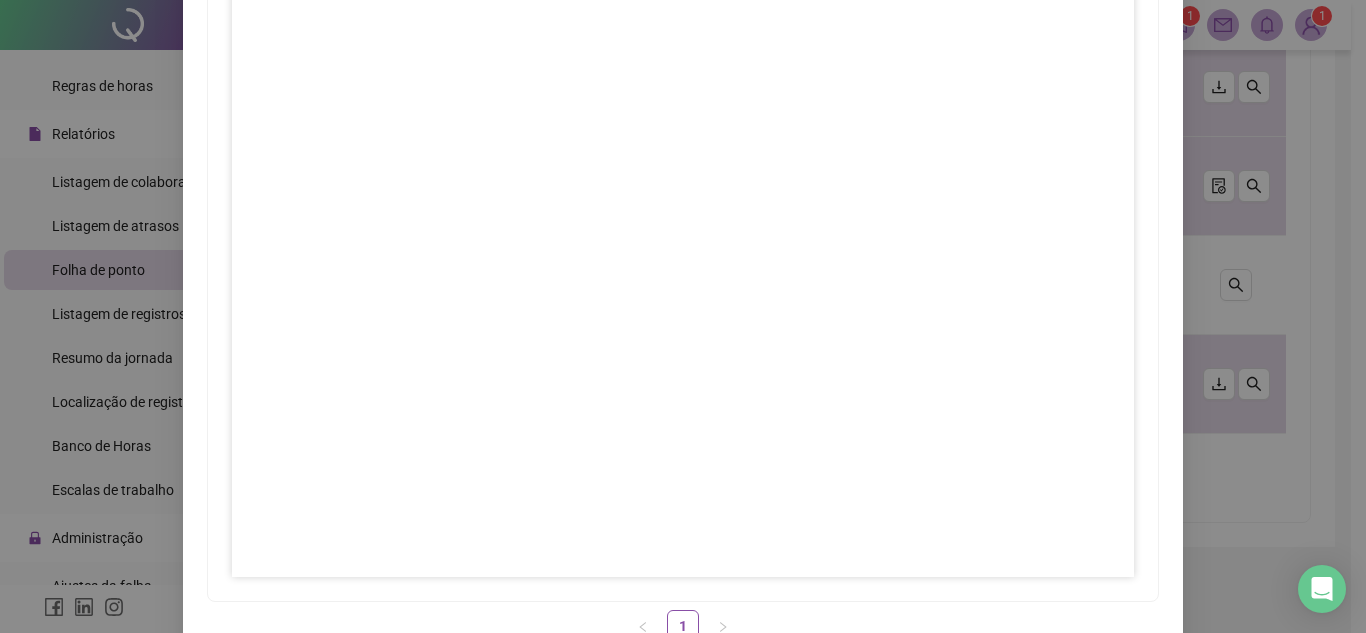 scroll, scrollTop: 297, scrollLeft: 0, axis: vertical 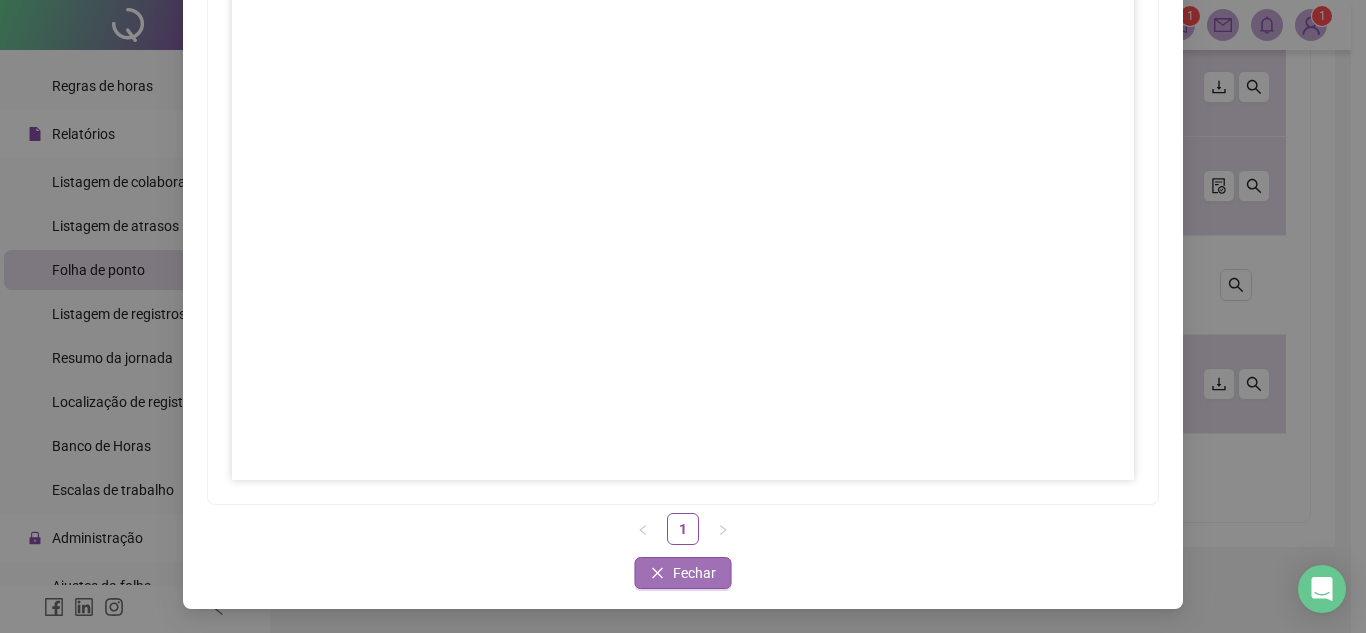 click on "Fechar" at bounding box center [694, 573] 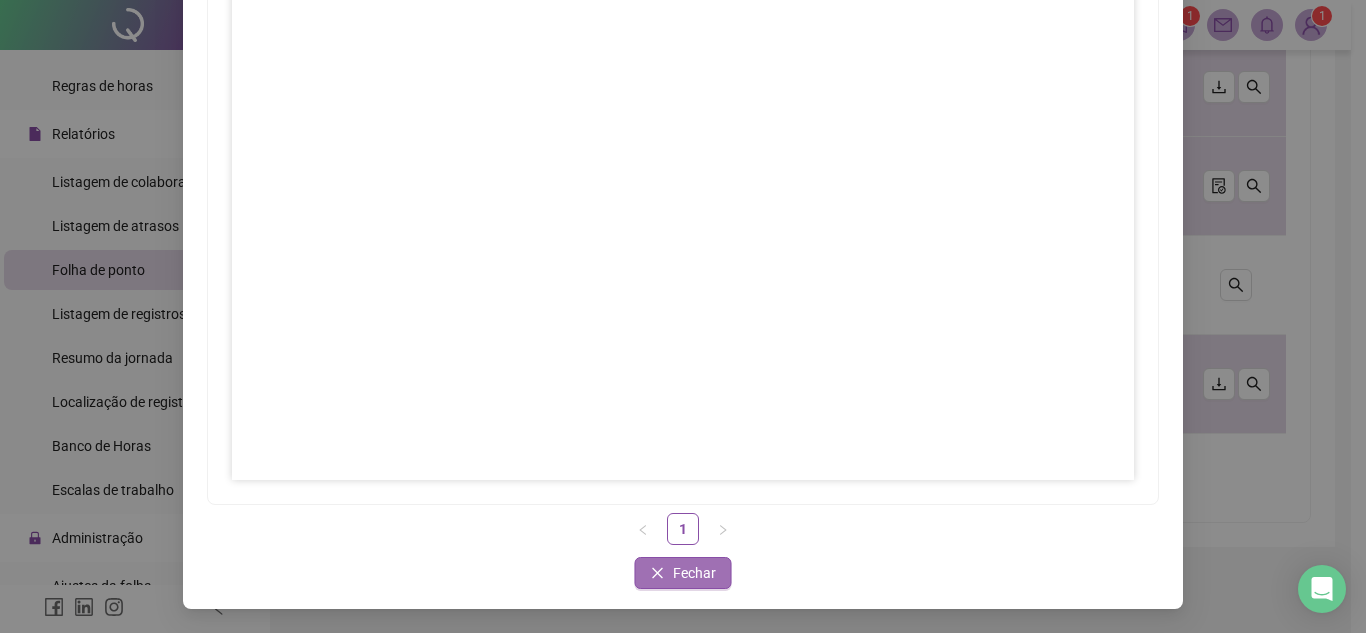 click on "Fechar" at bounding box center [694, 573] 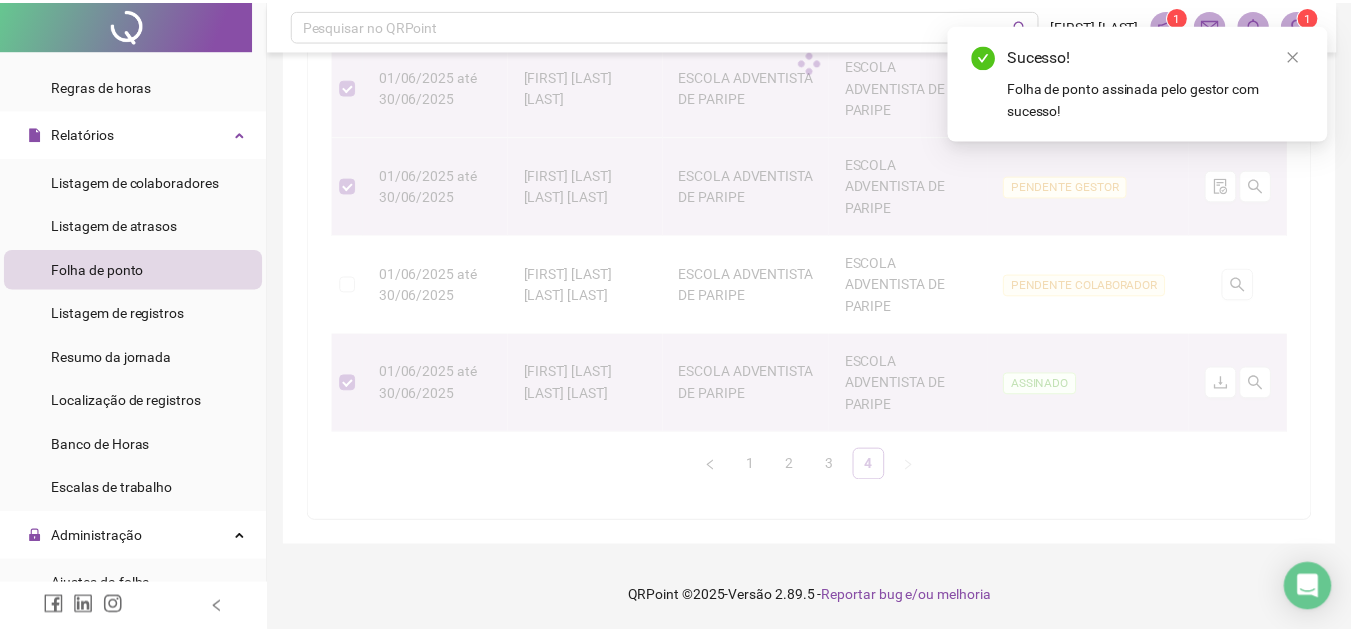 scroll, scrollTop: 0, scrollLeft: 0, axis: both 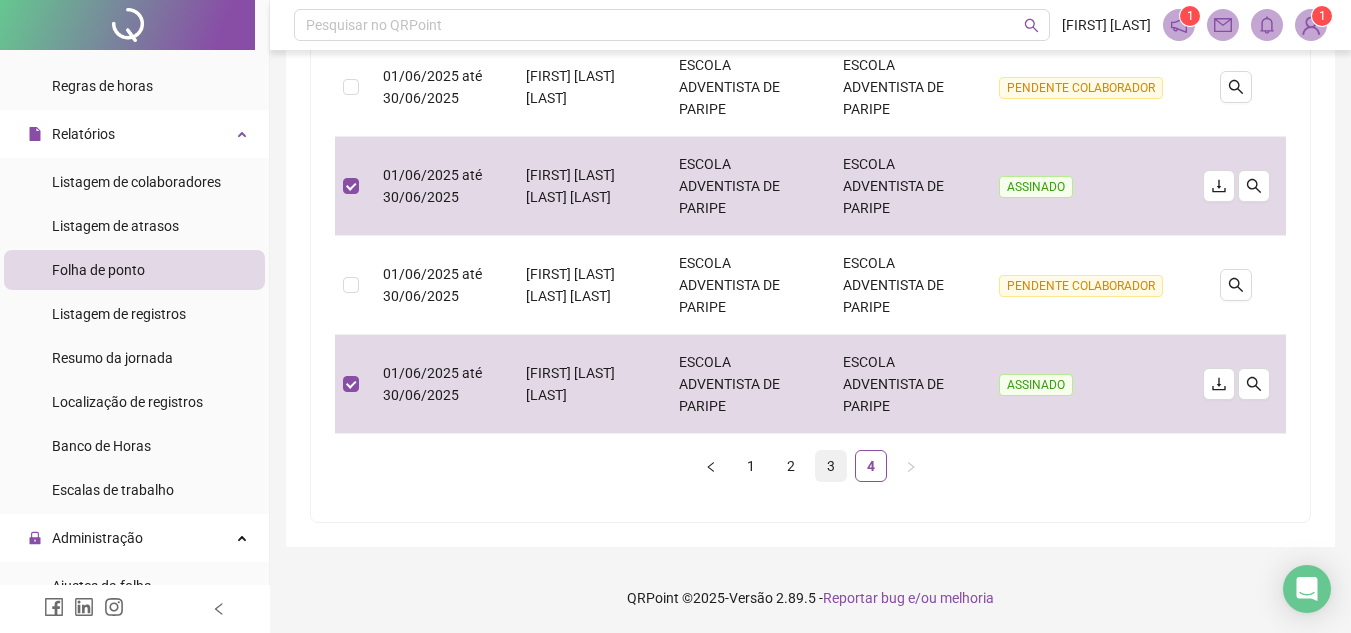 click on "3" at bounding box center (831, 466) 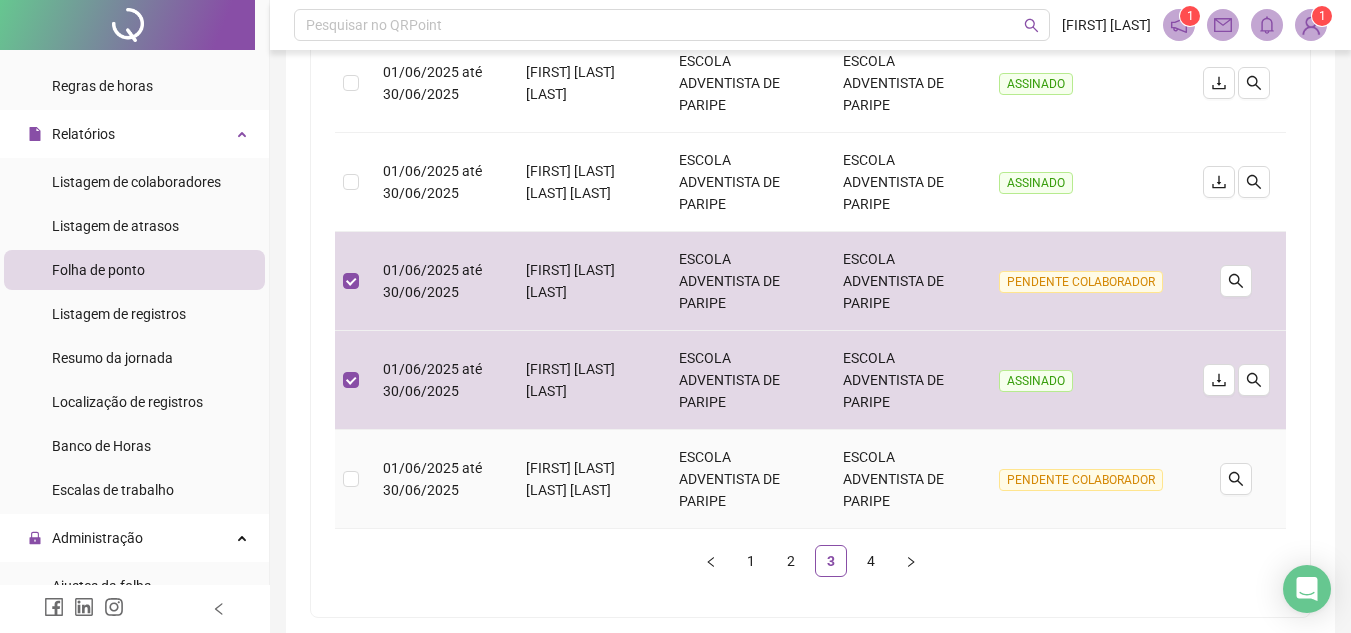 scroll, scrollTop: 794, scrollLeft: 0, axis: vertical 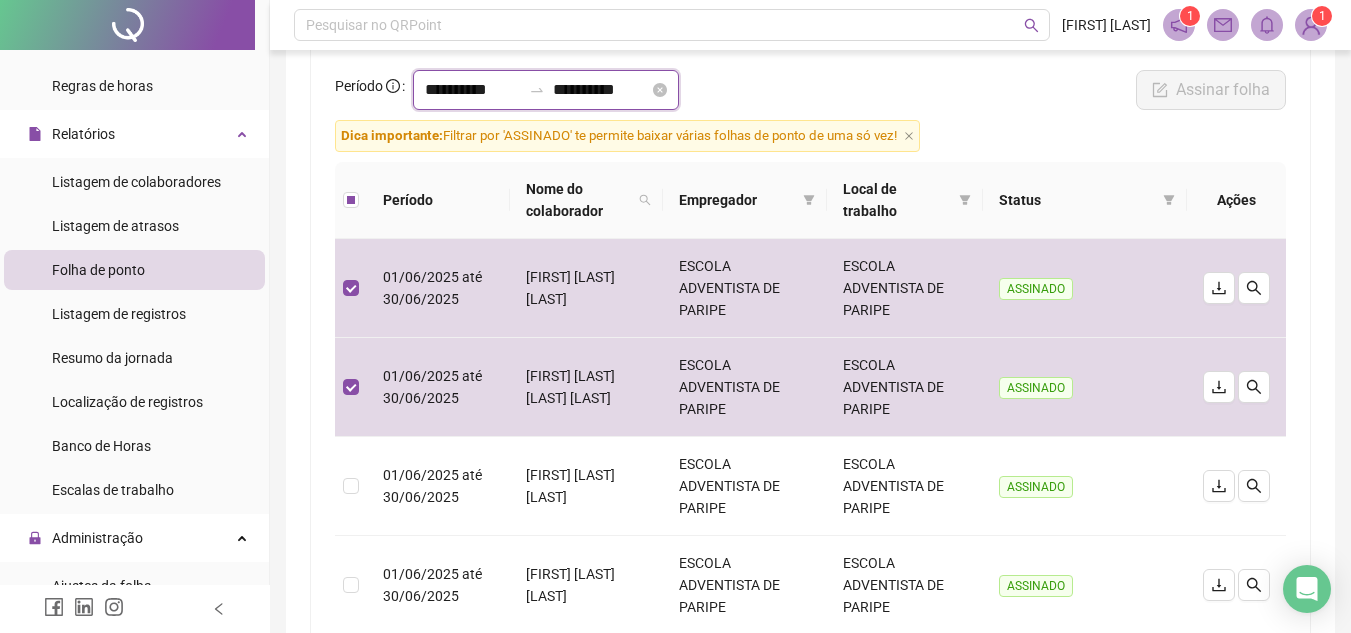 click on "**********" at bounding box center (473, 90) 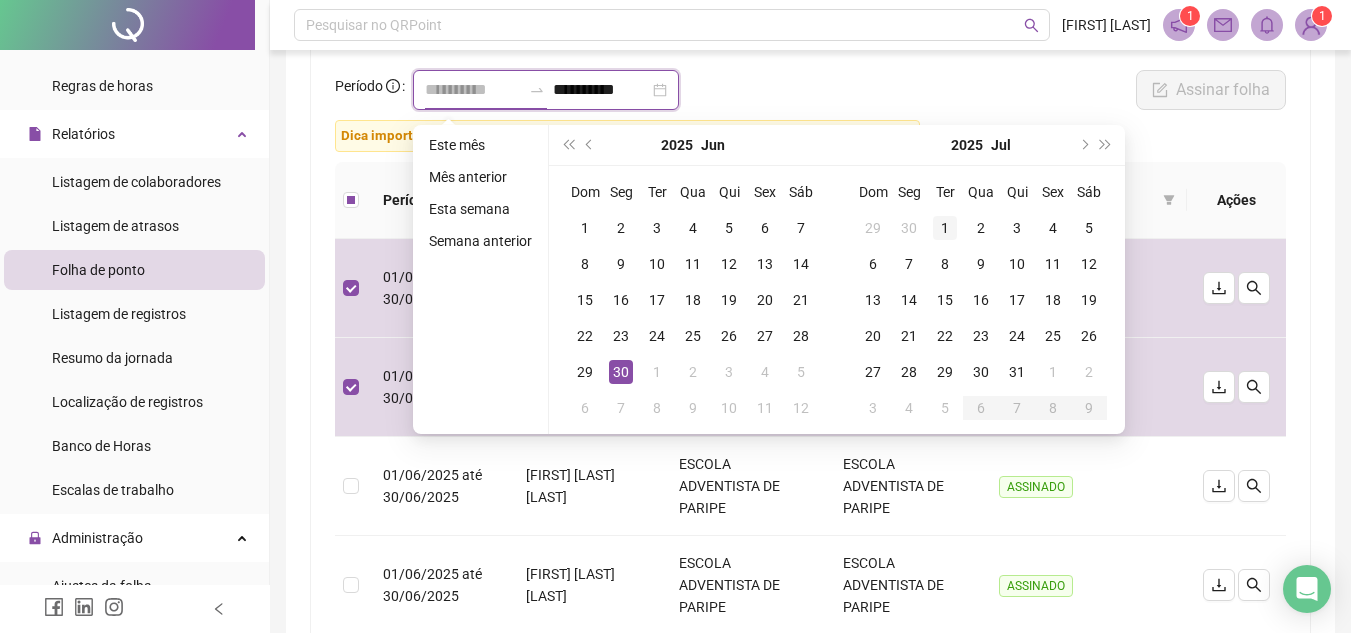 type on "**********" 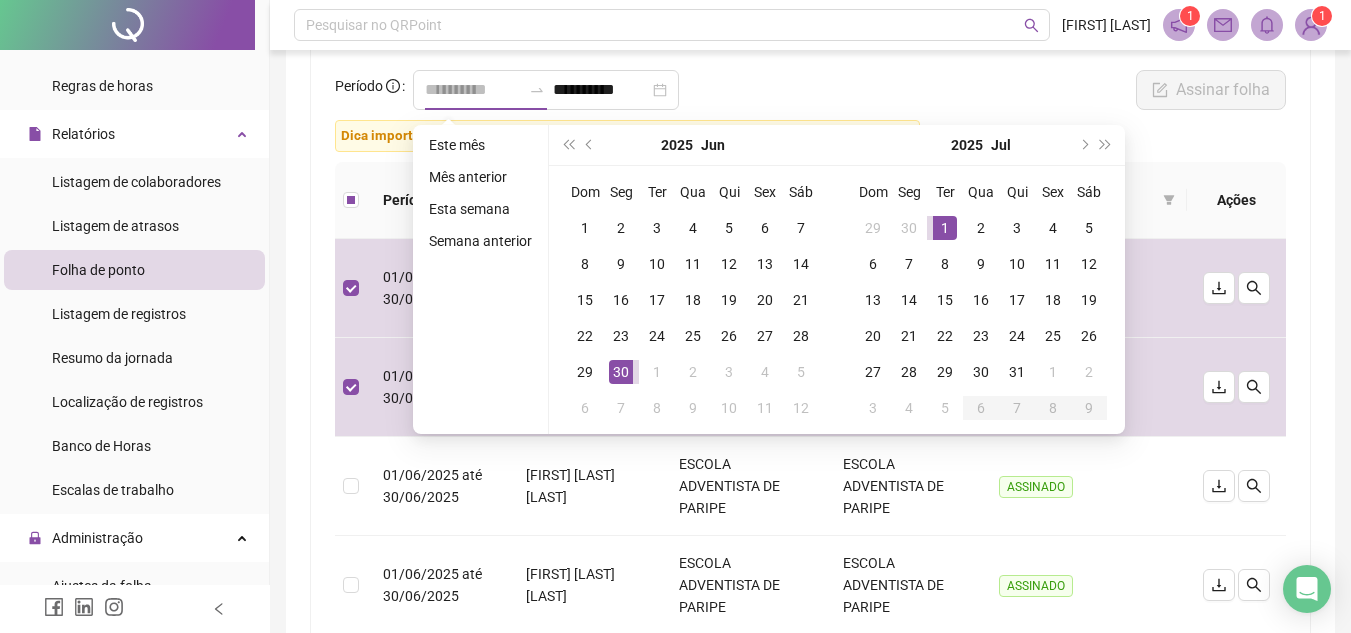 click on "1" at bounding box center [945, 228] 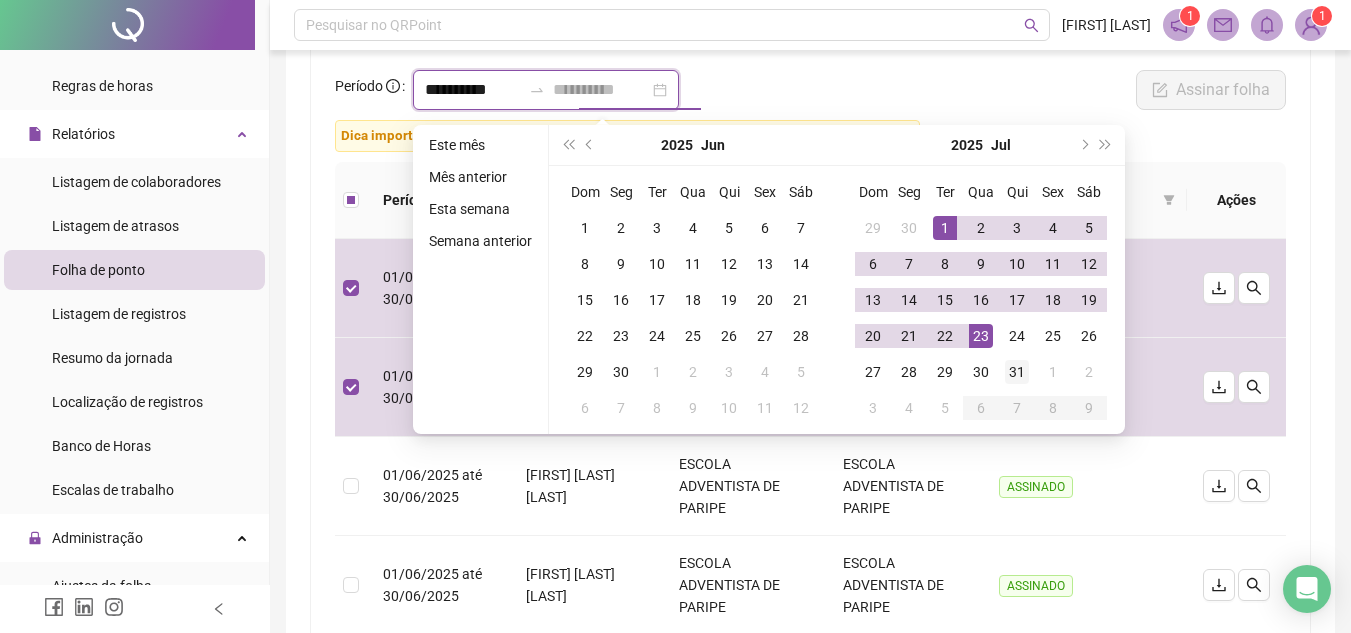 type on "**********" 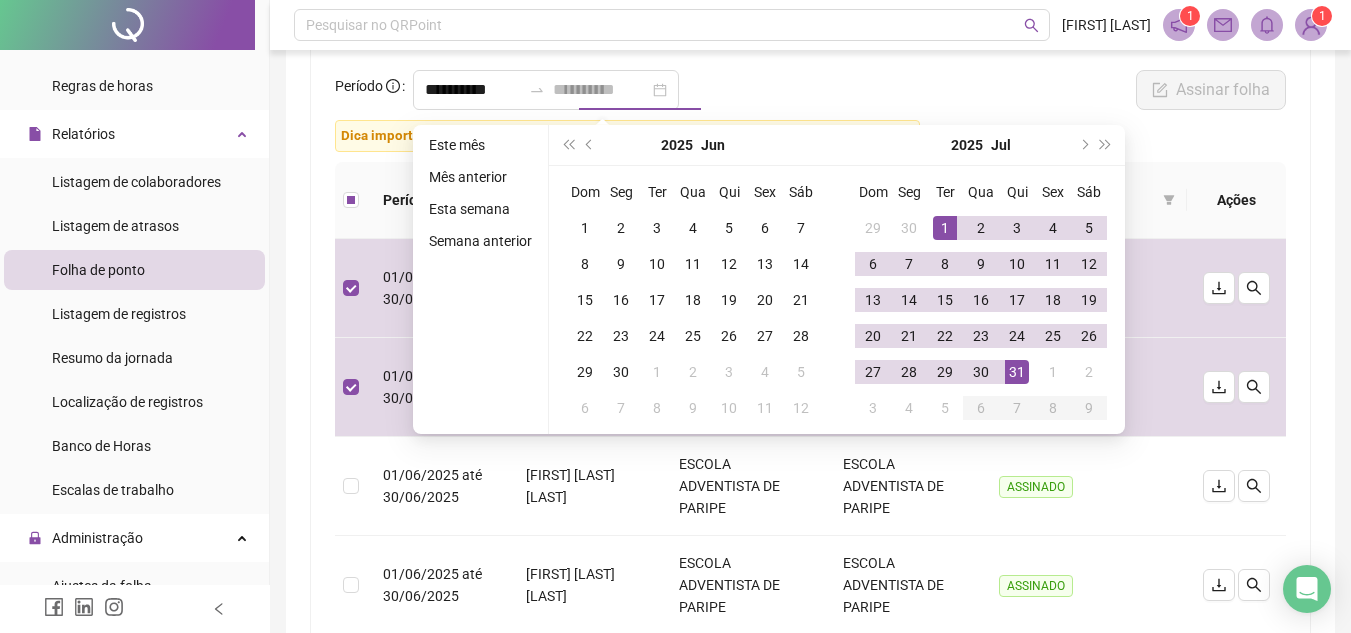 click on "31" at bounding box center [1017, 372] 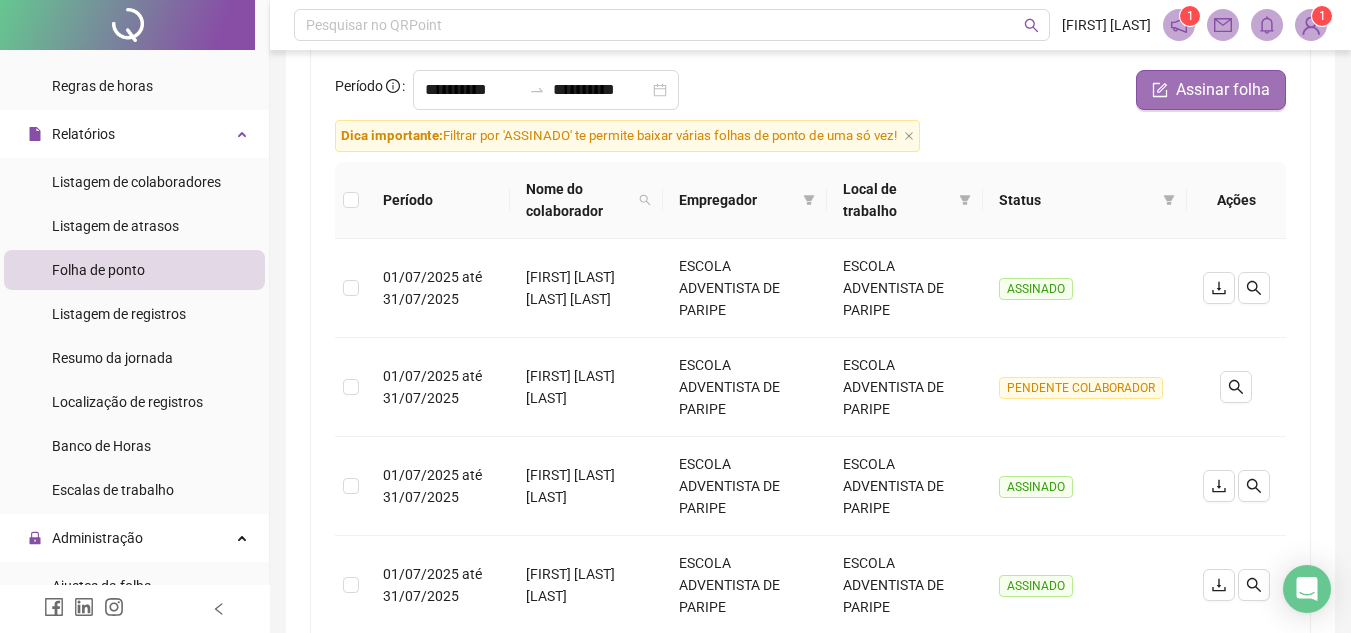 click on "Assinar folha" at bounding box center [1223, 90] 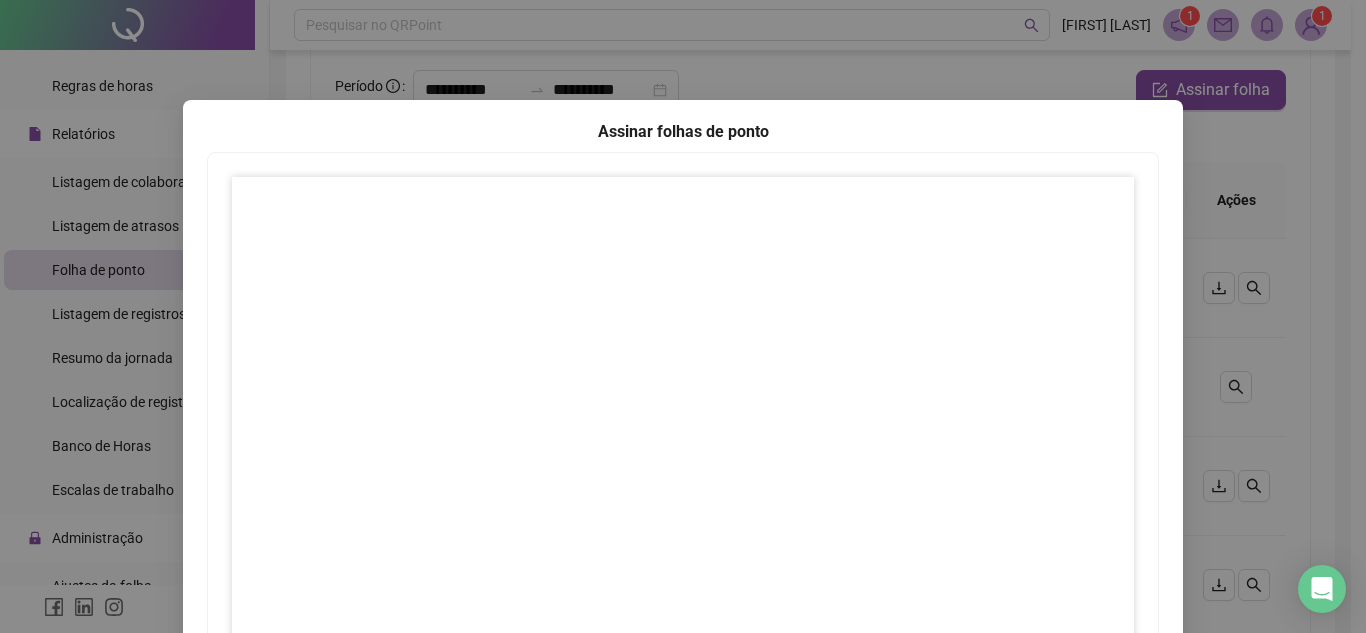 scroll, scrollTop: 297, scrollLeft: 0, axis: vertical 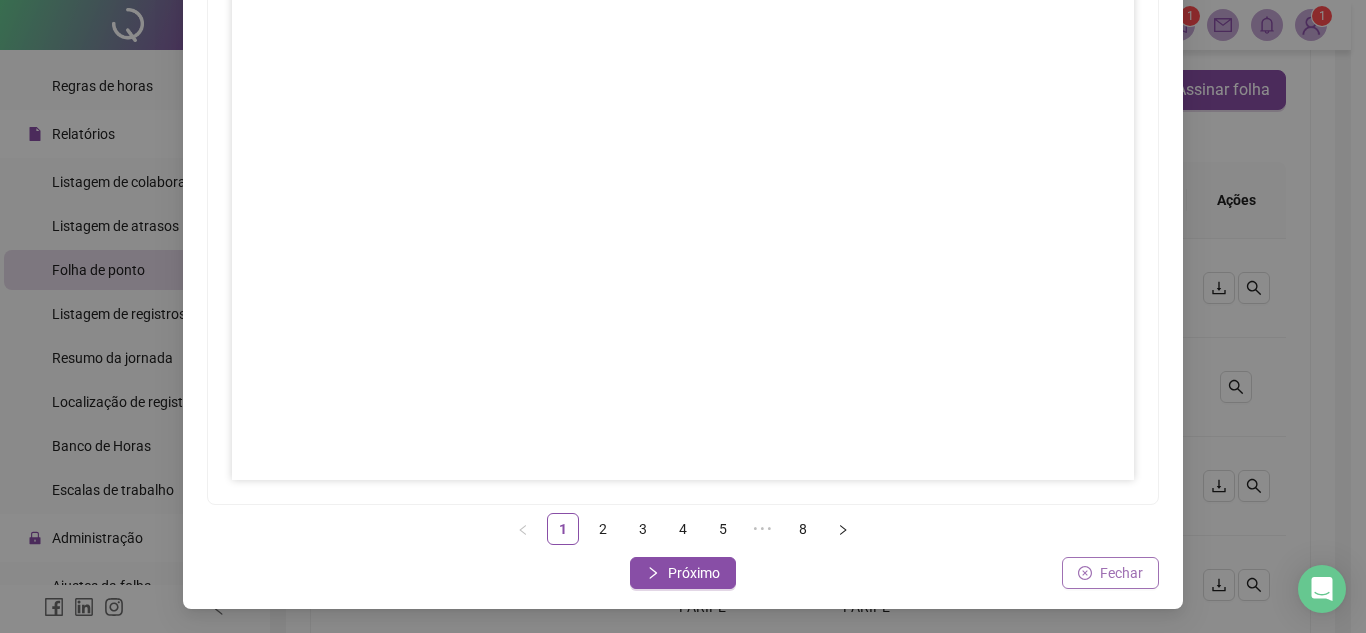click on "Fechar" at bounding box center [1121, 573] 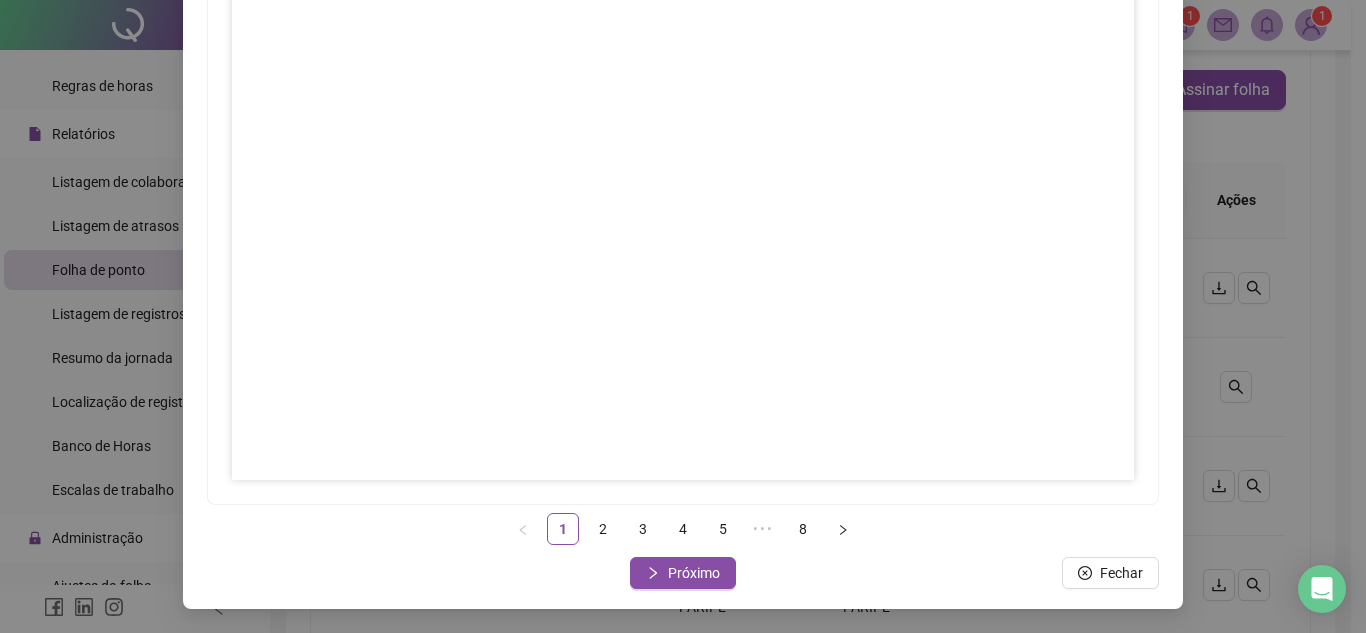 drag, startPoint x: 100, startPoint y: 125, endPoint x: 112, endPoint y: 116, distance: 15 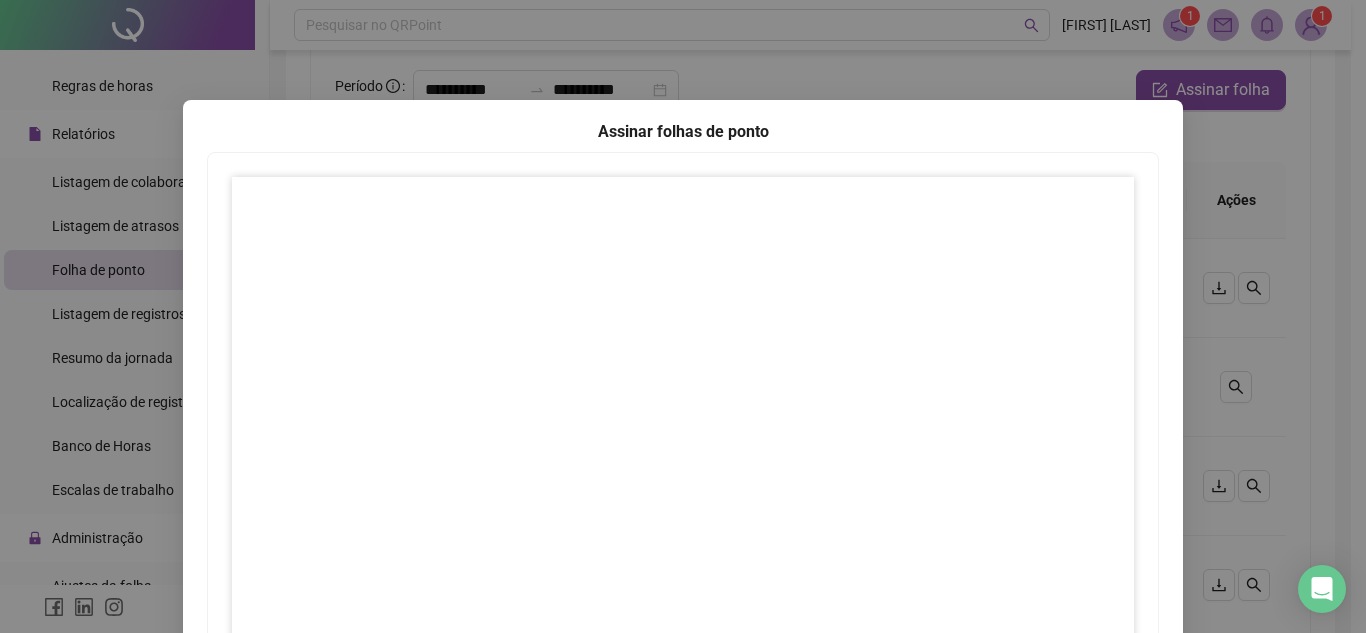 scroll, scrollTop: 297, scrollLeft: 0, axis: vertical 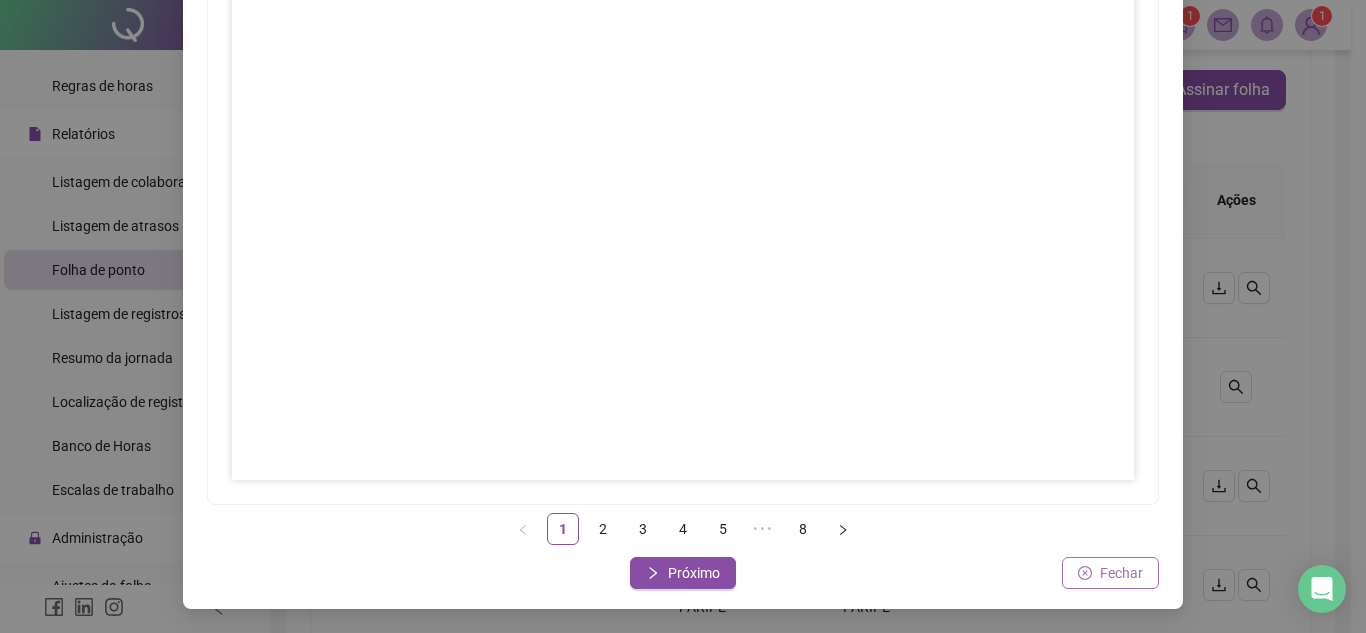 click on "Fechar" at bounding box center (1121, 573) 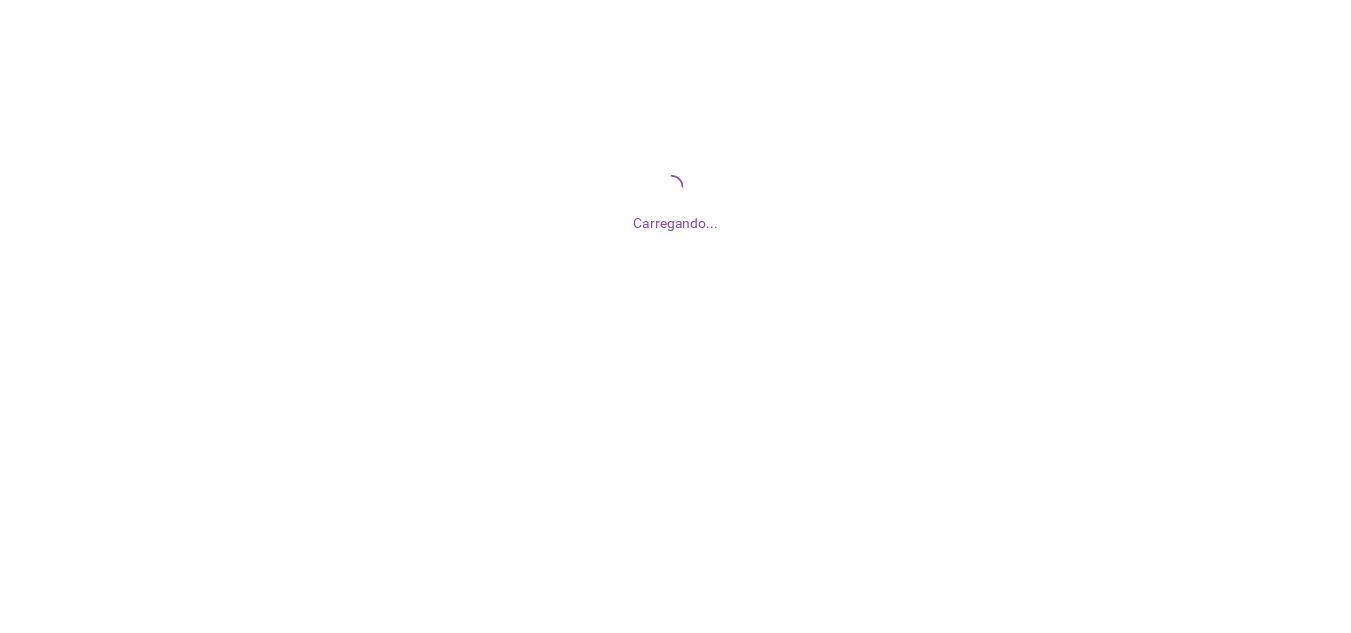 scroll, scrollTop: 0, scrollLeft: 0, axis: both 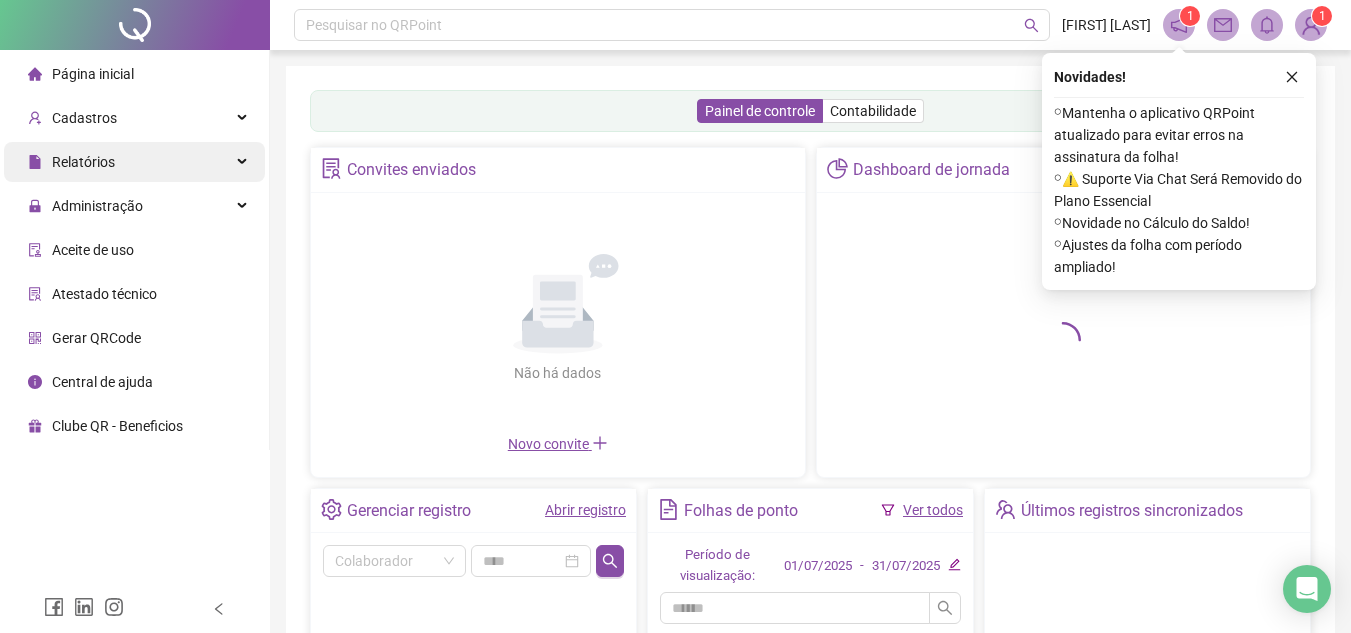 click on "Relatórios" at bounding box center (83, 162) 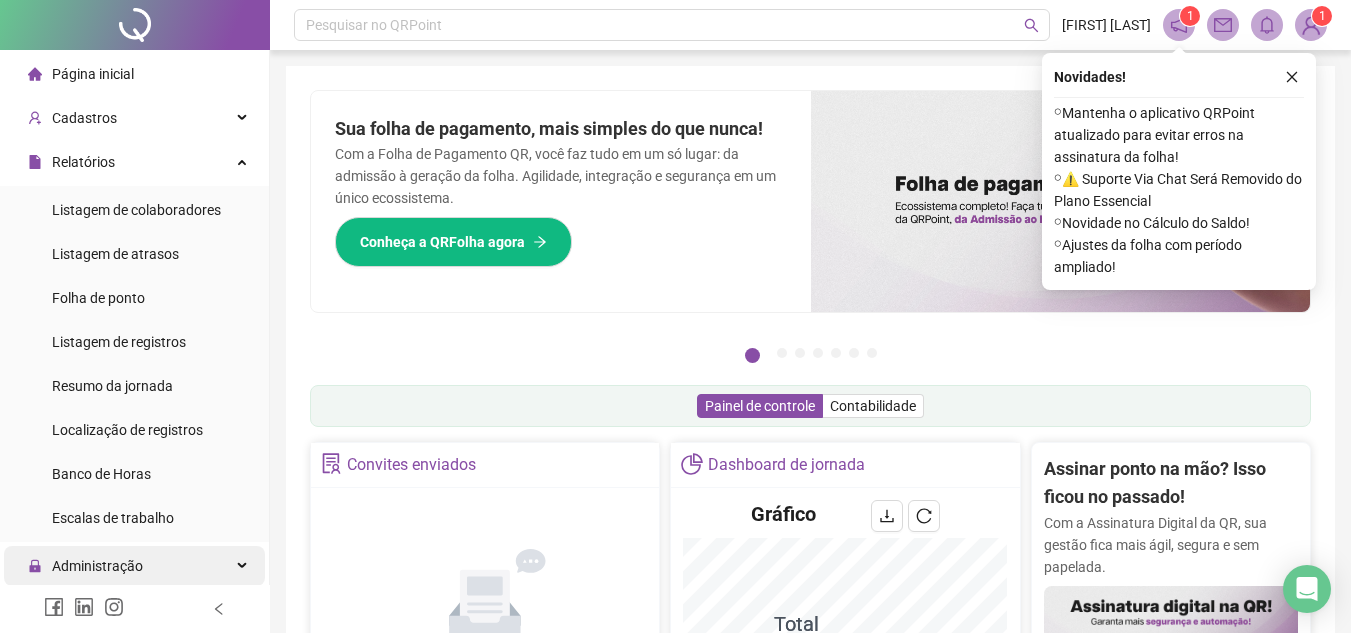 scroll, scrollTop: 177, scrollLeft: 0, axis: vertical 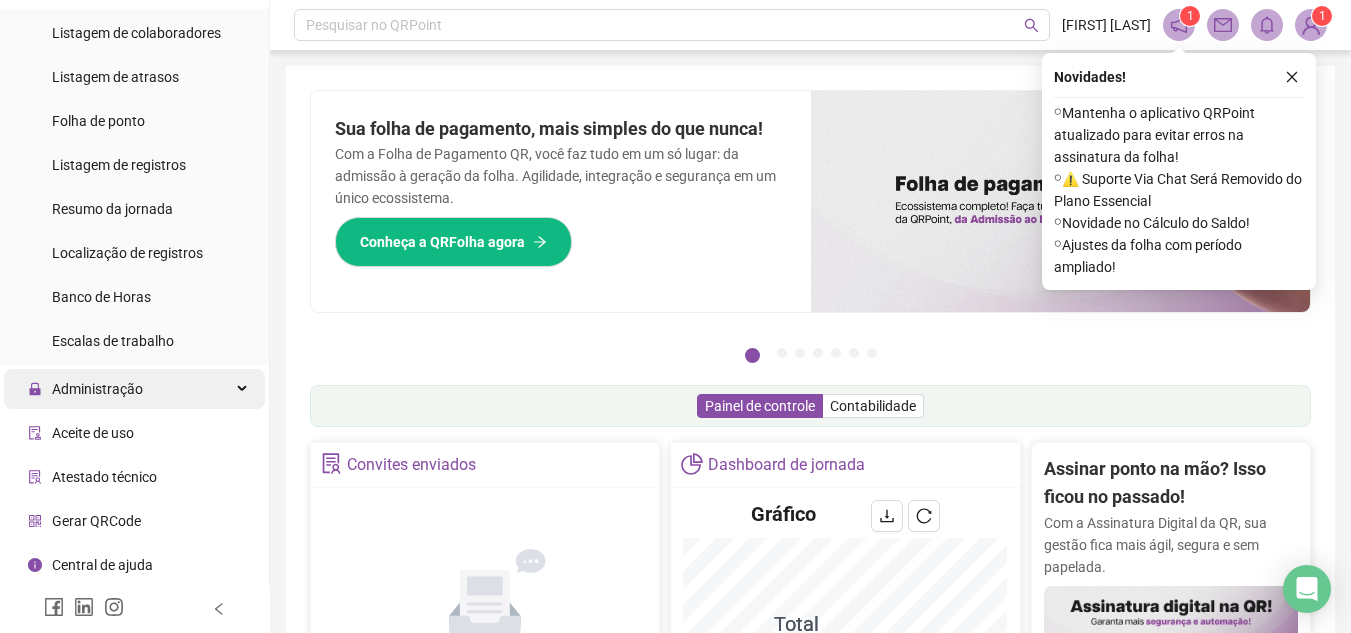 click on "Administração" at bounding box center (97, 389) 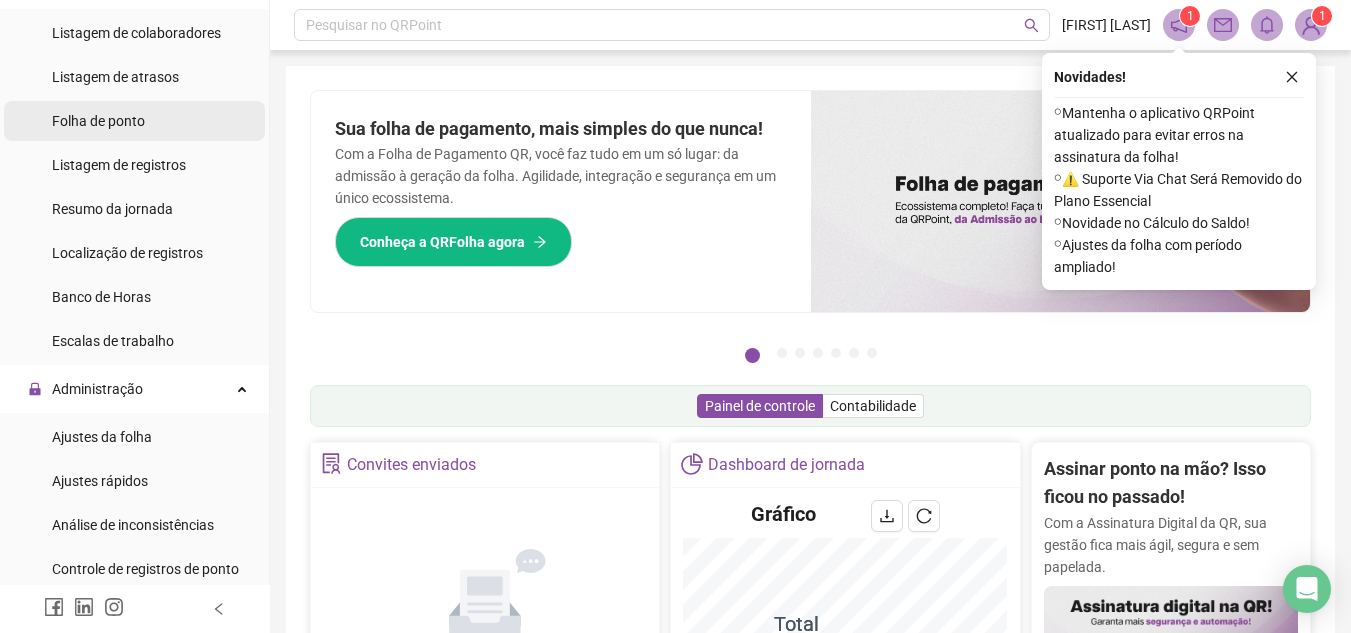 click on "Folha de ponto" at bounding box center (98, 121) 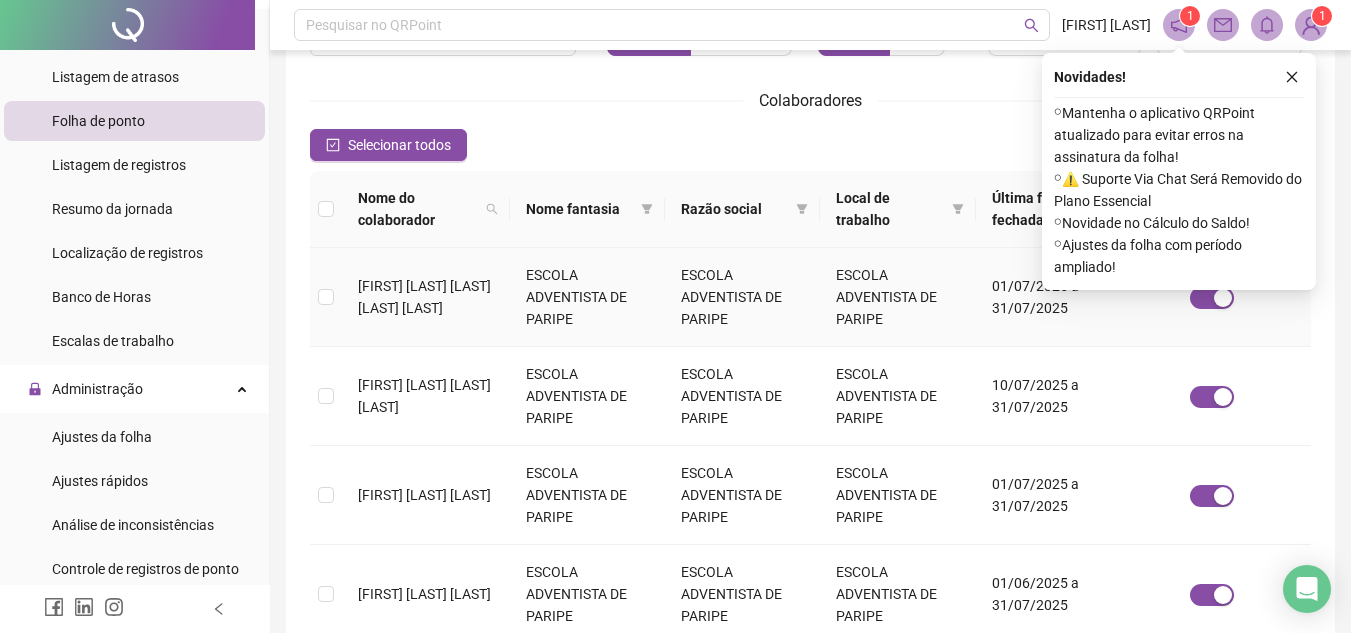 scroll, scrollTop: 0, scrollLeft: 0, axis: both 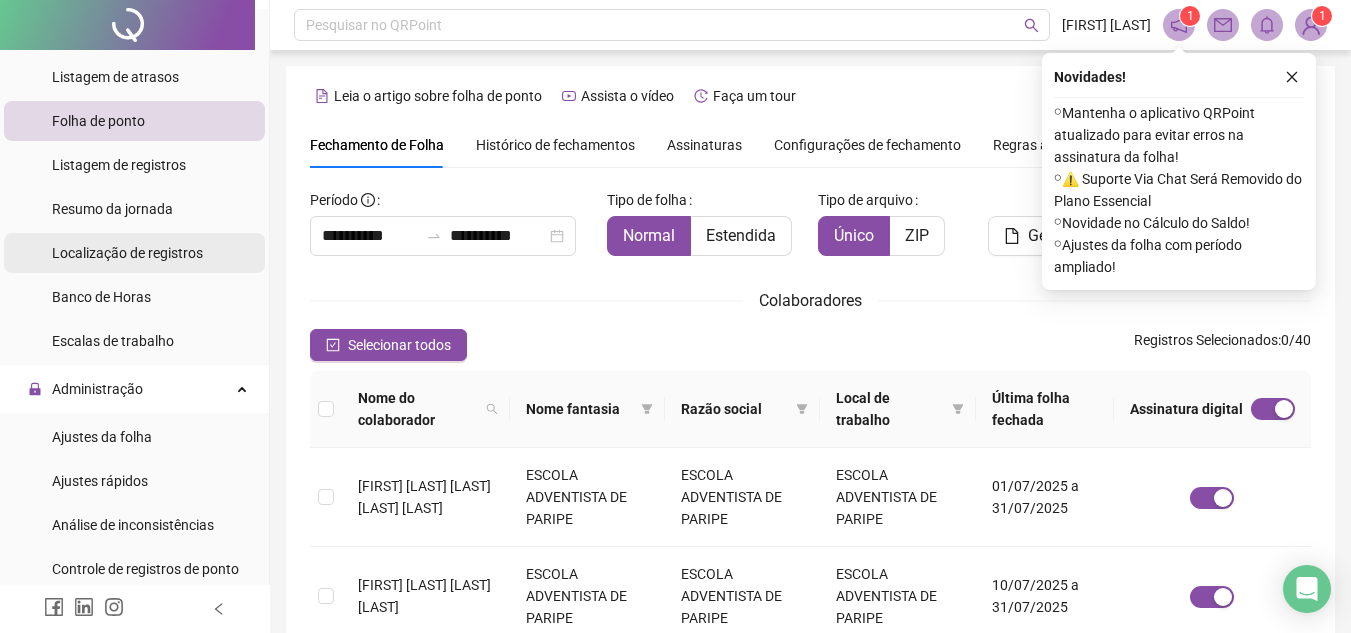 drag, startPoint x: 129, startPoint y: 437, endPoint x: 239, endPoint y: 260, distance: 208.39626 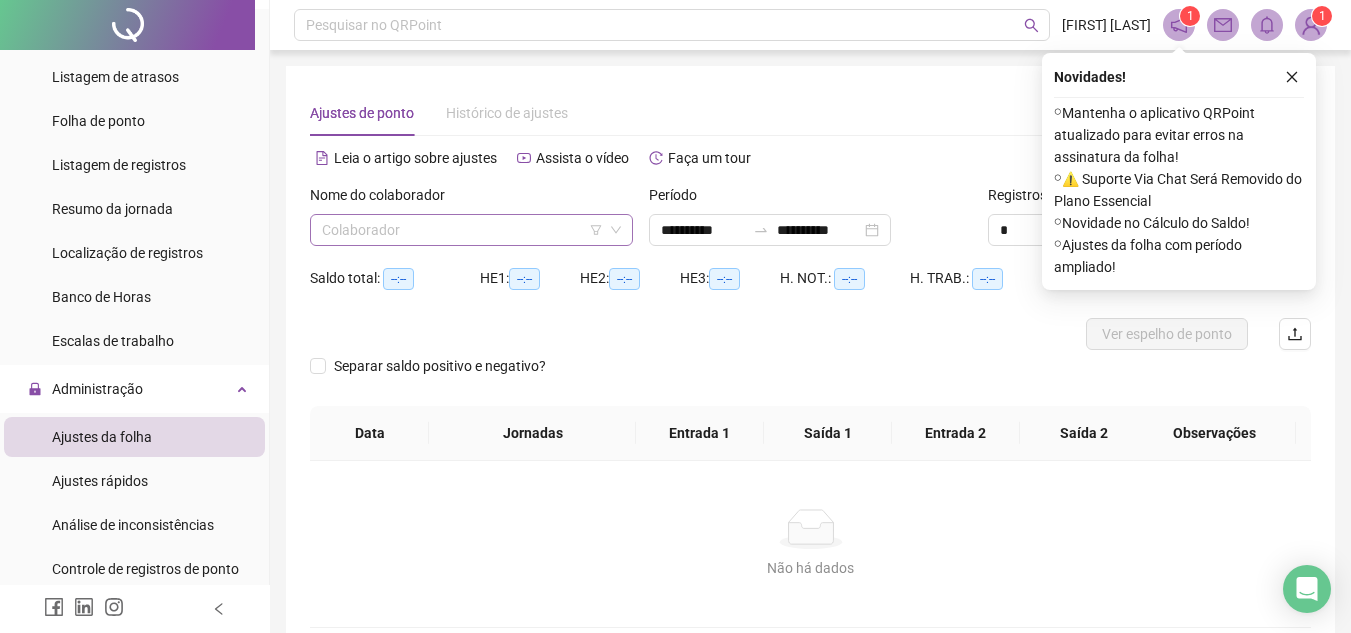 click at bounding box center (462, 230) 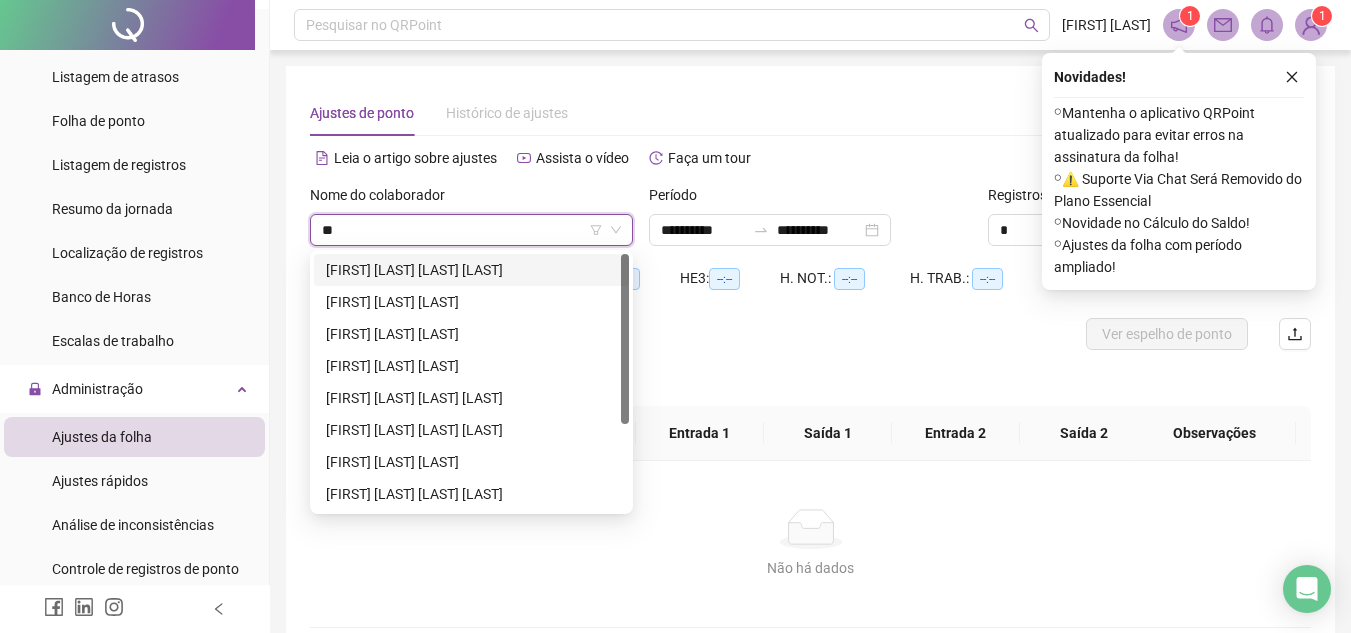 type on "***" 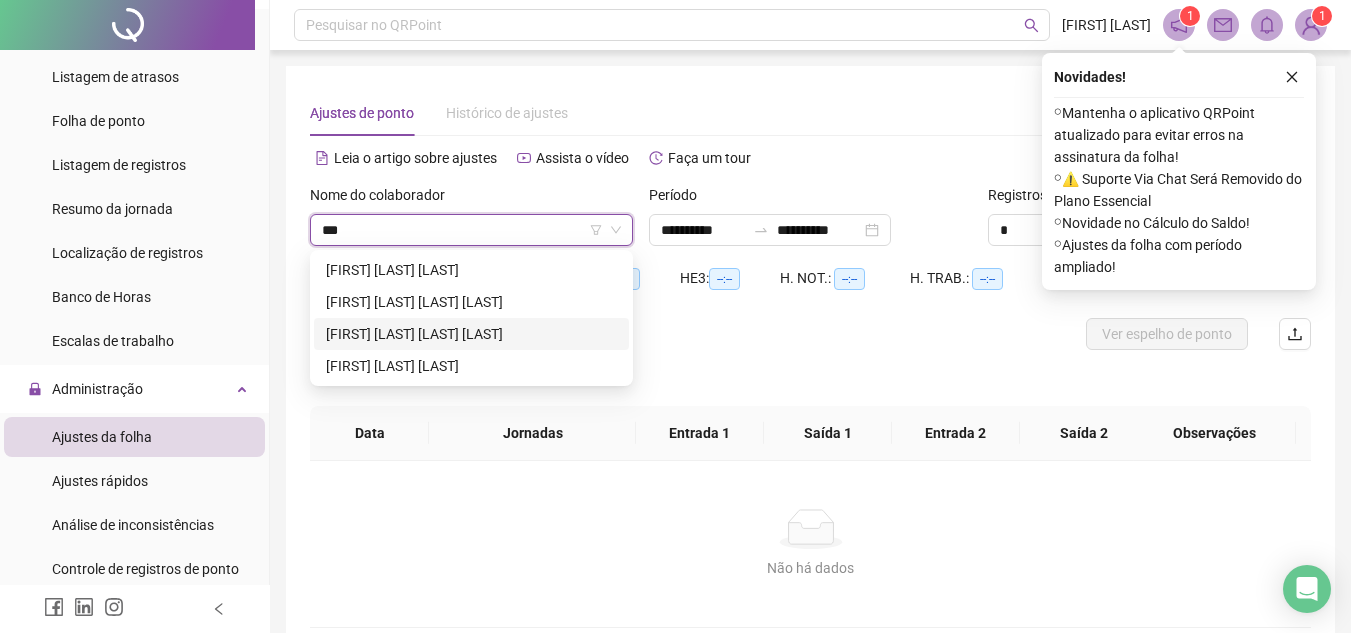 click on "[FIRST] [LAST] [LAST] [LAST]" at bounding box center (471, 334) 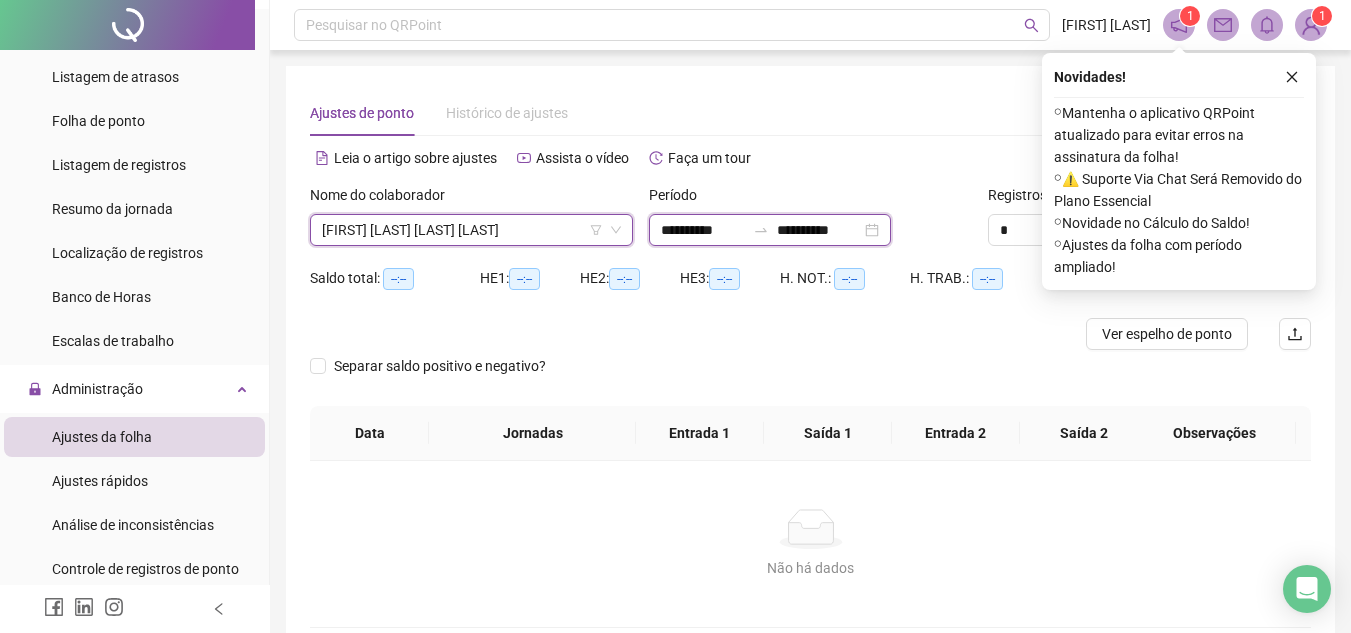 click on "**********" at bounding box center [703, 230] 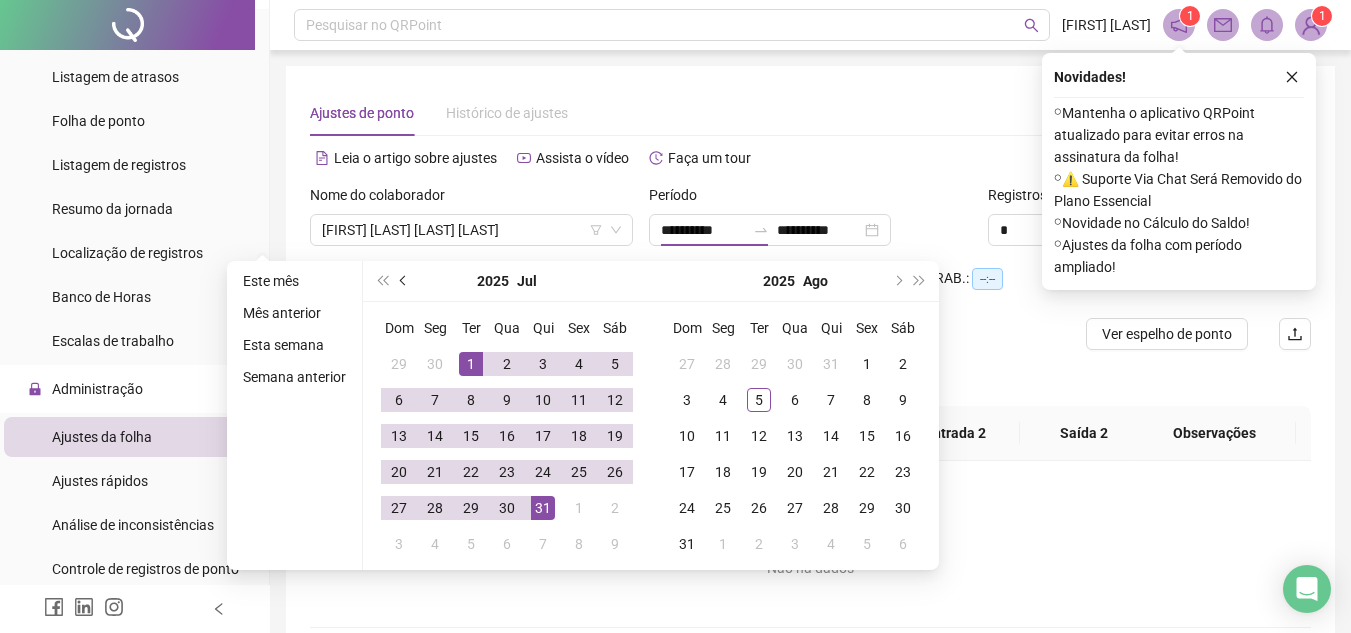click at bounding box center (404, 281) 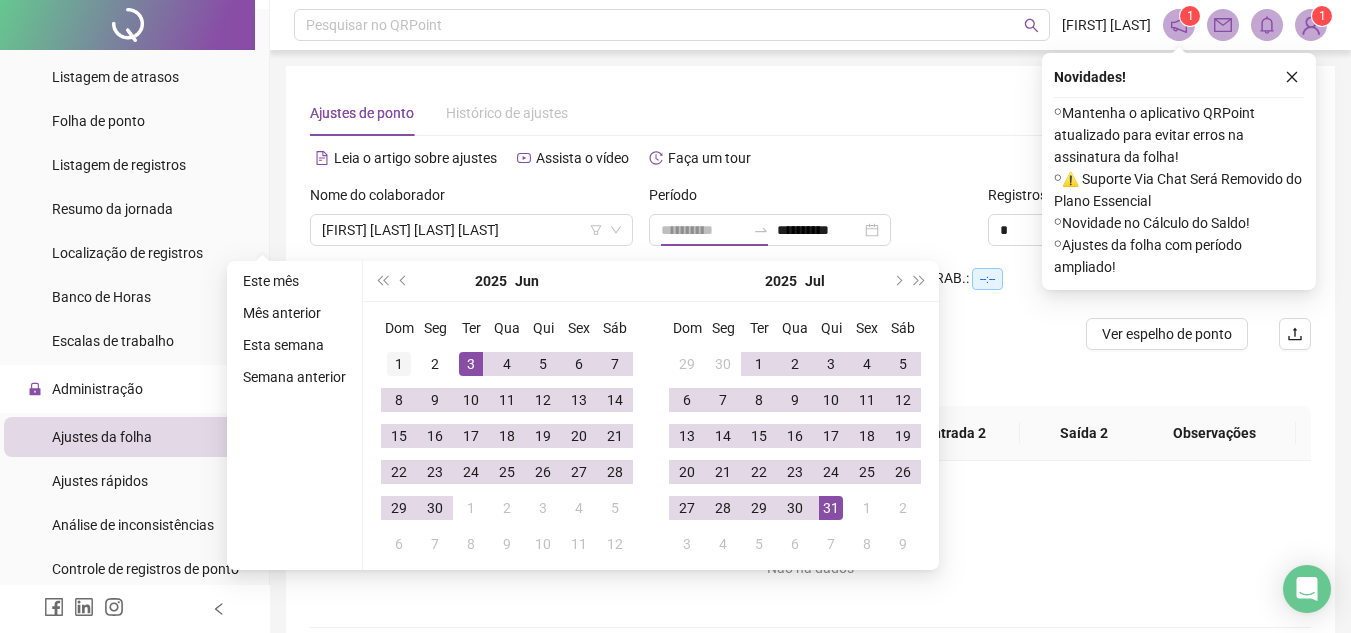 type on "**********" 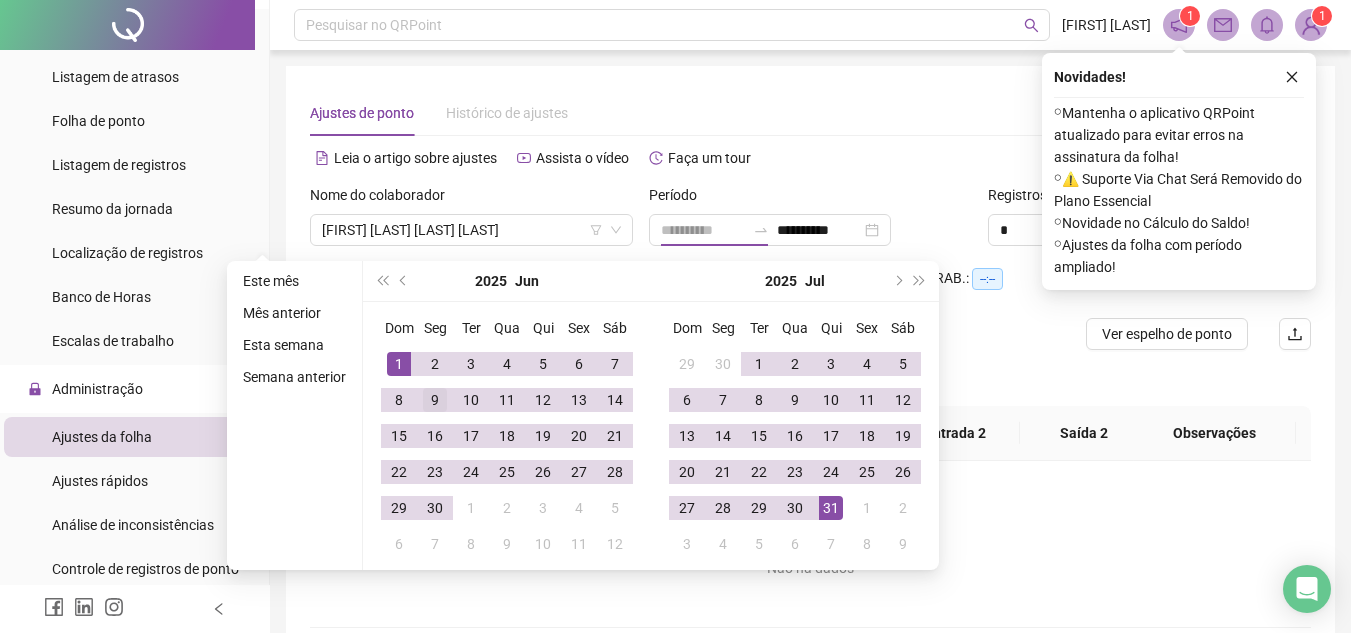 click on "1" at bounding box center [399, 364] 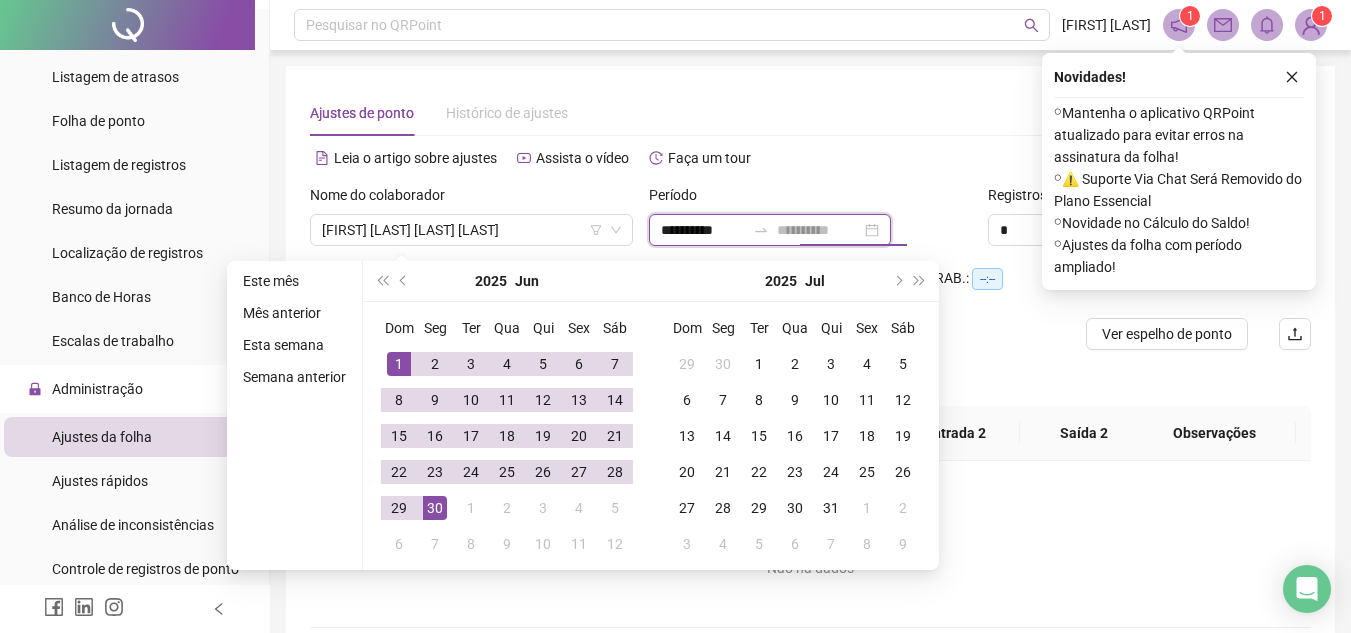 type on "**********" 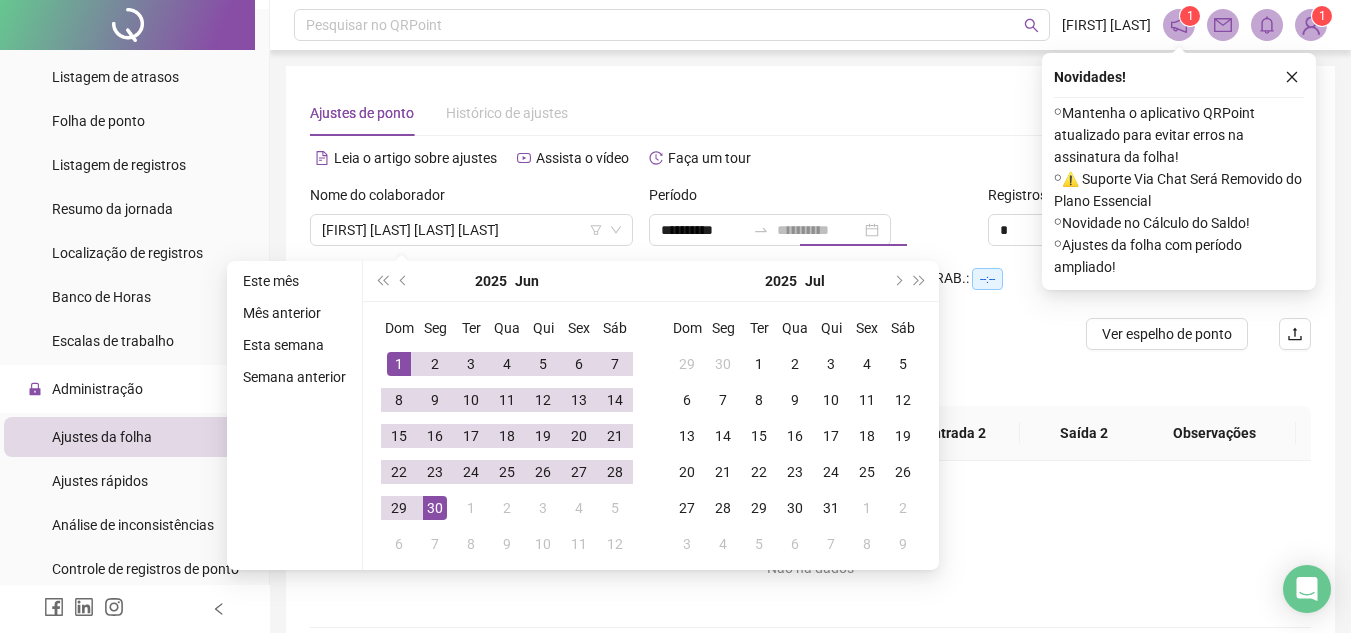 drag, startPoint x: 430, startPoint y: 510, endPoint x: 434, endPoint y: 493, distance: 17.464249 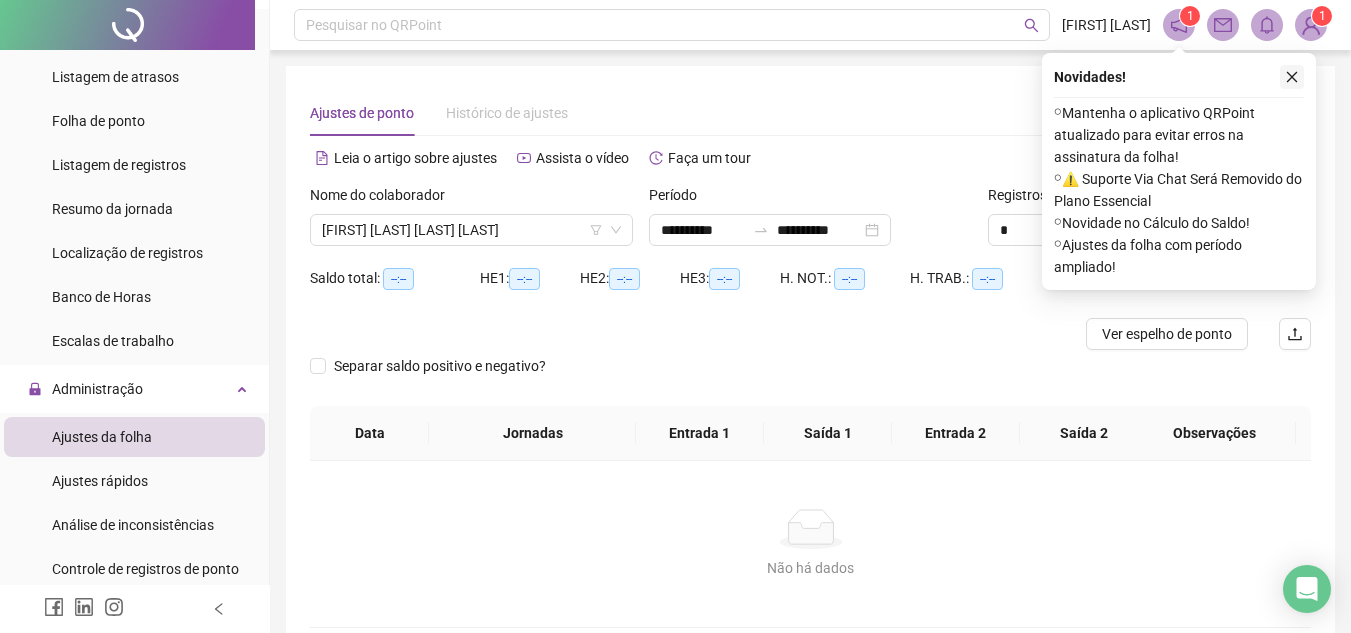 click 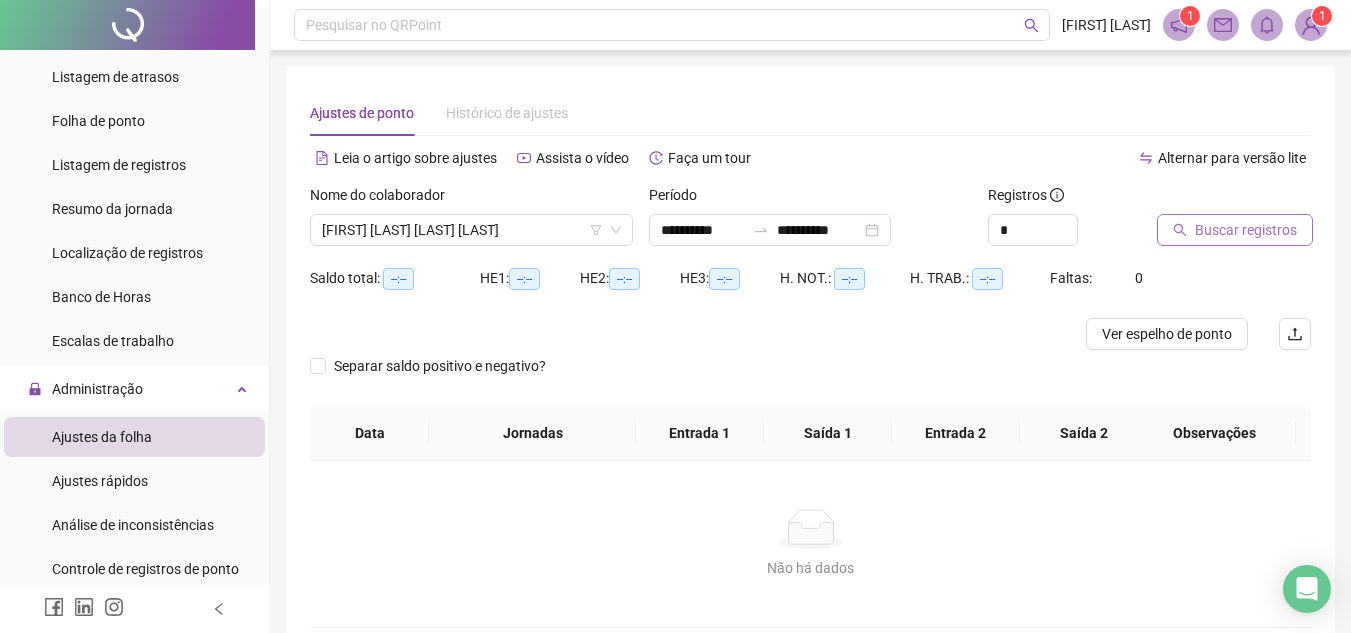 click on "Buscar registros" at bounding box center (1246, 230) 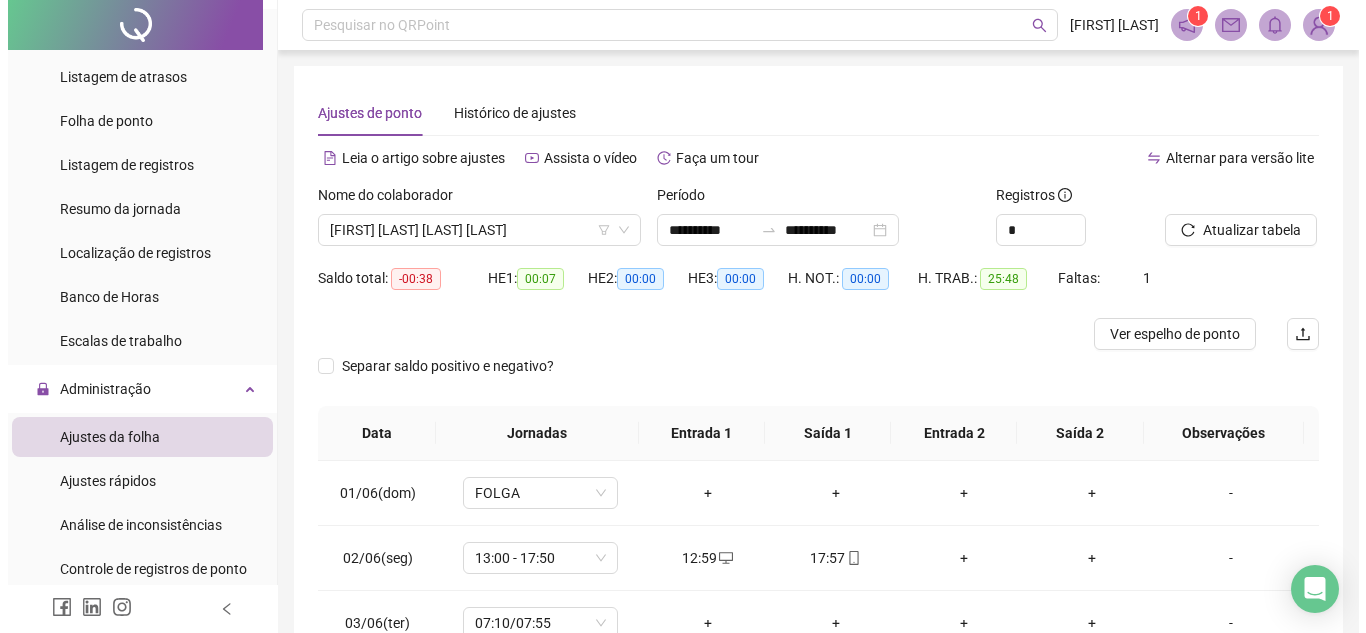 scroll, scrollTop: 200, scrollLeft: 0, axis: vertical 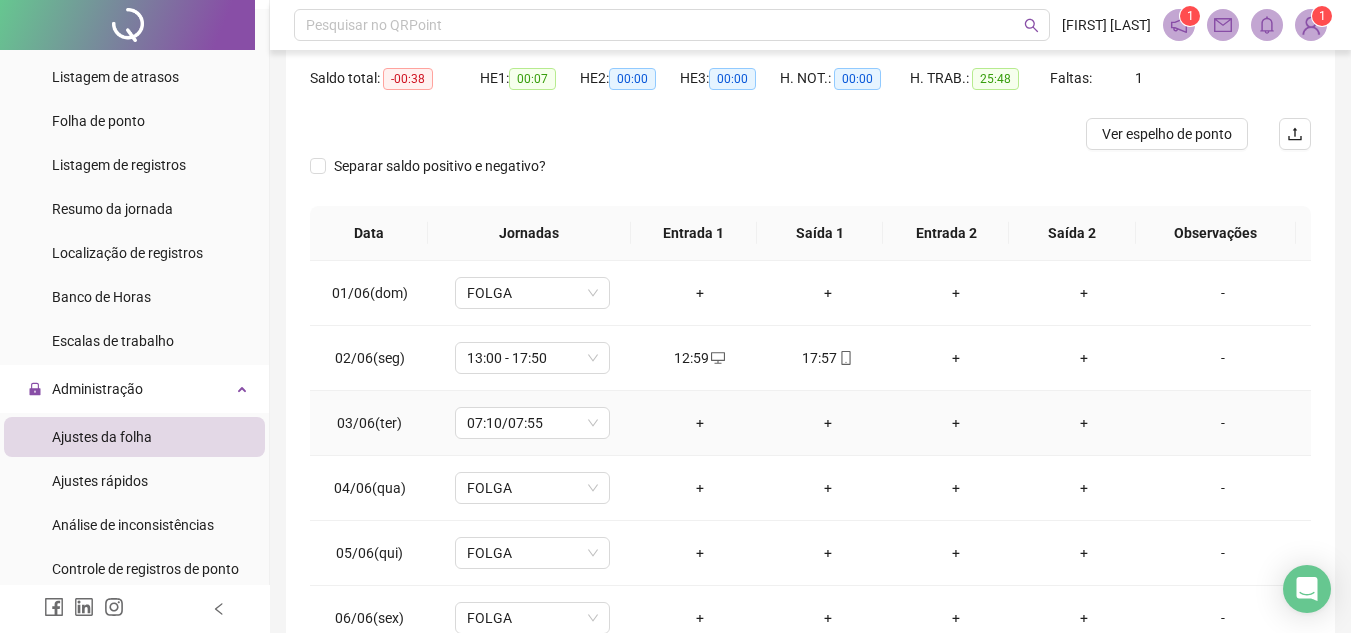 click on "+" at bounding box center [700, 423] 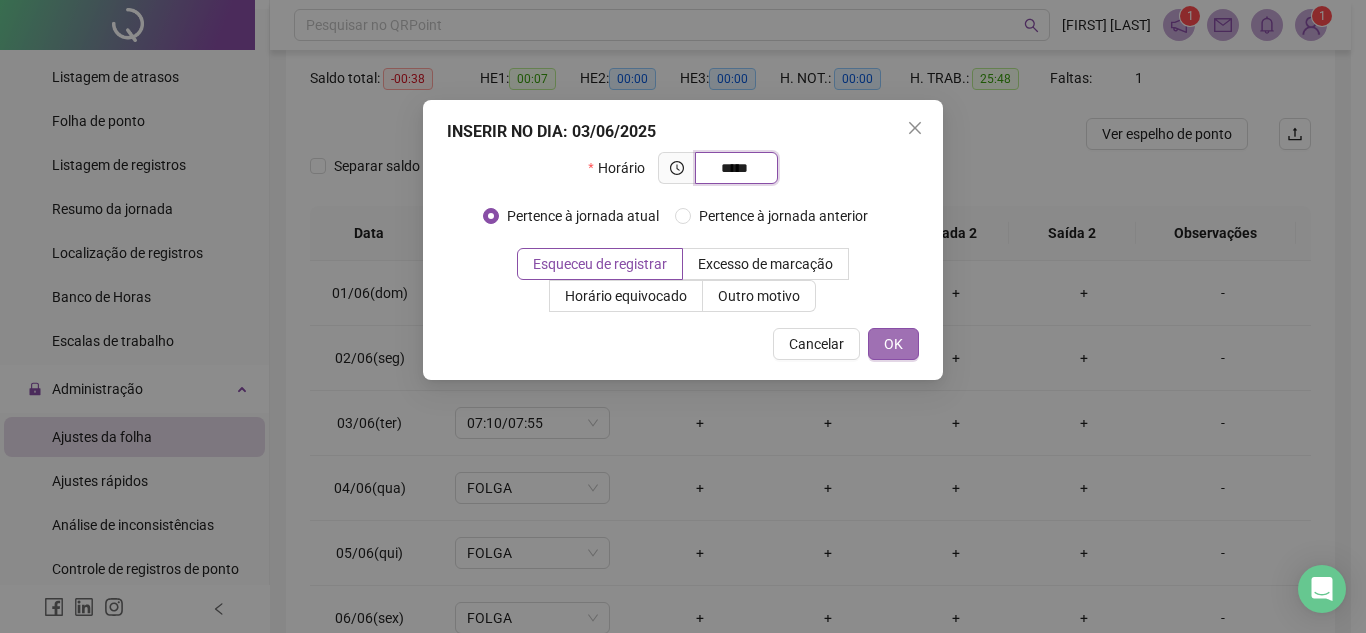 type on "*****" 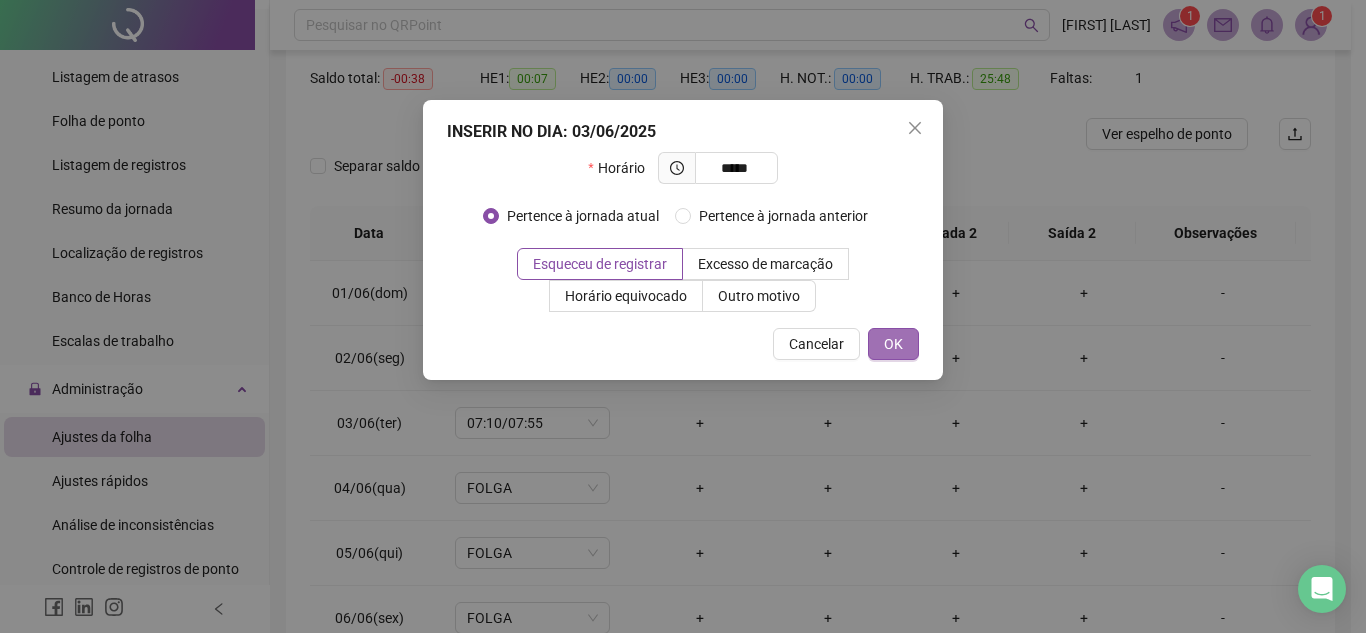 click on "OK" at bounding box center [893, 344] 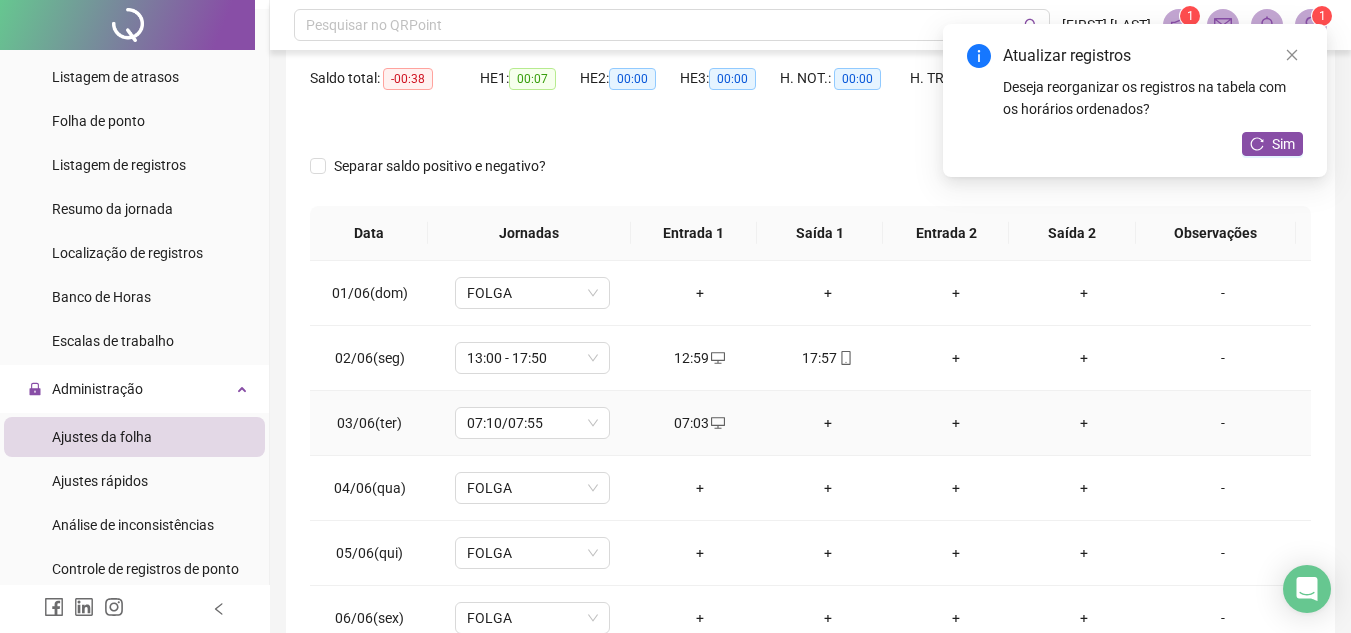 click on "+" at bounding box center (828, 423) 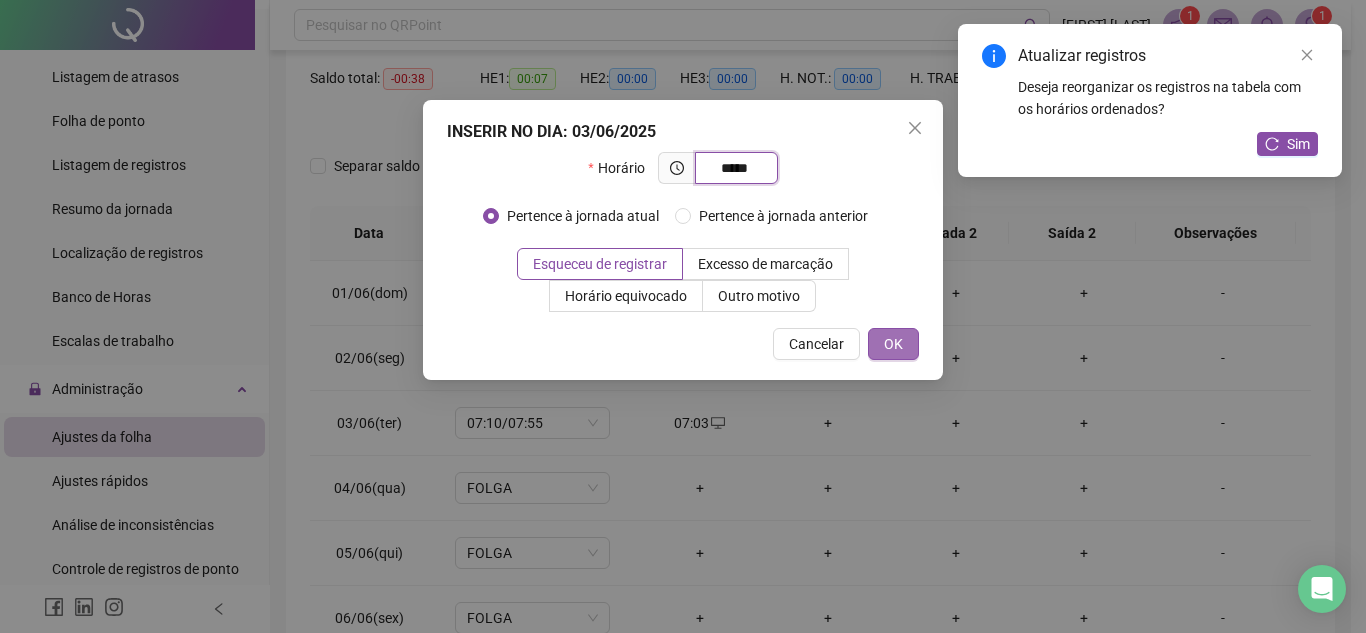 type on "*****" 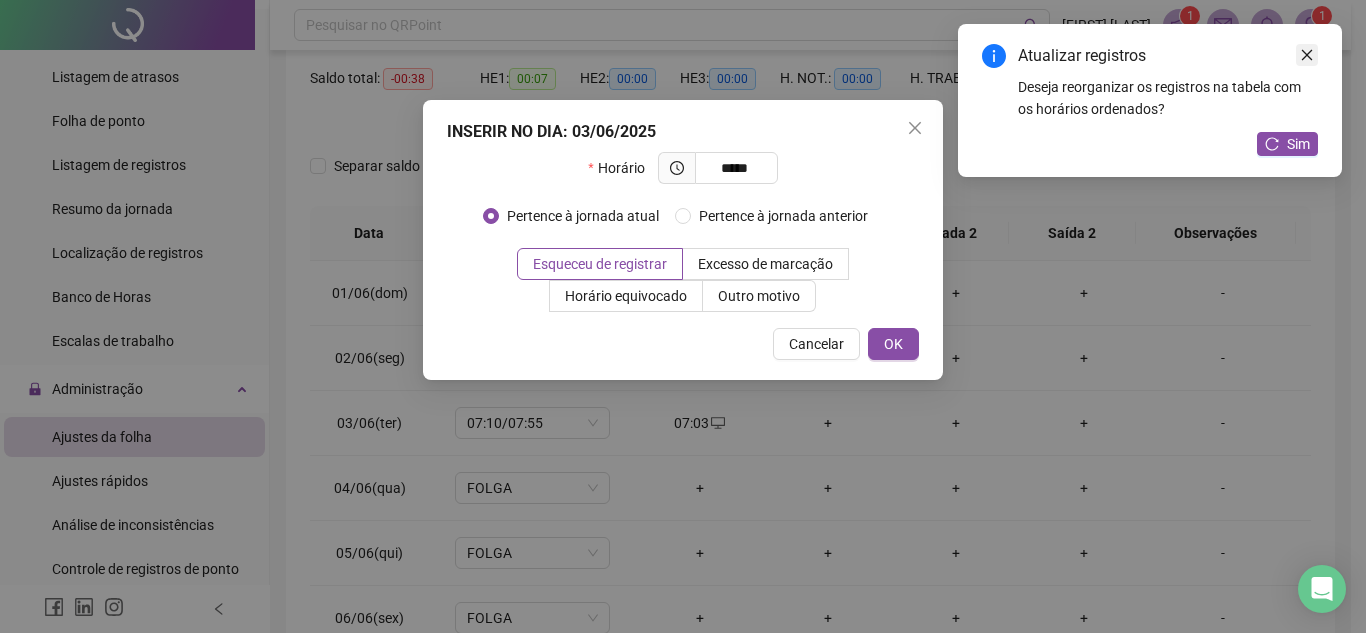 drag, startPoint x: 898, startPoint y: 344, endPoint x: 1316, endPoint y: 52, distance: 509.8902 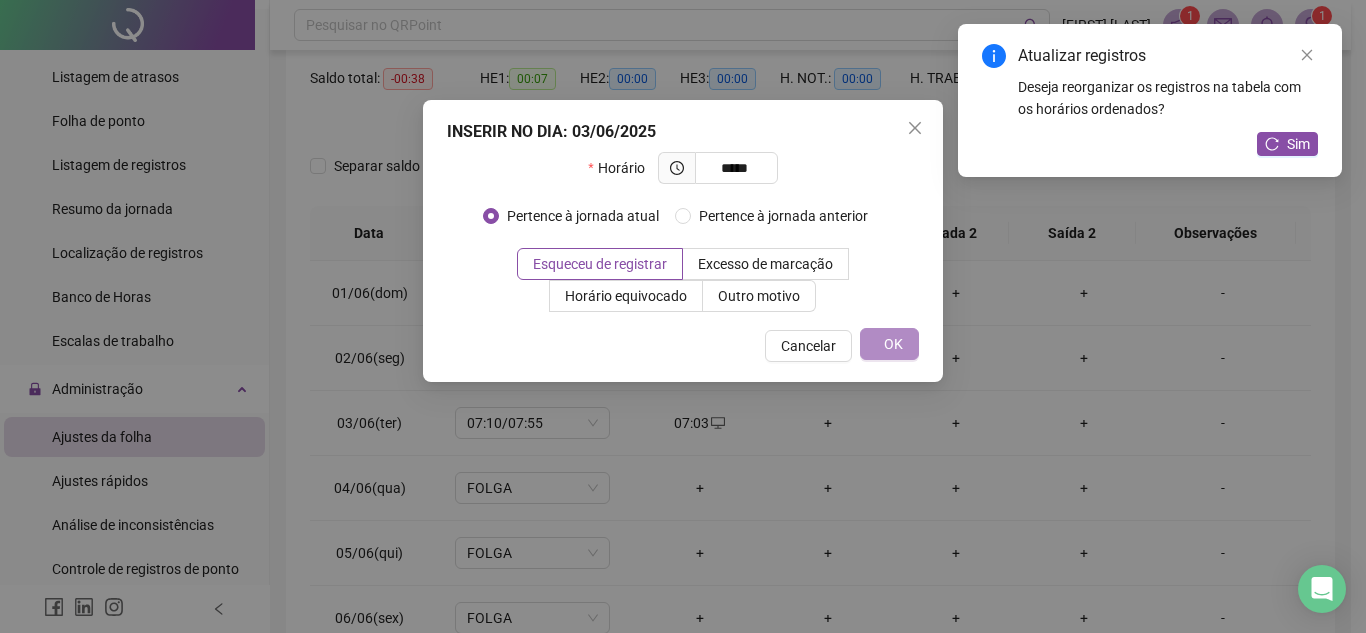 click 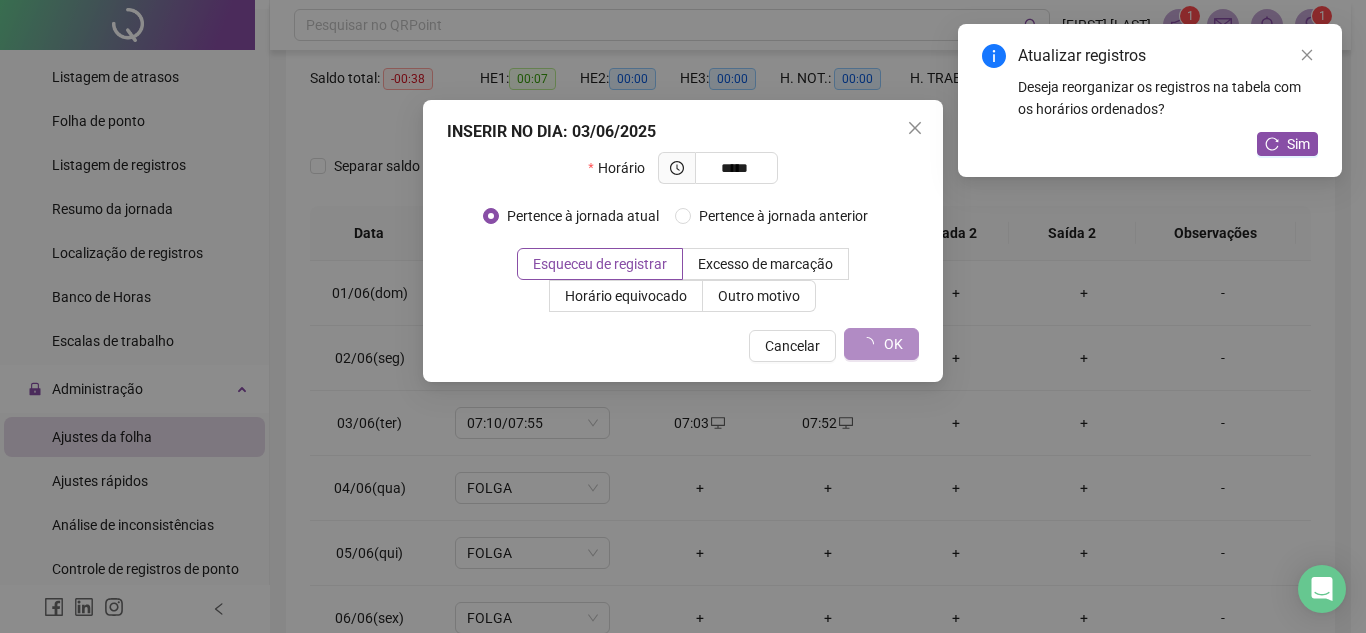 click 